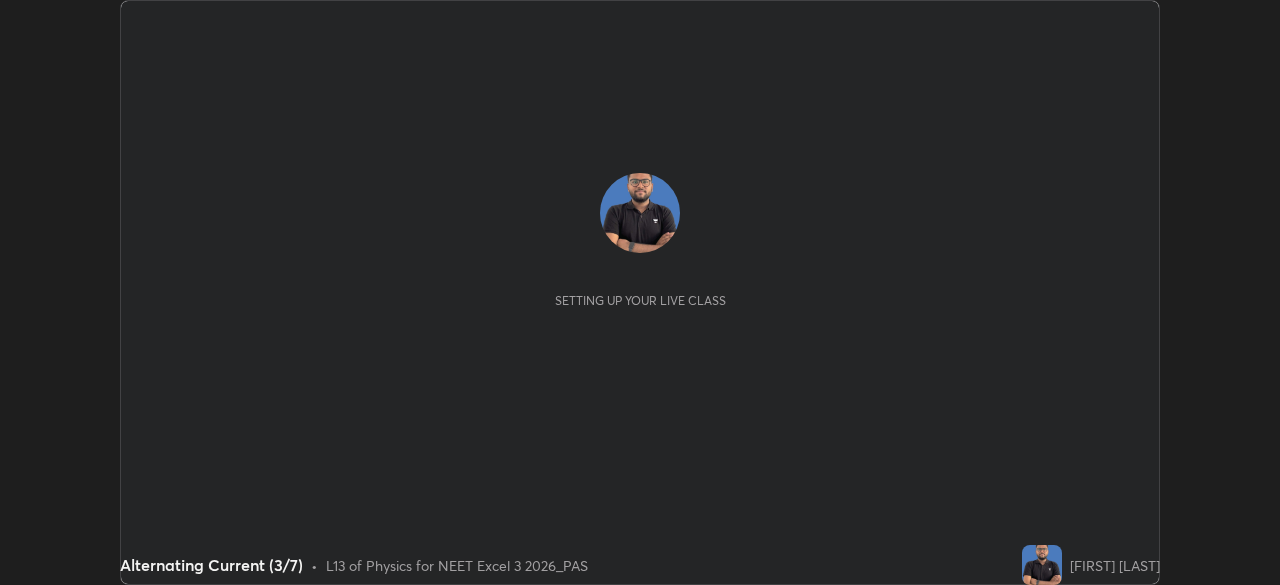 scroll, scrollTop: 0, scrollLeft: 0, axis: both 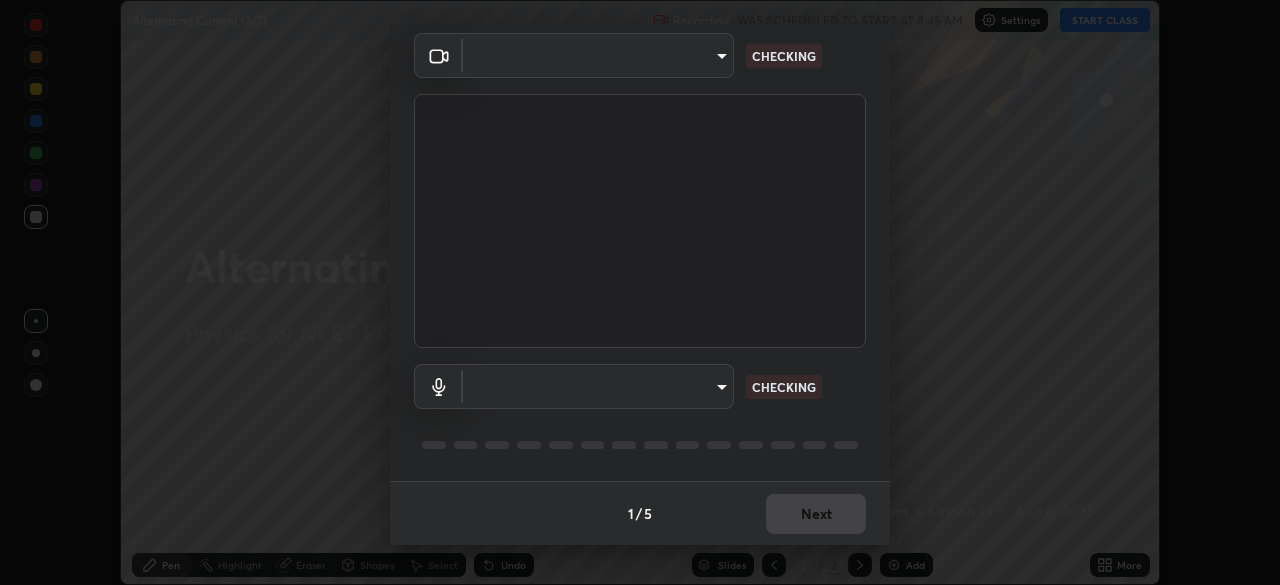 type on "2226f6d28742a26b6e0b51399fa030018956b8f43105e33b3be5017931f45398" 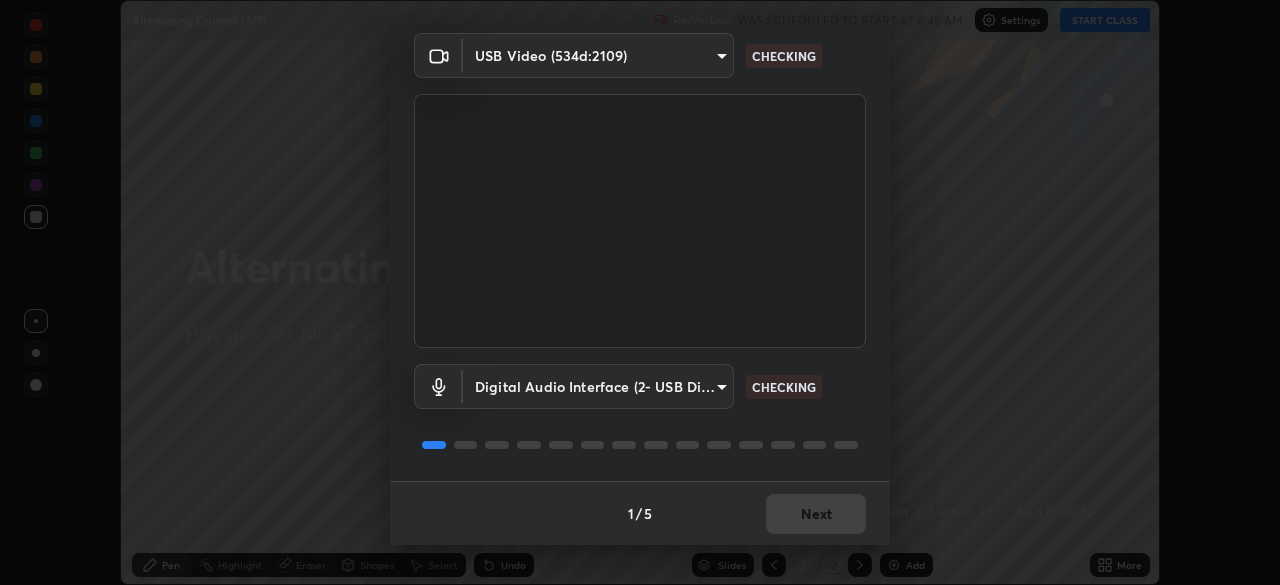 click on "Erase all Alternating Current (3/7) Recording WAS SCHEDULED TO START AT  8:45 AM Settings START CLASS Setting up your live class Alternating Current (3/7) • L13 of Physics for NEET Excel 3 2026_PAS [FIRST] [LAST] Pen Highlight Eraser Shapes Select Undo Slides 2 / 2 Add More No doubts shared Encourage your learners to ask a doubt for better clarity Report an issue Reason for reporting Buffering Chat not working Audio - Video sync issue Educator video quality low ​ Attach an image Report Media settings USB Video (534d:2109) 2226f6d28742a26b6e0b51399fa030018956b8f43105e33b3be5017931f45398 CHECKING Digital Audio Interface (2- USB Digital Audio) 6c9452c46e7214b2a6b049f0e78502b1fa46202570d58f7024dca48bc82472fd CHECKING 1 / 5 Next" at bounding box center (640, 292) 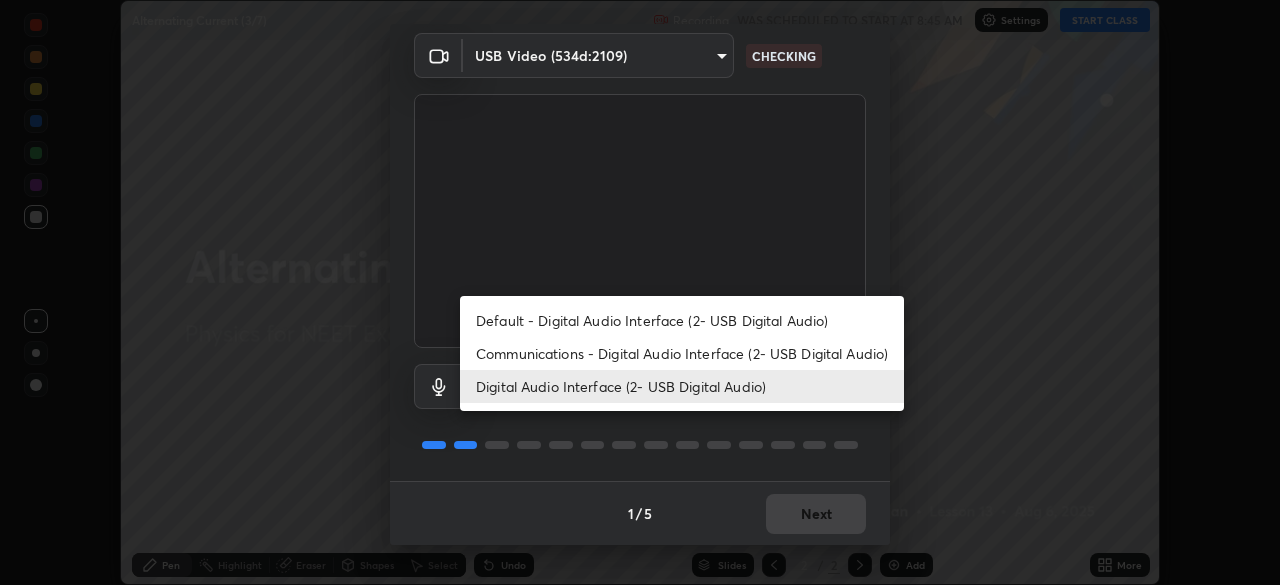 click on "Communications - Digital Audio Interface (2- USB Digital Audio)" at bounding box center (682, 353) 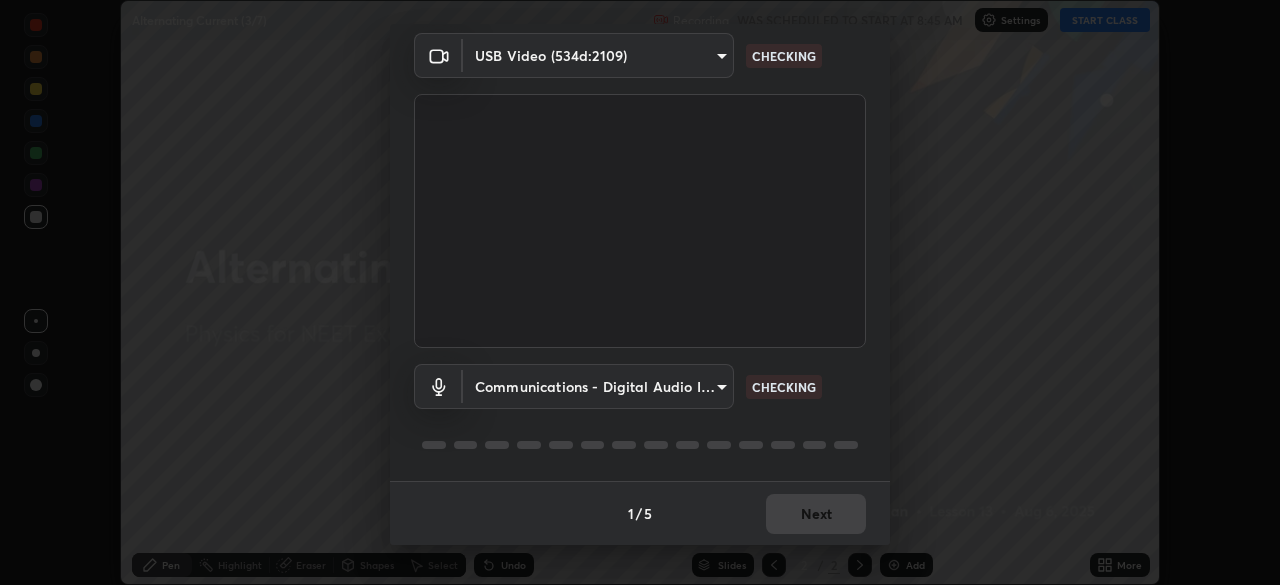 click on "Erase all Alternating Current (3/7) Recording WAS SCHEDULED TO START AT  8:45 AM Settings START CLASS Setting up your live class Alternating Current (3/7) • L13 of Physics for NEET Excel 3 2026_PAS [FIRST] [LAST] Pen Highlight Eraser Shapes Select Undo Slides 2 / 2 Add More No doubts shared Encourage your learners to ask a doubt for better clarity Report an issue Reason for reporting Buffering Chat not working Audio - Video sync issue Educator video quality low ​ Attach an image Report Media settings USB Video (534d:2109) 2226f6d28742a26b6e0b51399fa030018956b8f43105e33b3be5017931f45398 CHECKING Communications - Digital Audio Interface (2- USB Digital Audio) communications CHECKING 1 / 5 Next Default - Digital Audio Interface (2- USB Digital Audio) Communications - Digital Audio Interface (2- USB Digital Audio) Digital Audio Interface (2- USB Digital Audio)" at bounding box center (640, 292) 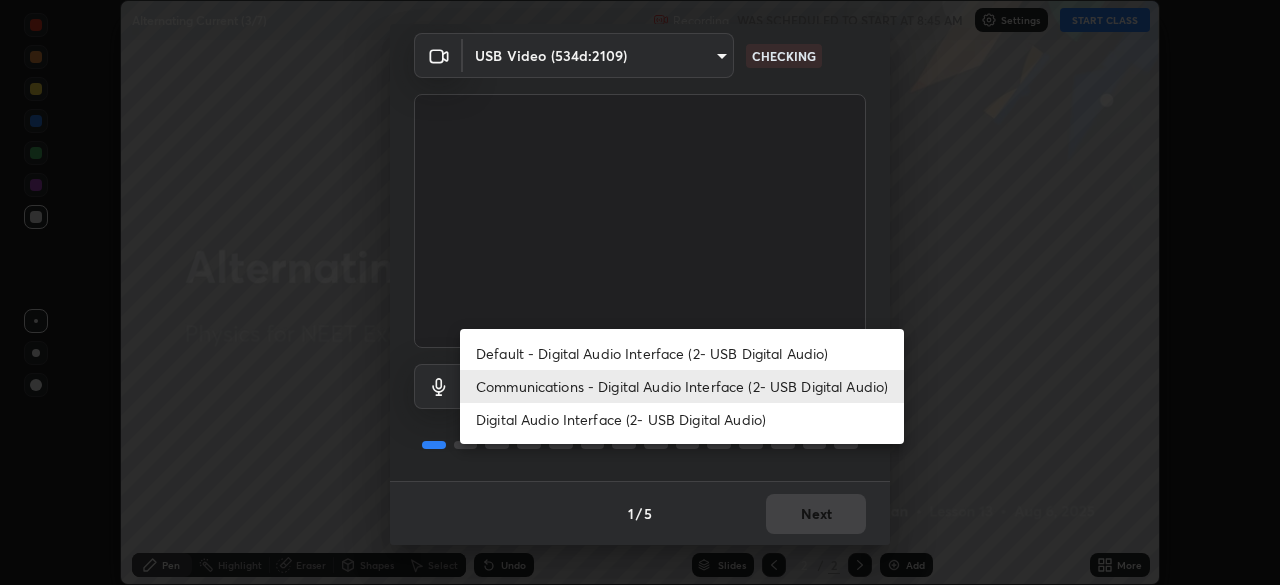 click on "Default - Digital Audio Interface (2- USB Digital Audio)" at bounding box center [682, 353] 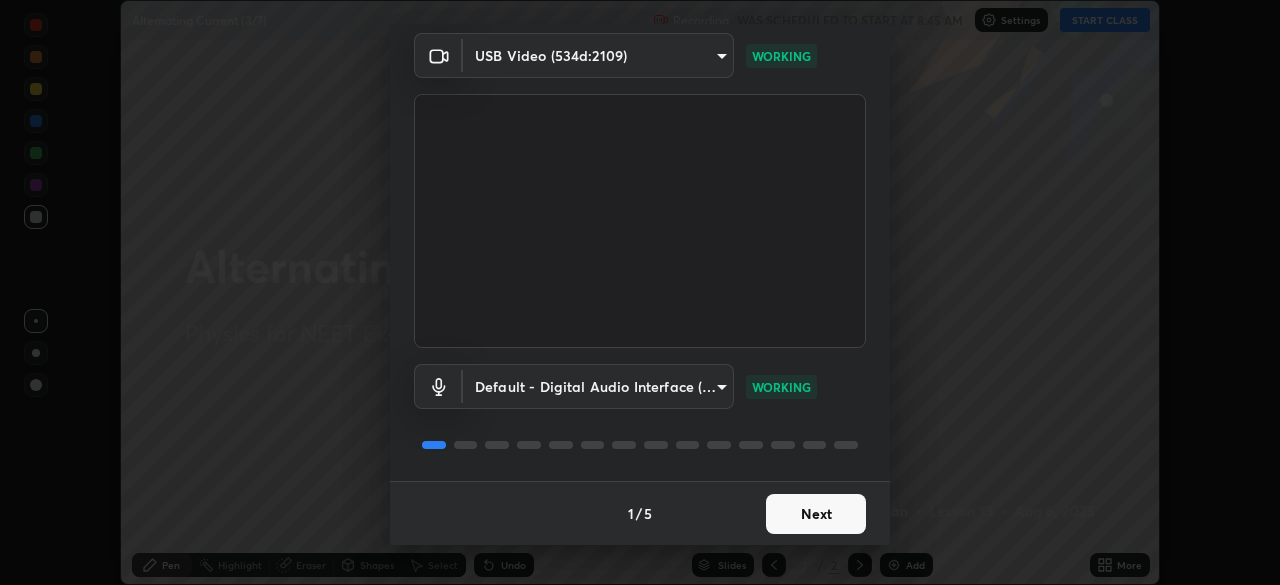 click on "Next" at bounding box center (816, 514) 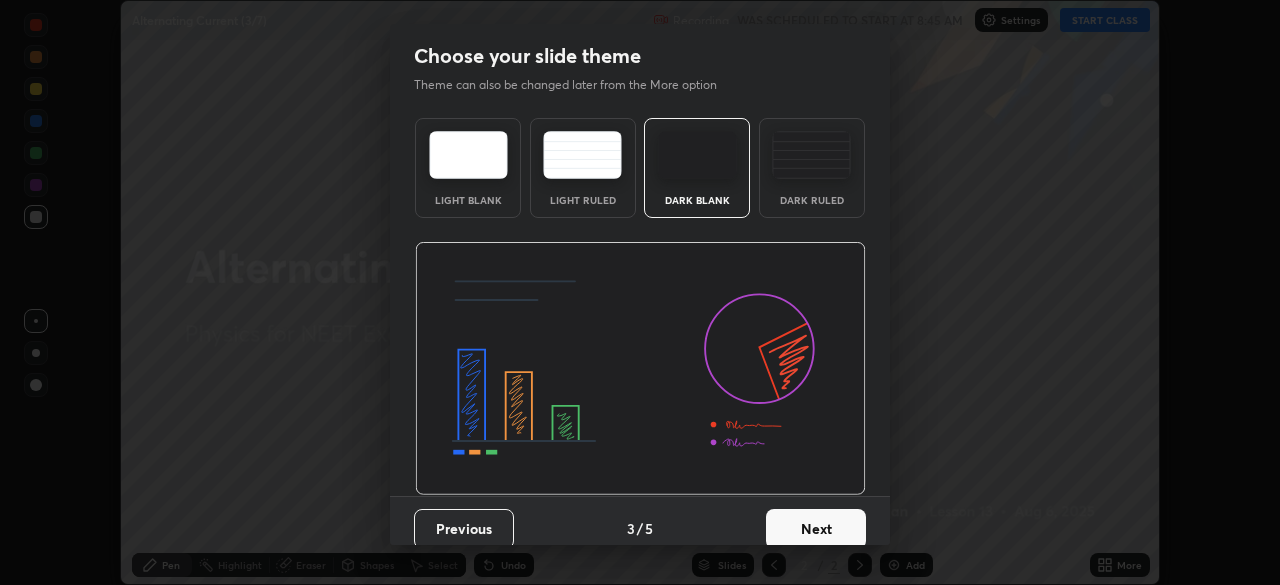 click on "Next" at bounding box center [816, 529] 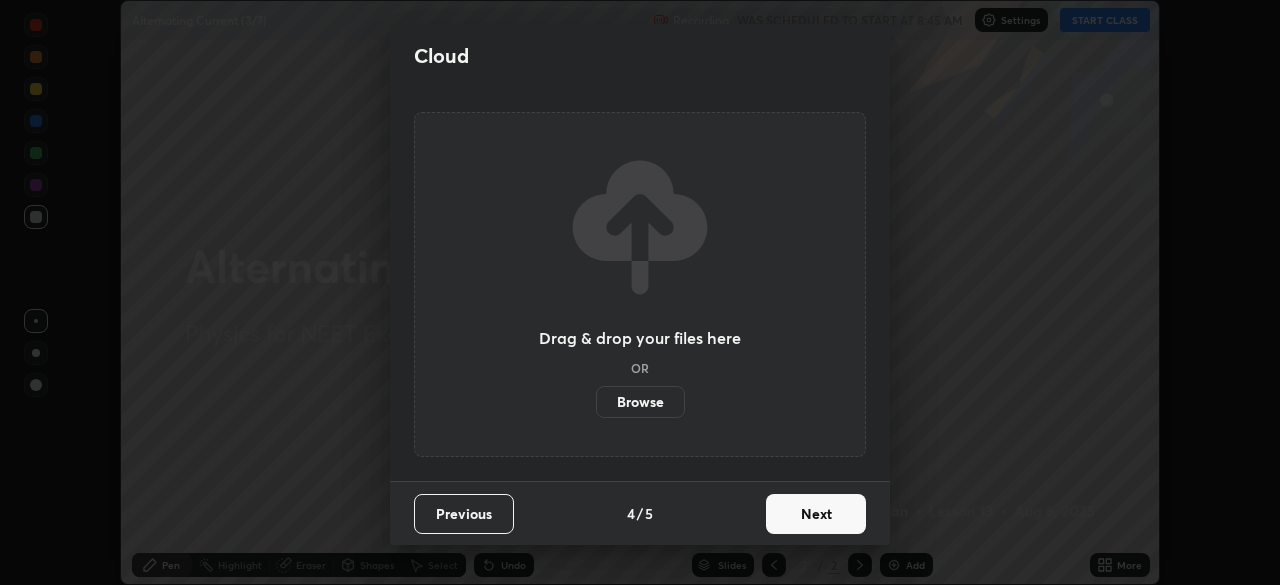 click on "Next" at bounding box center [816, 514] 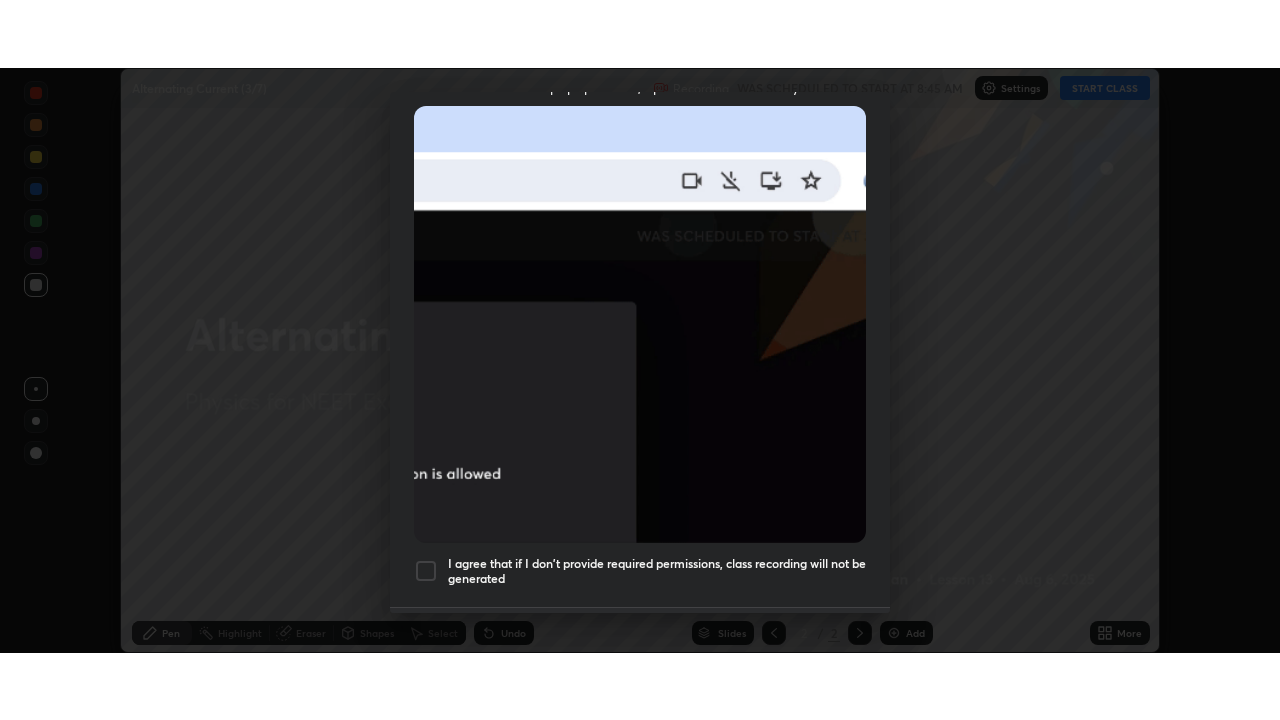 scroll, scrollTop: 479, scrollLeft: 0, axis: vertical 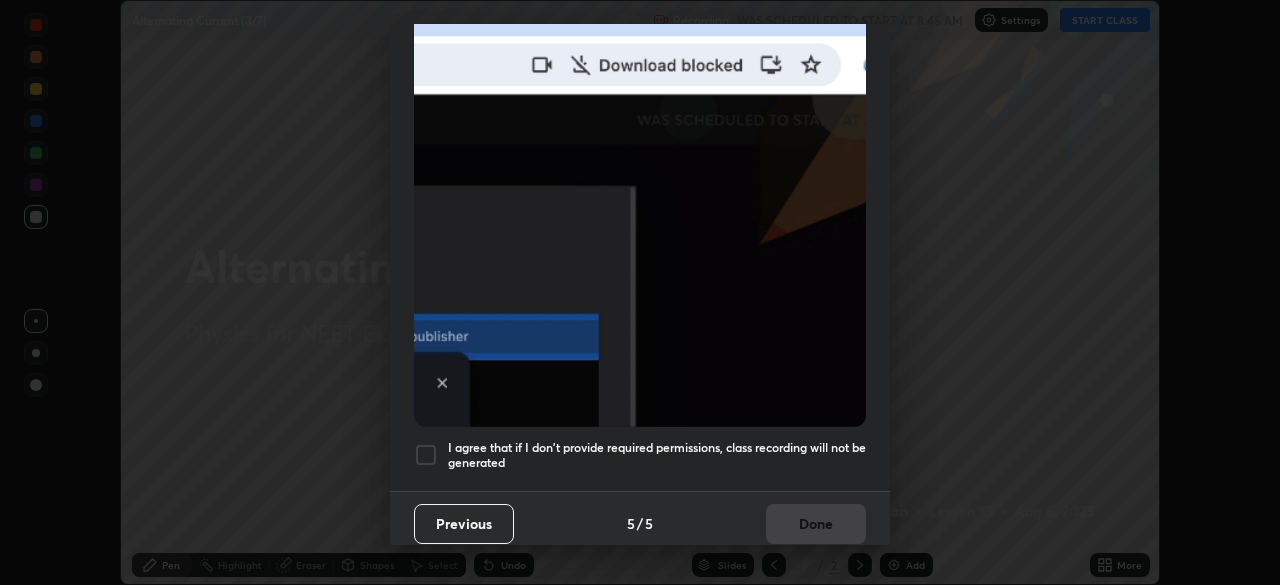 click on "I agree that if I don't provide required permissions, class recording will not be generated" at bounding box center (657, 455) 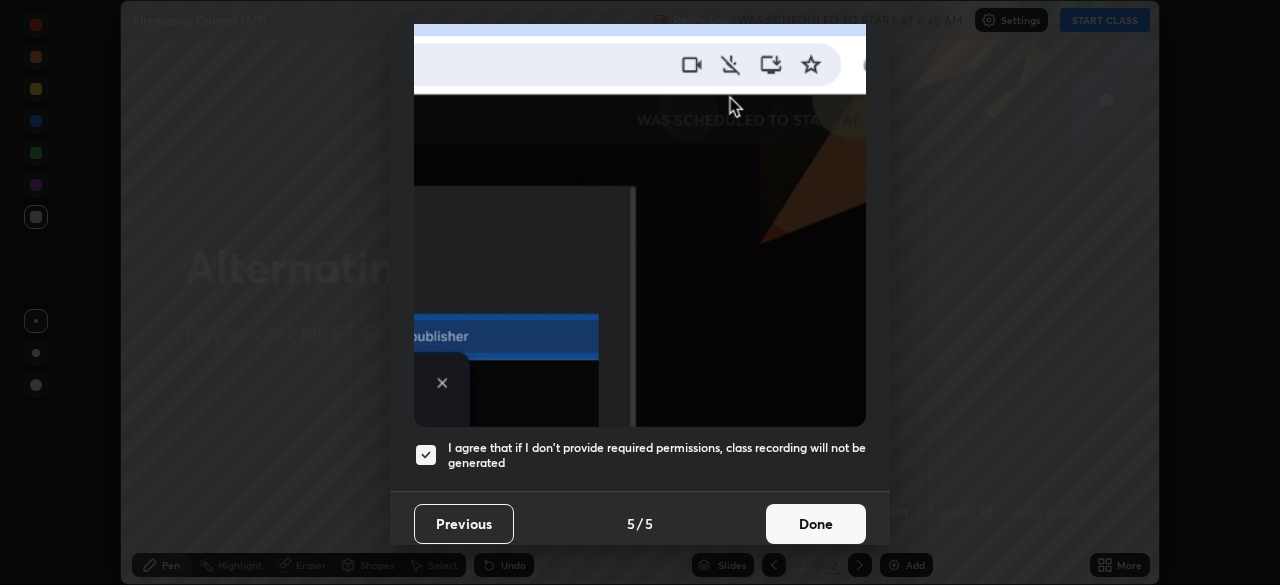 click on "Done" at bounding box center (816, 524) 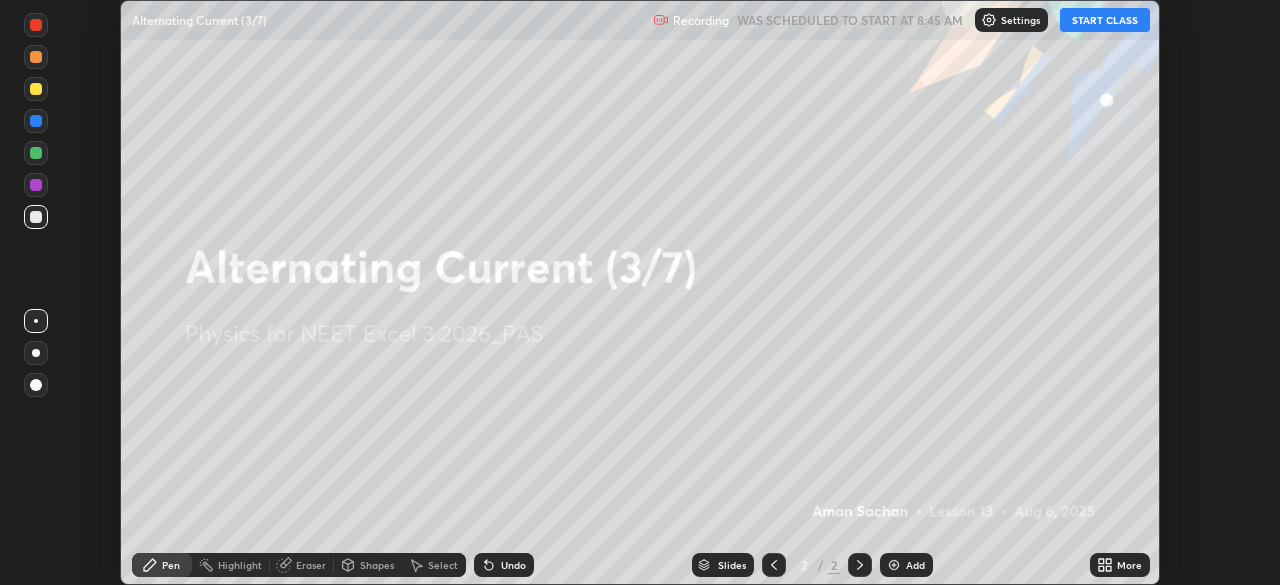 click on "START CLASS" at bounding box center [1105, 20] 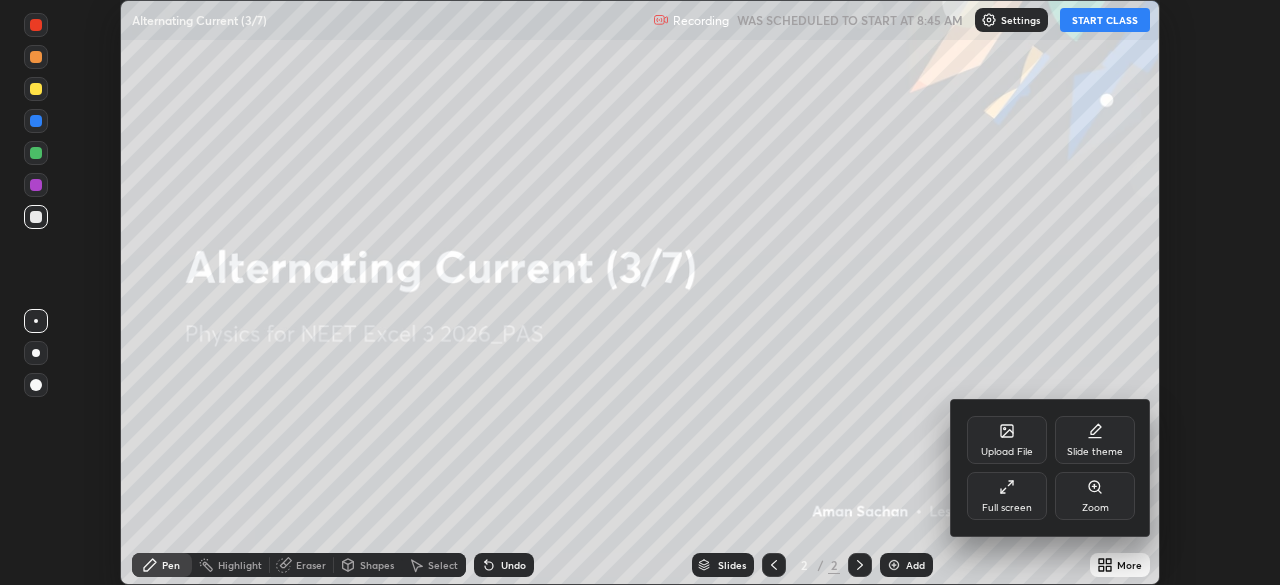 click on "Full screen" at bounding box center (1007, 496) 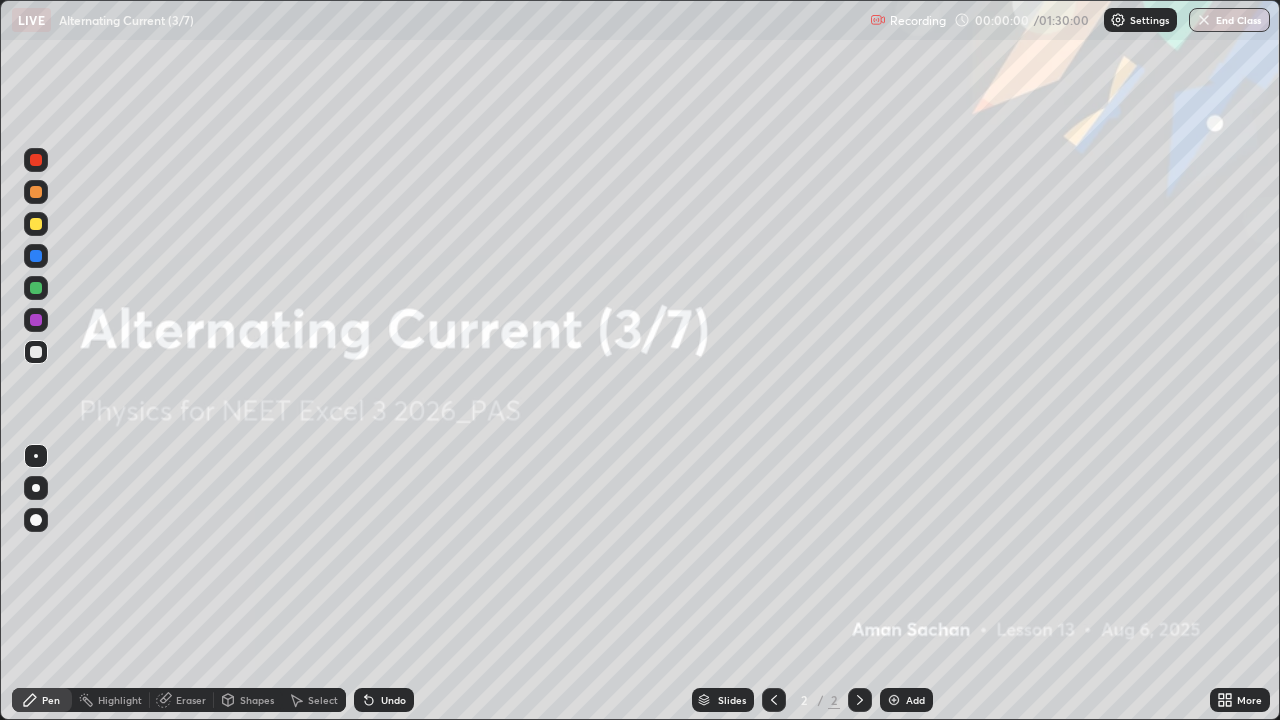 scroll, scrollTop: 99280, scrollLeft: 98720, axis: both 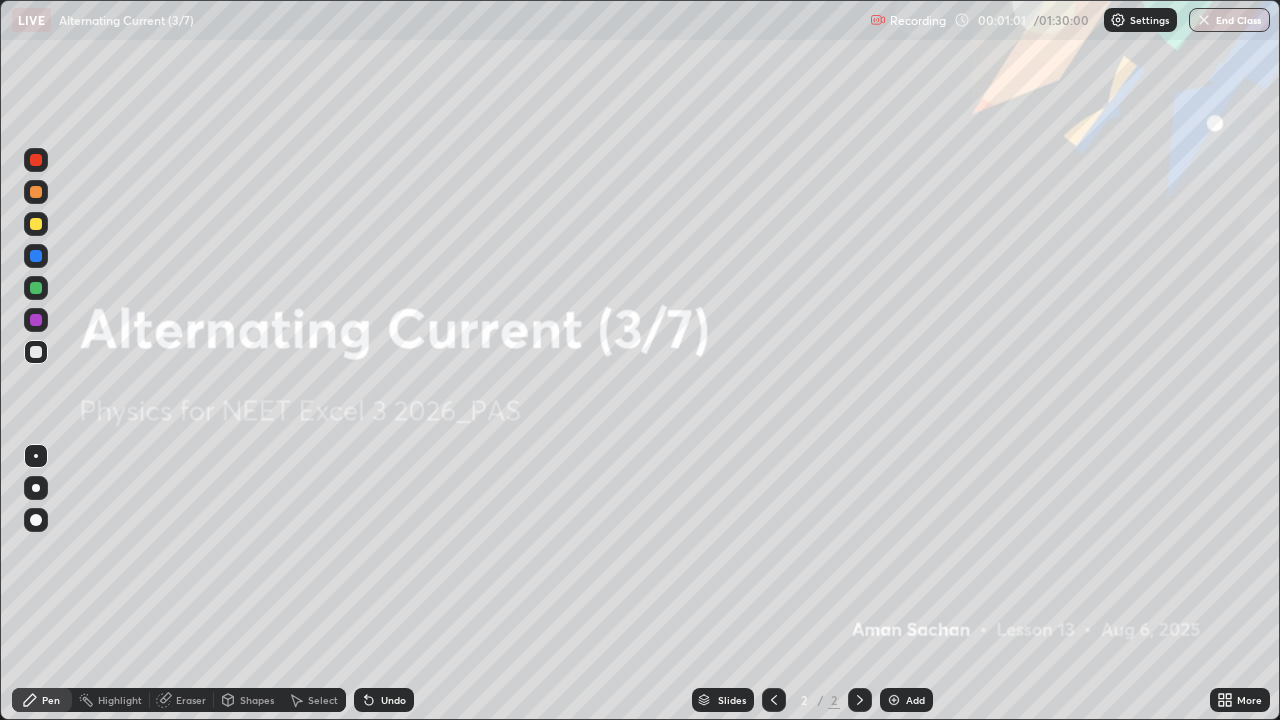 click at bounding box center (36, 224) 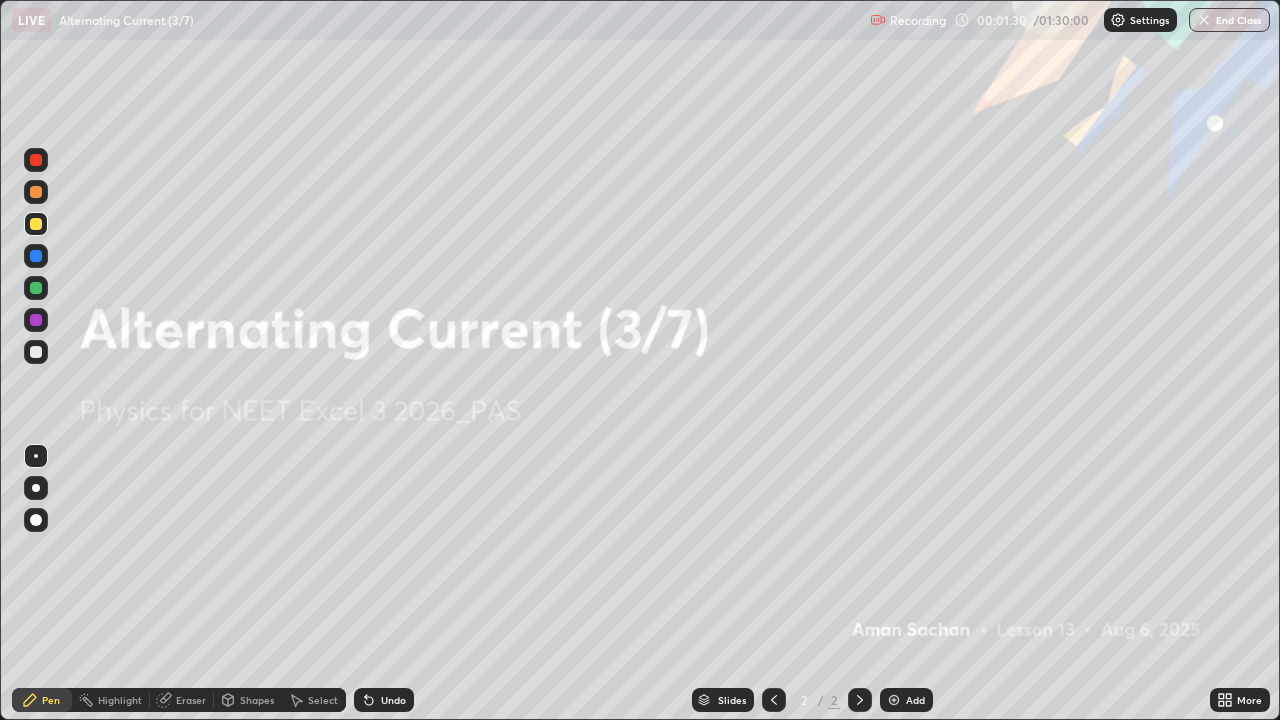 click on "Add" at bounding box center [915, 700] 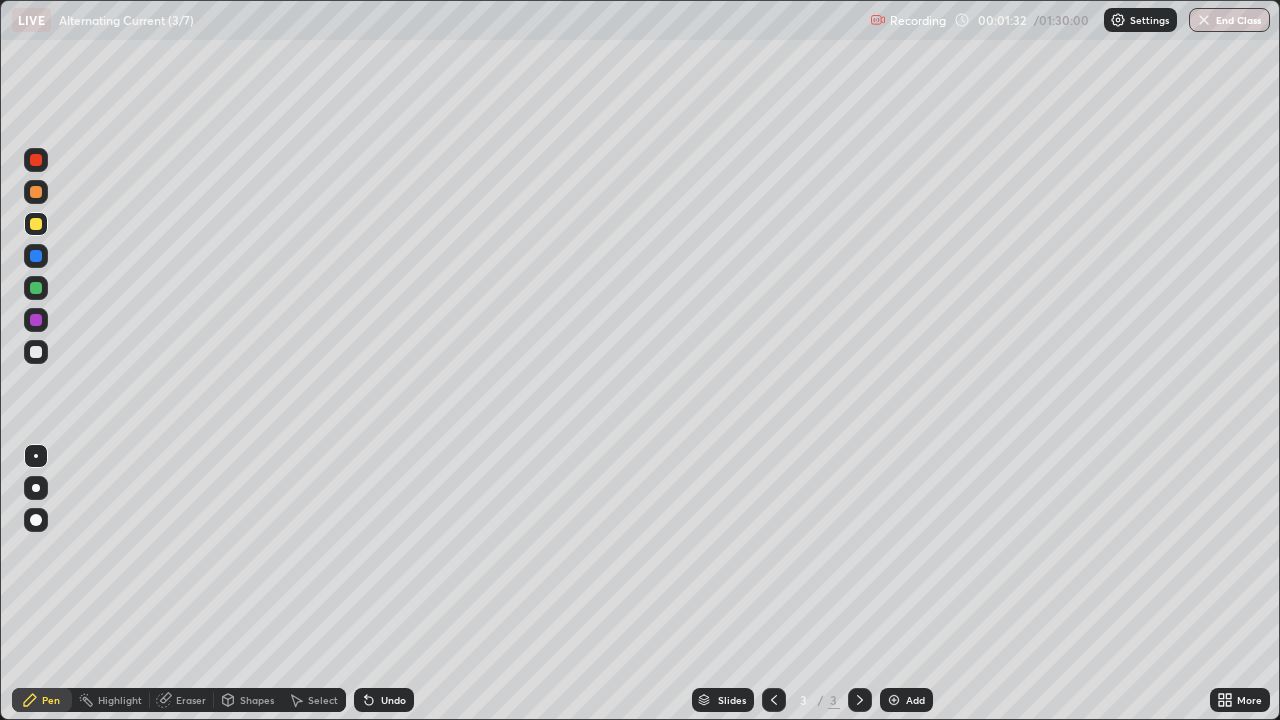 click at bounding box center [36, 520] 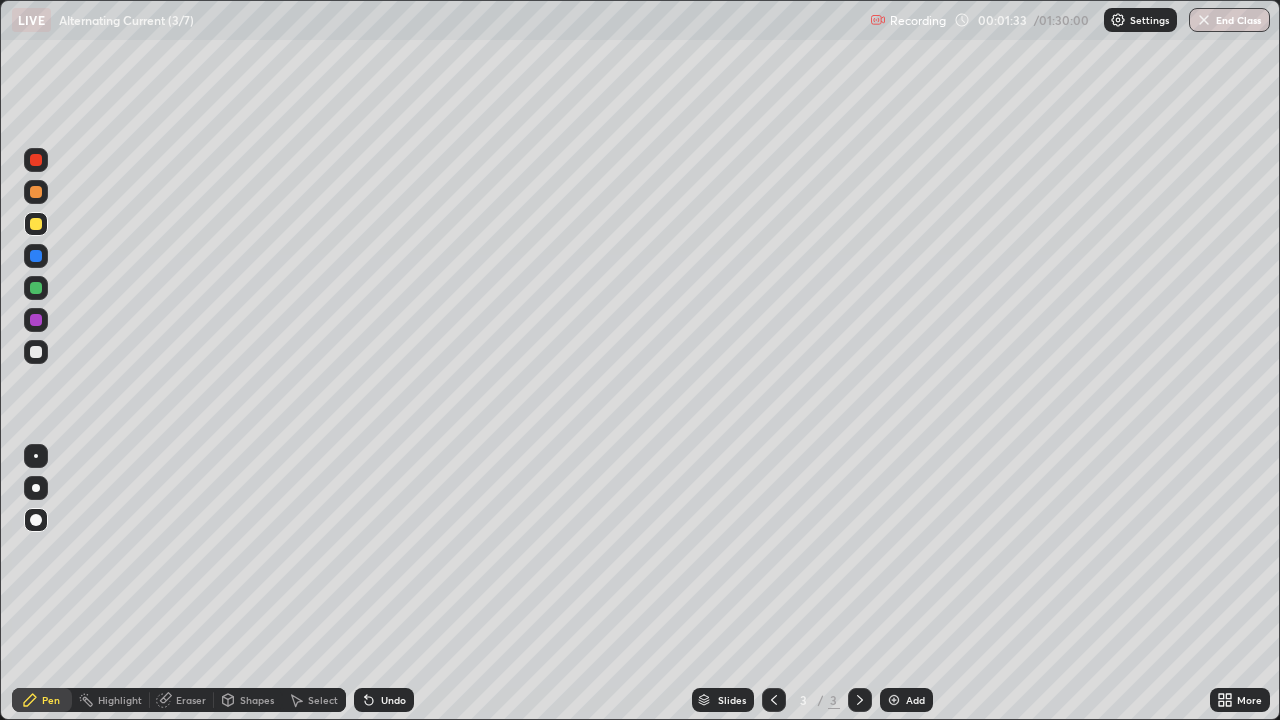 click at bounding box center (36, 488) 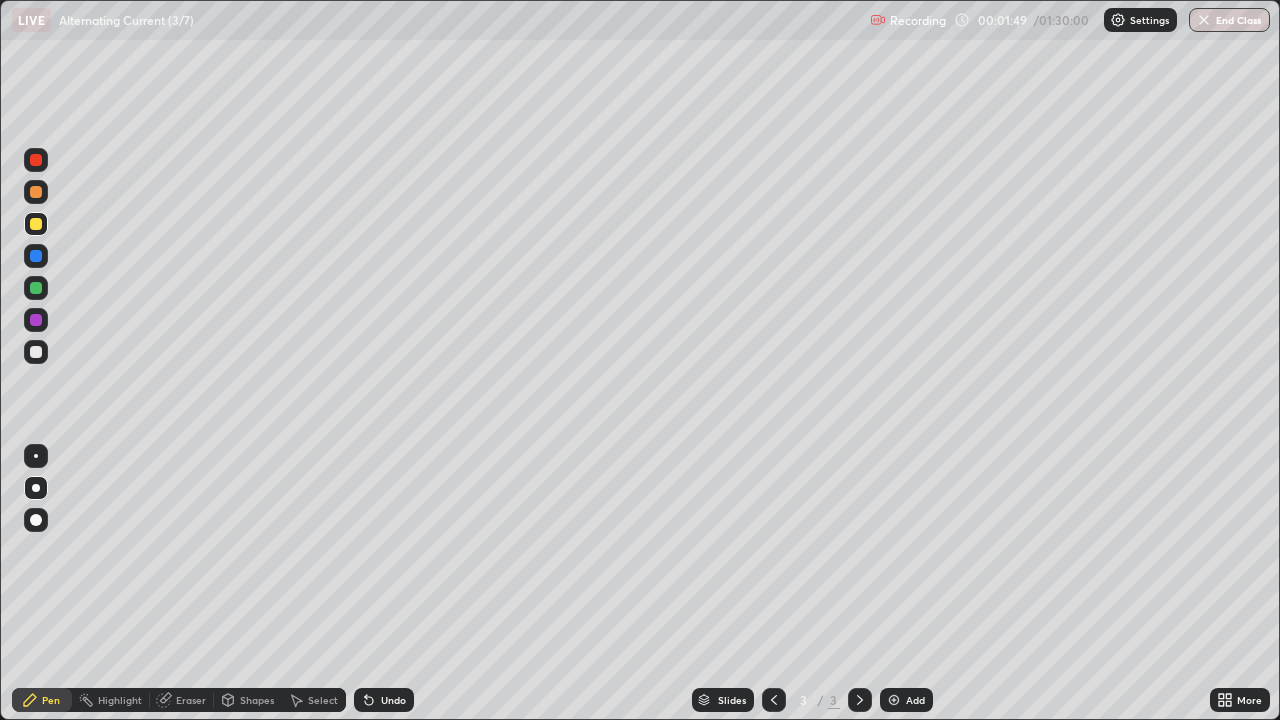 click at bounding box center [36, 256] 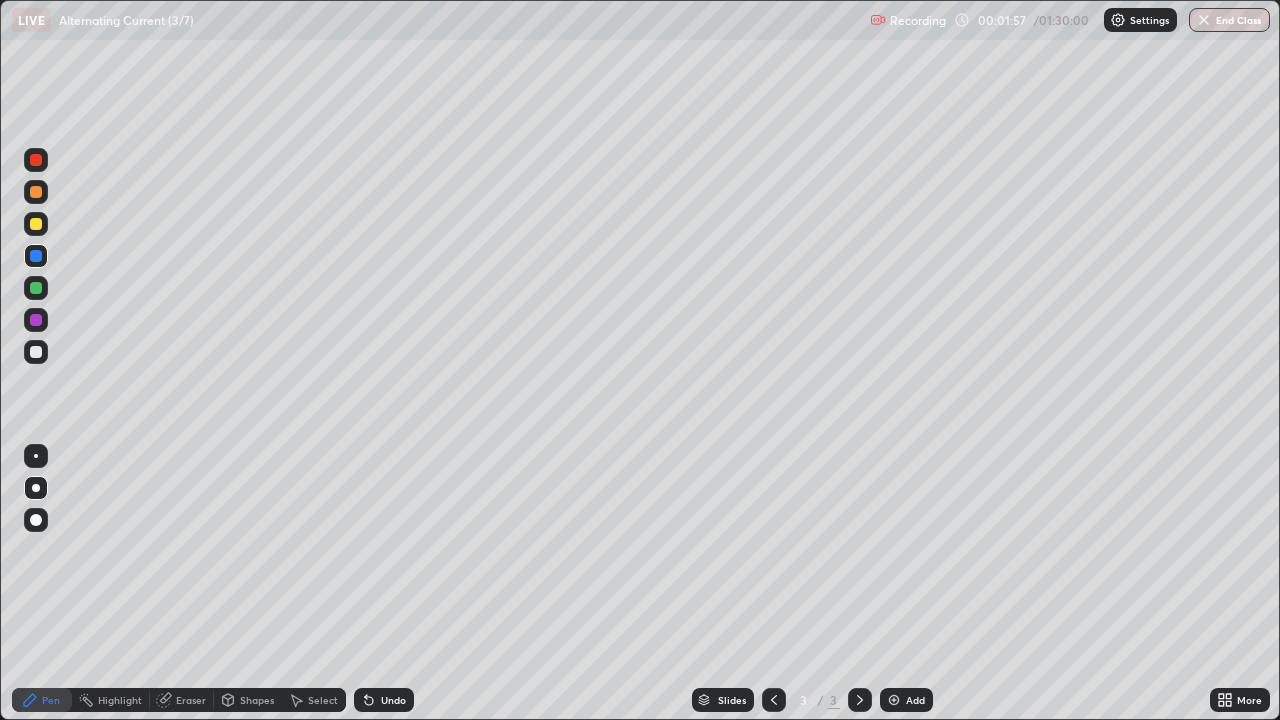 click at bounding box center (36, 224) 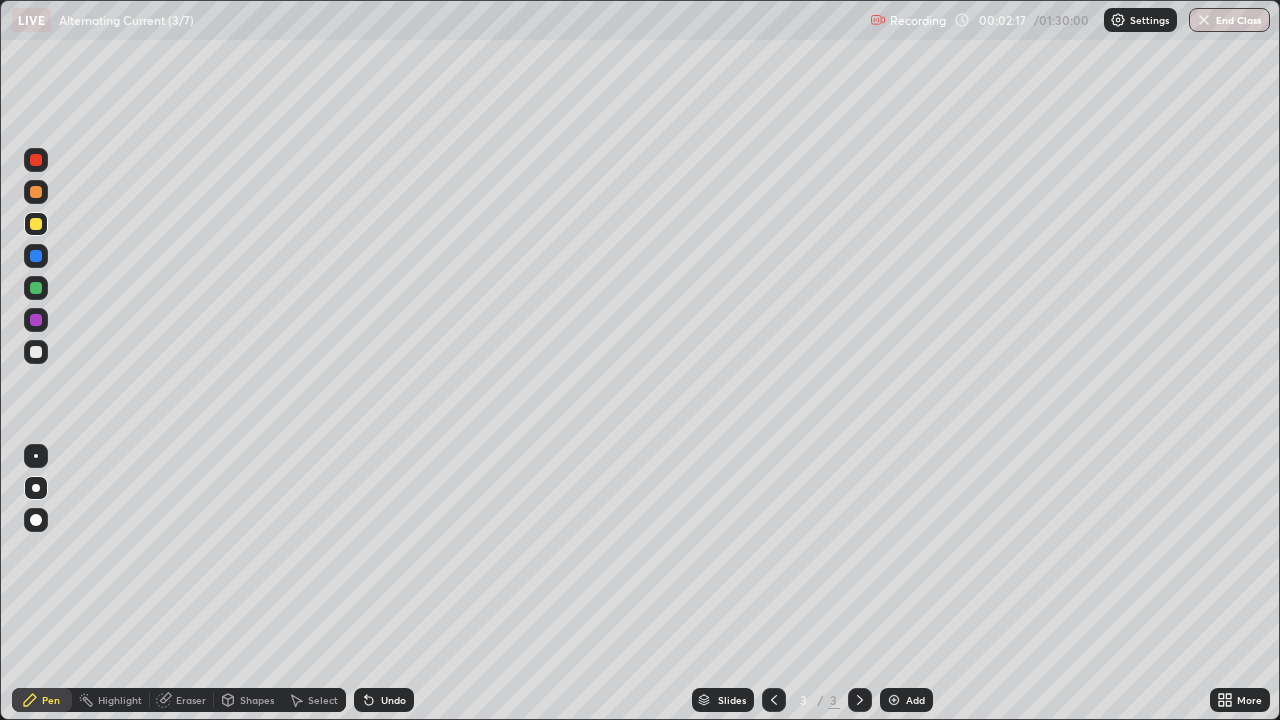 click at bounding box center (36, 352) 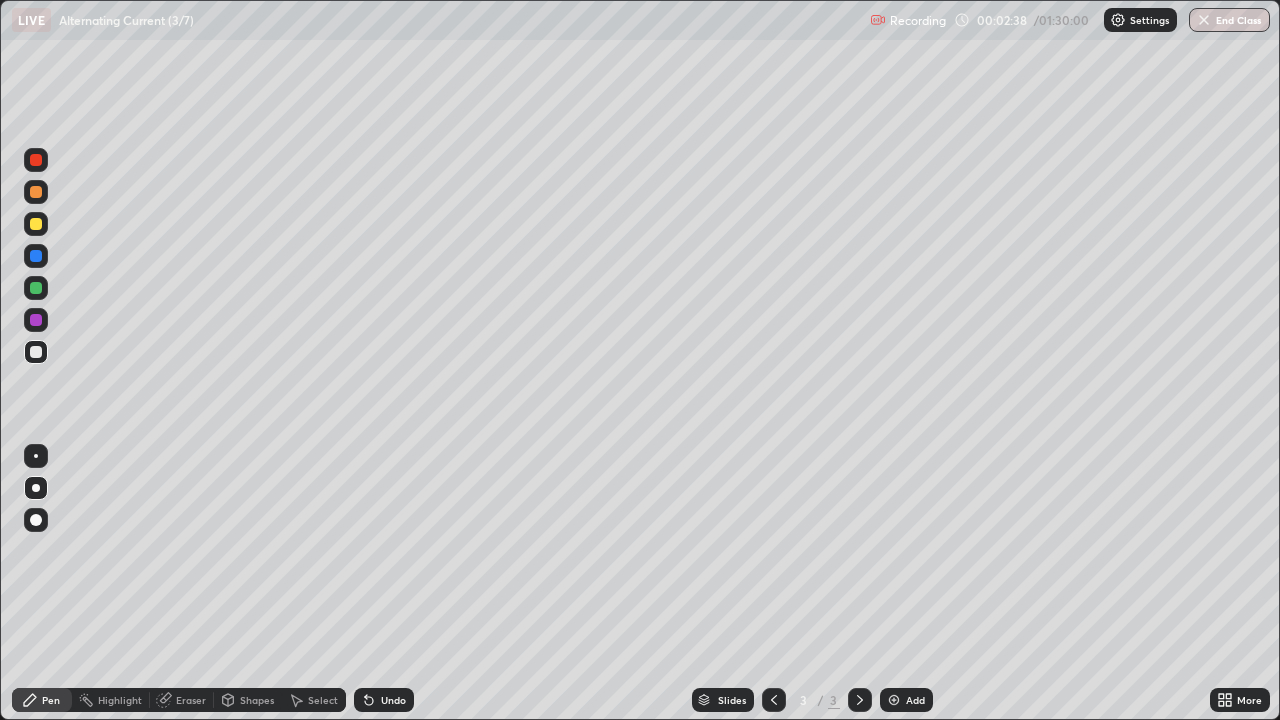 click on "Undo" at bounding box center (393, 700) 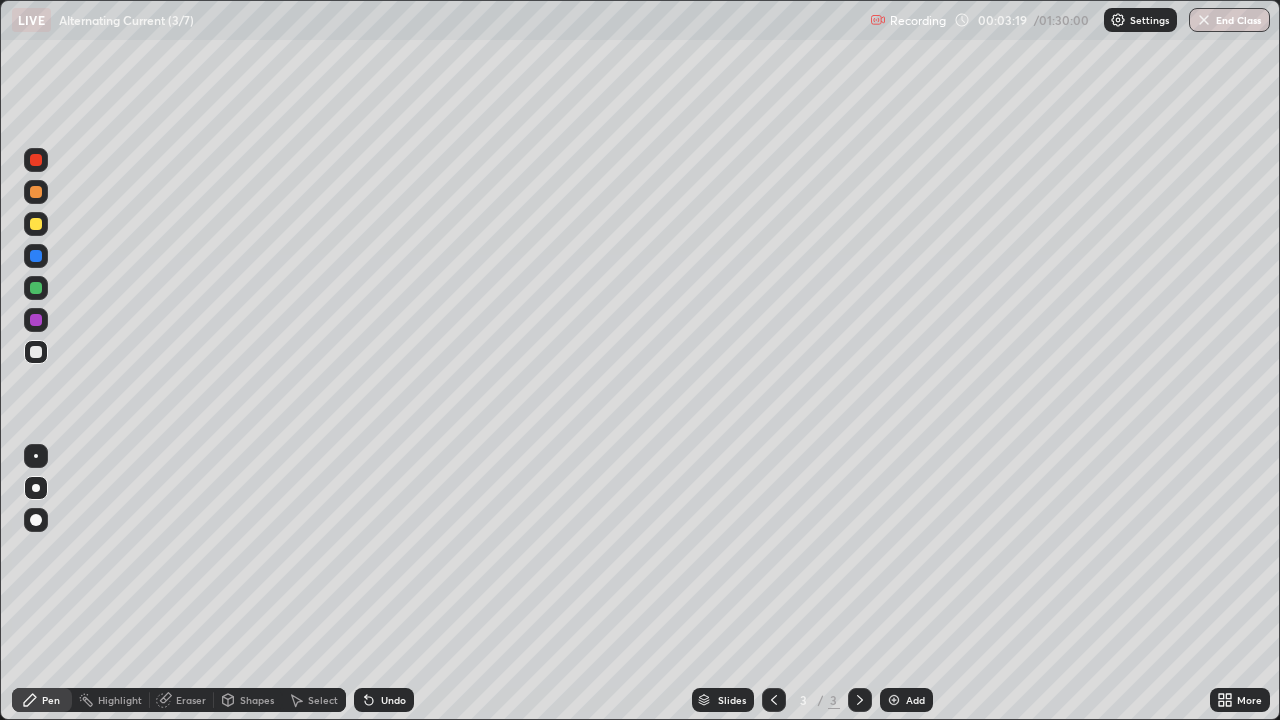 click on "Undo" at bounding box center (384, 700) 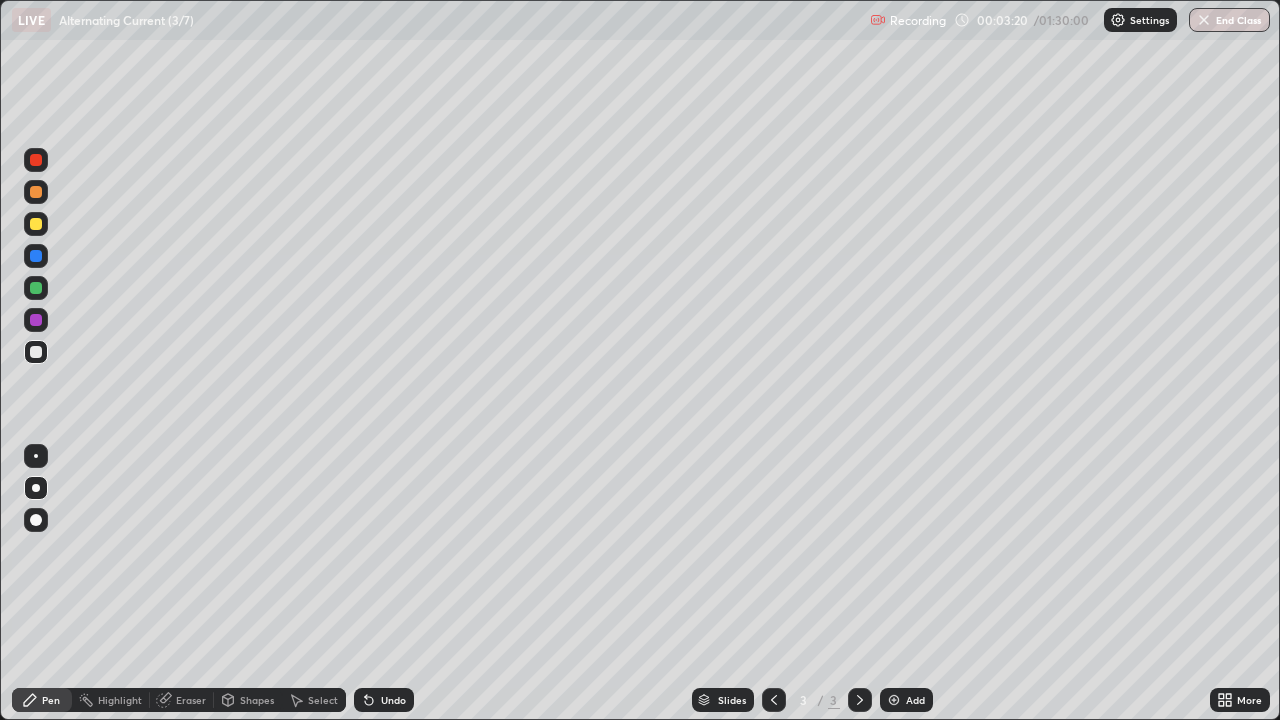 click on "Undo" at bounding box center (384, 700) 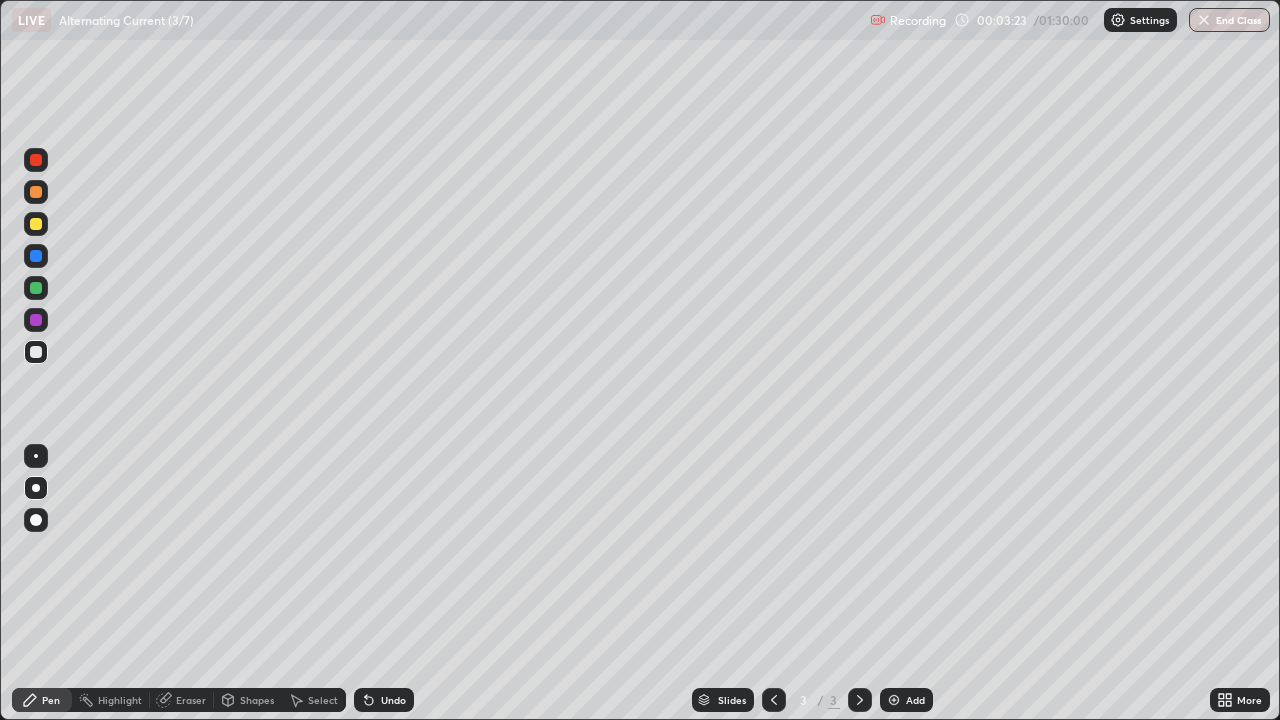 click on "Undo" at bounding box center [384, 700] 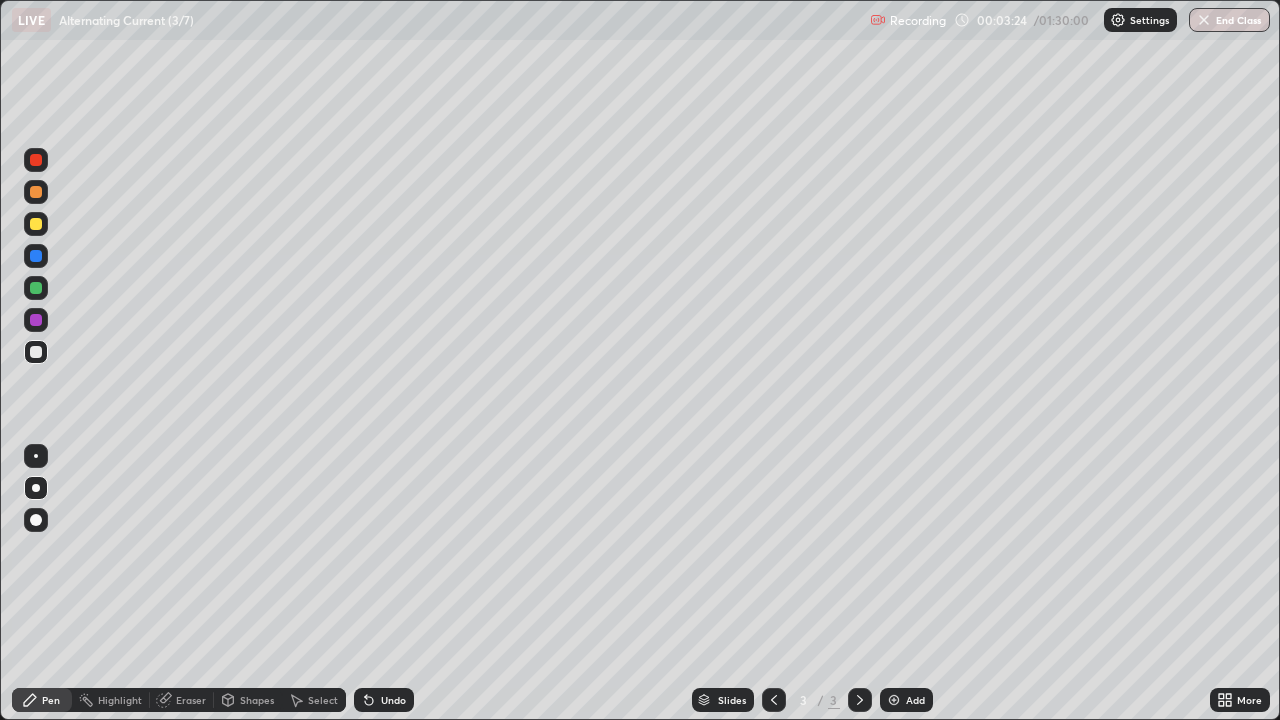 click on "Undo" at bounding box center (393, 700) 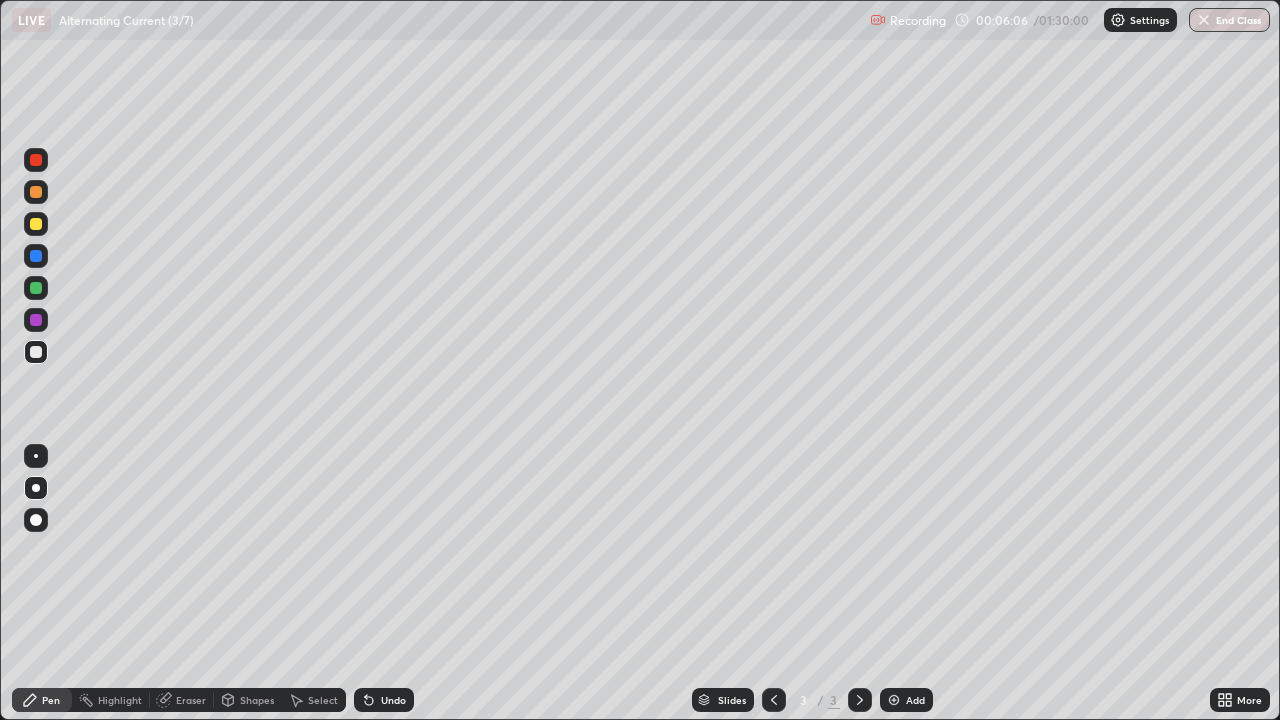 click on "Add" at bounding box center [915, 700] 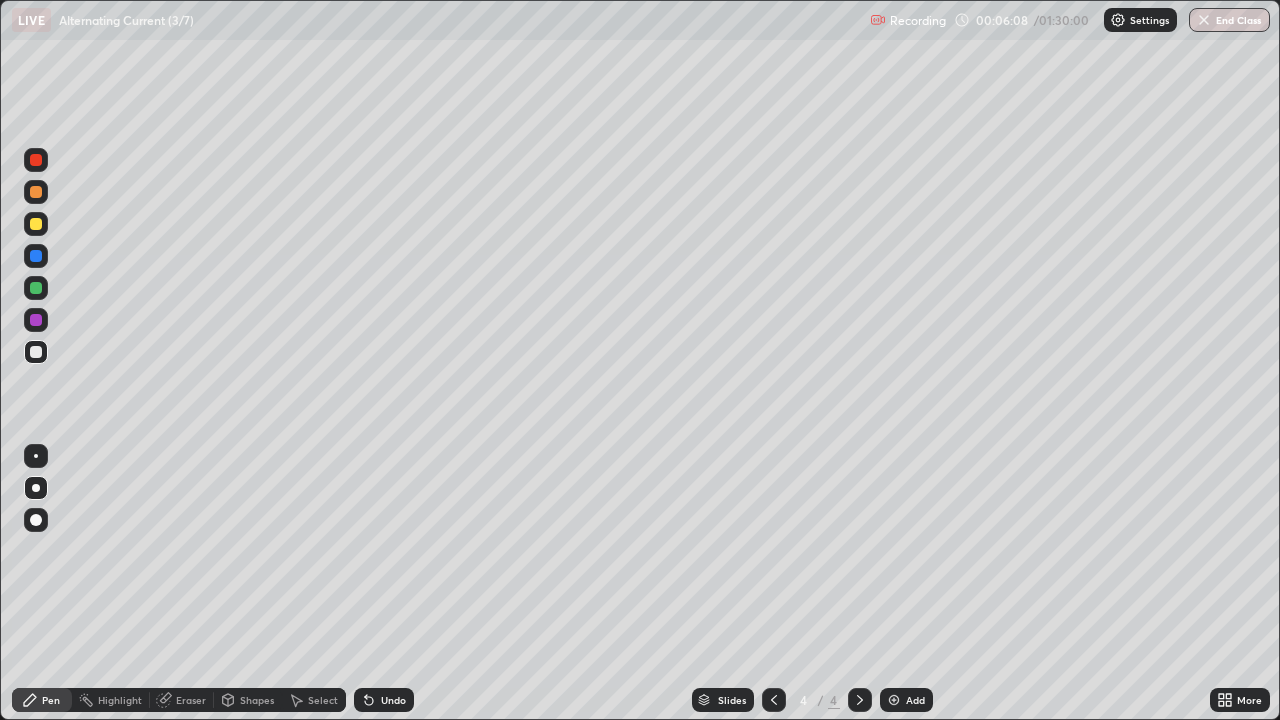 click at bounding box center [36, 224] 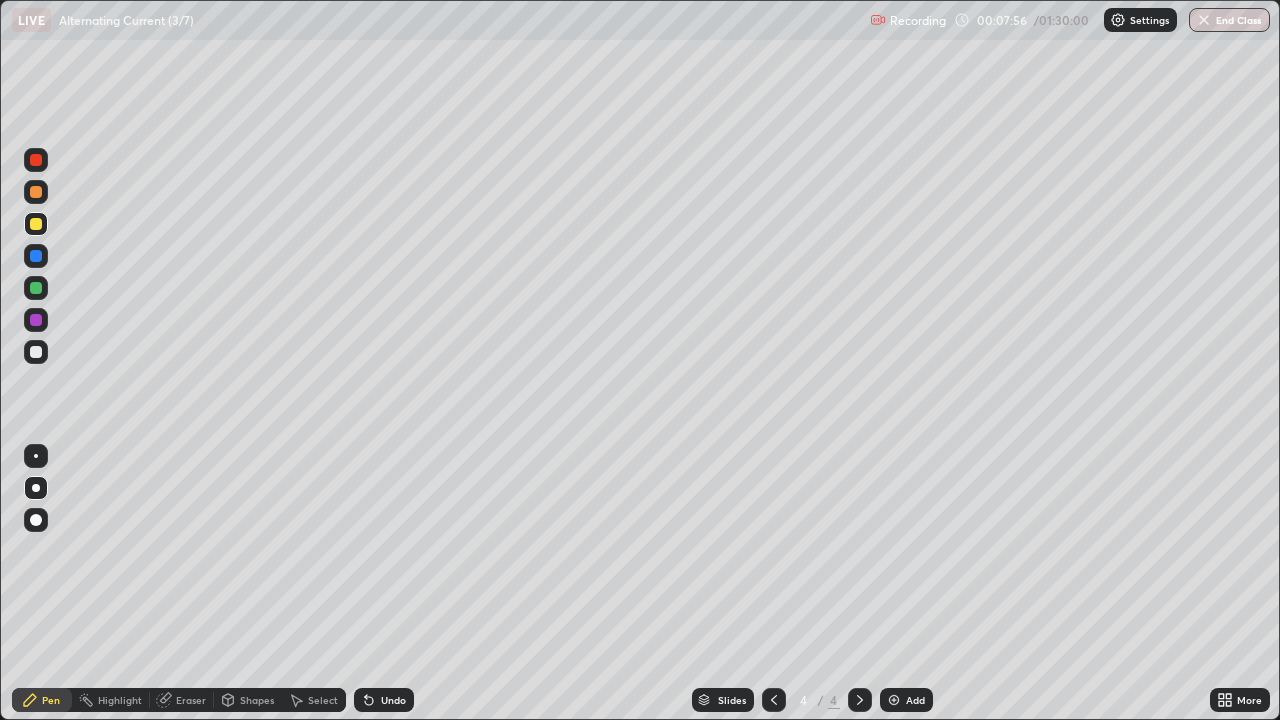 click at bounding box center (36, 288) 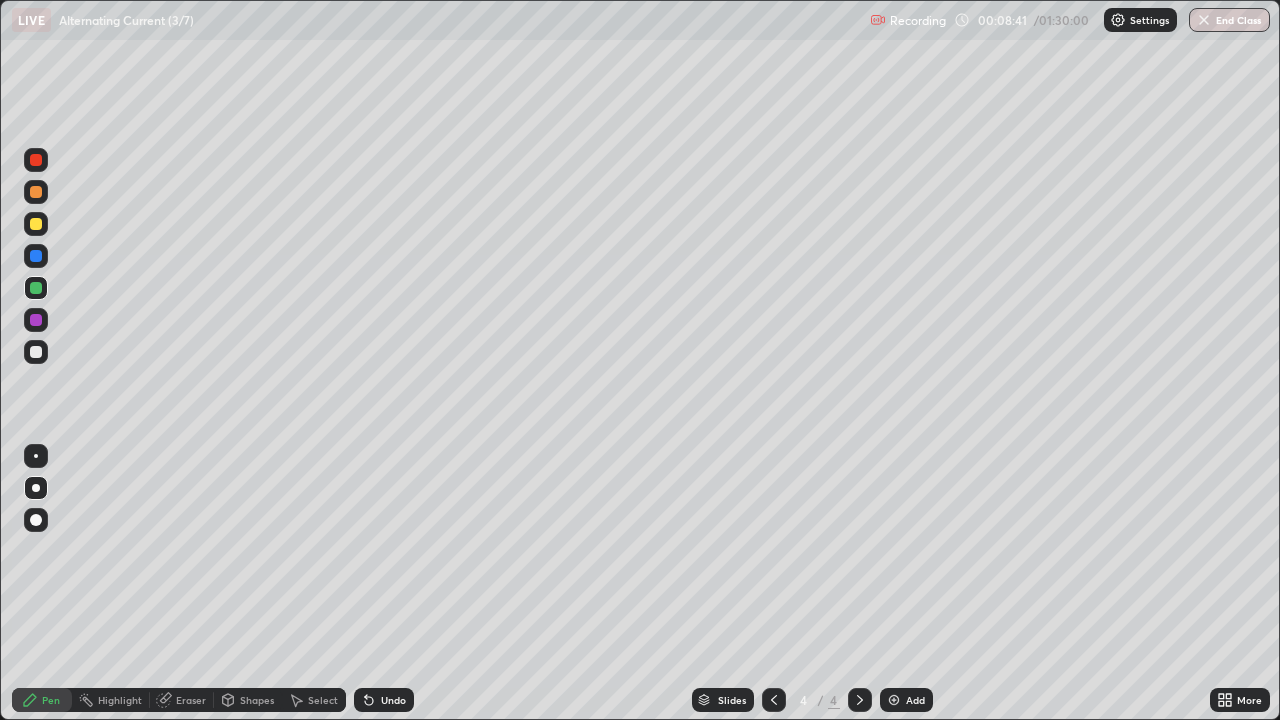 click at bounding box center [36, 352] 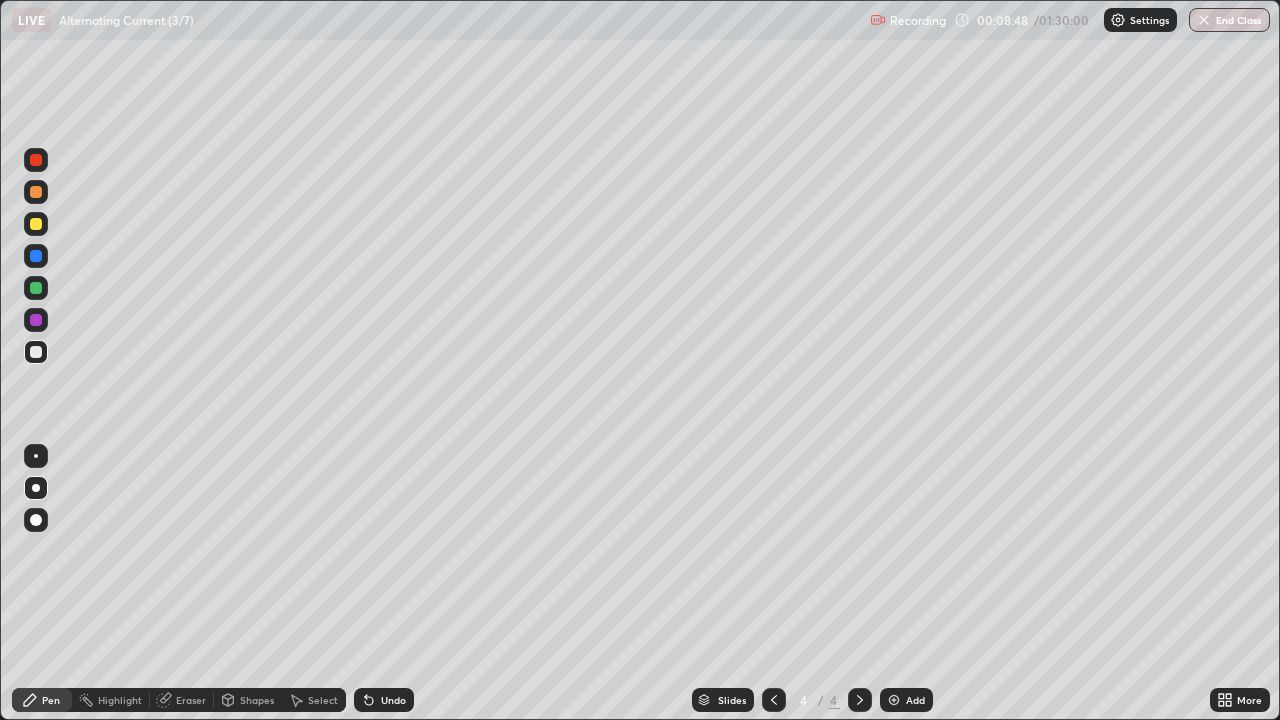 click on "Undo" at bounding box center (393, 700) 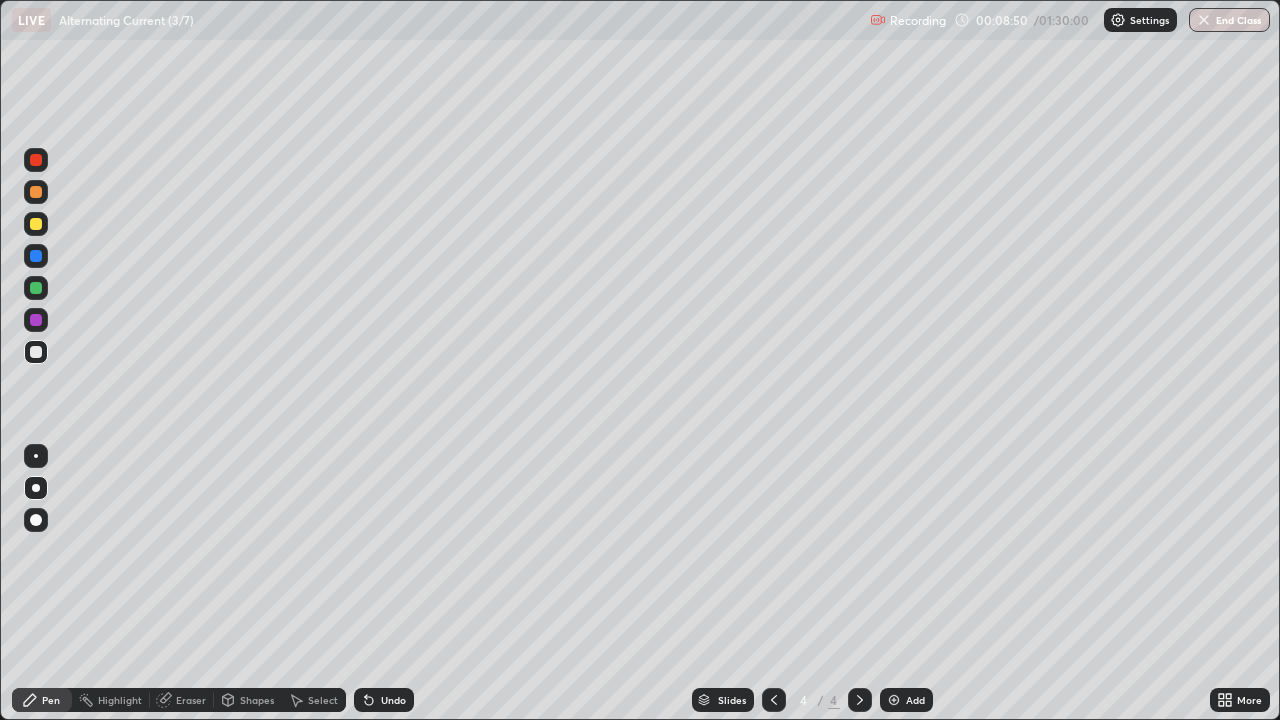 click on "Undo" at bounding box center [384, 700] 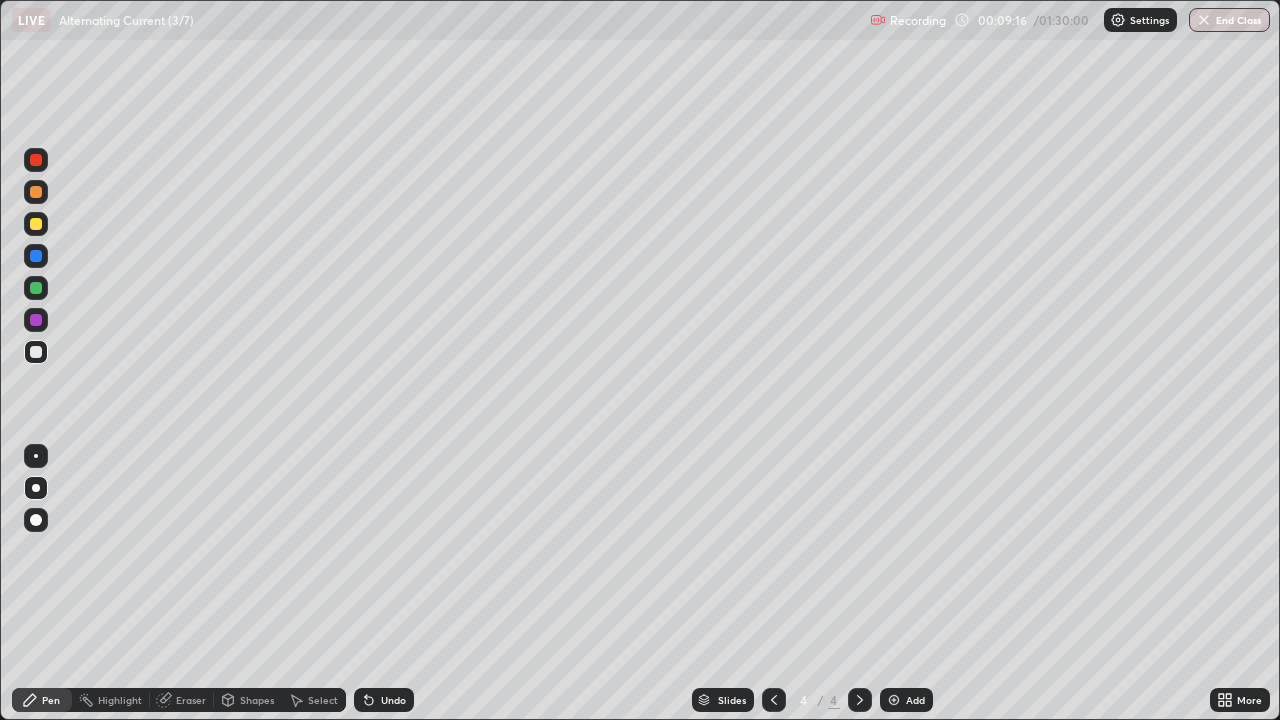 click on "Undo" at bounding box center (384, 700) 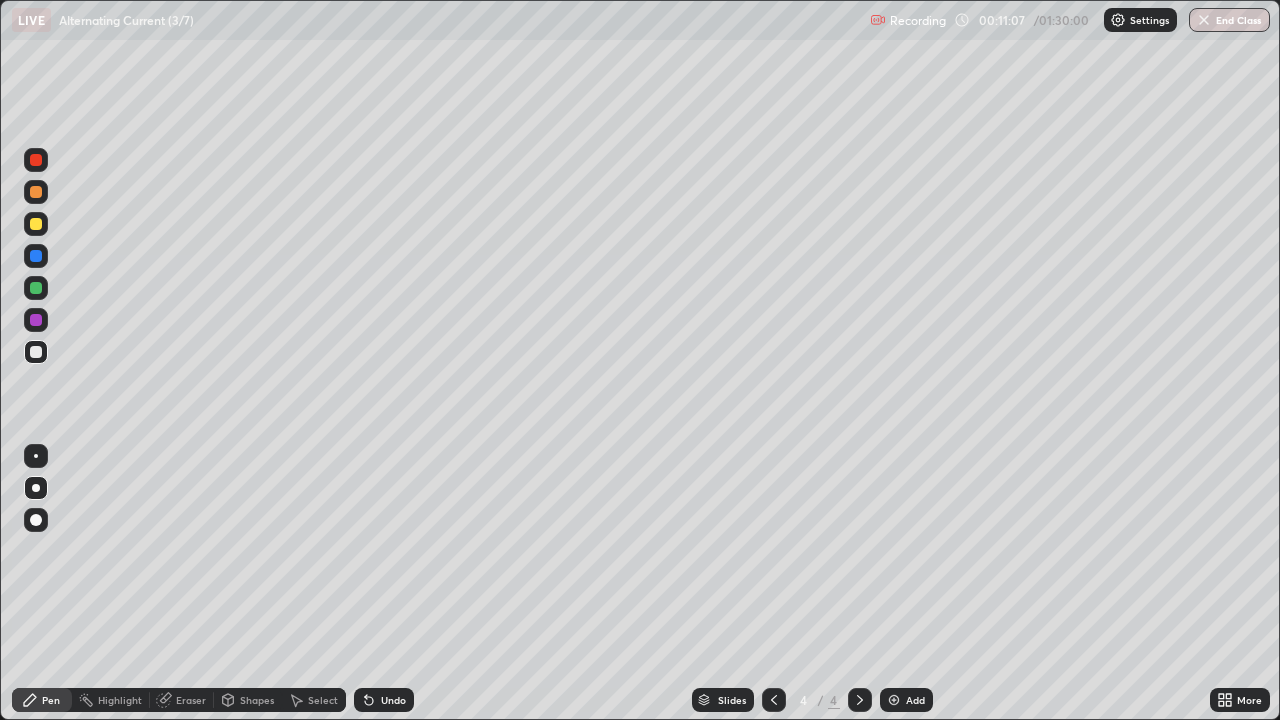 click on "Undo" at bounding box center (393, 700) 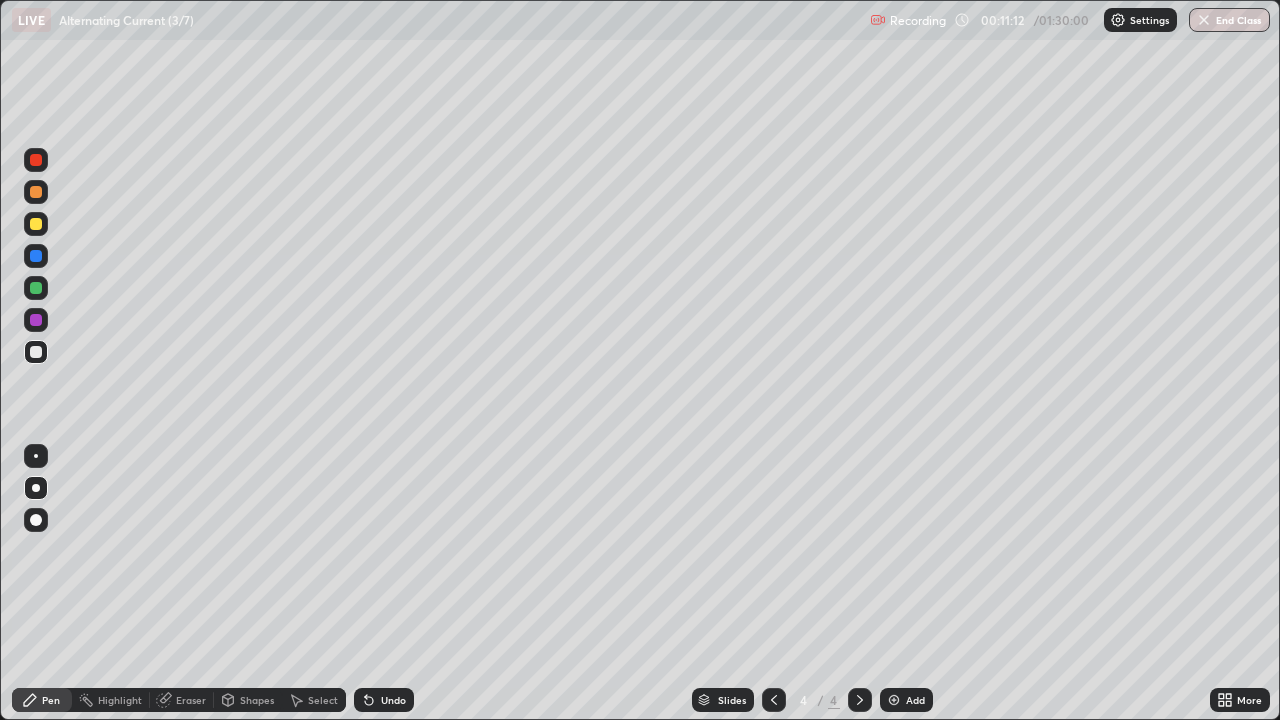 click on "Undo" at bounding box center [393, 700] 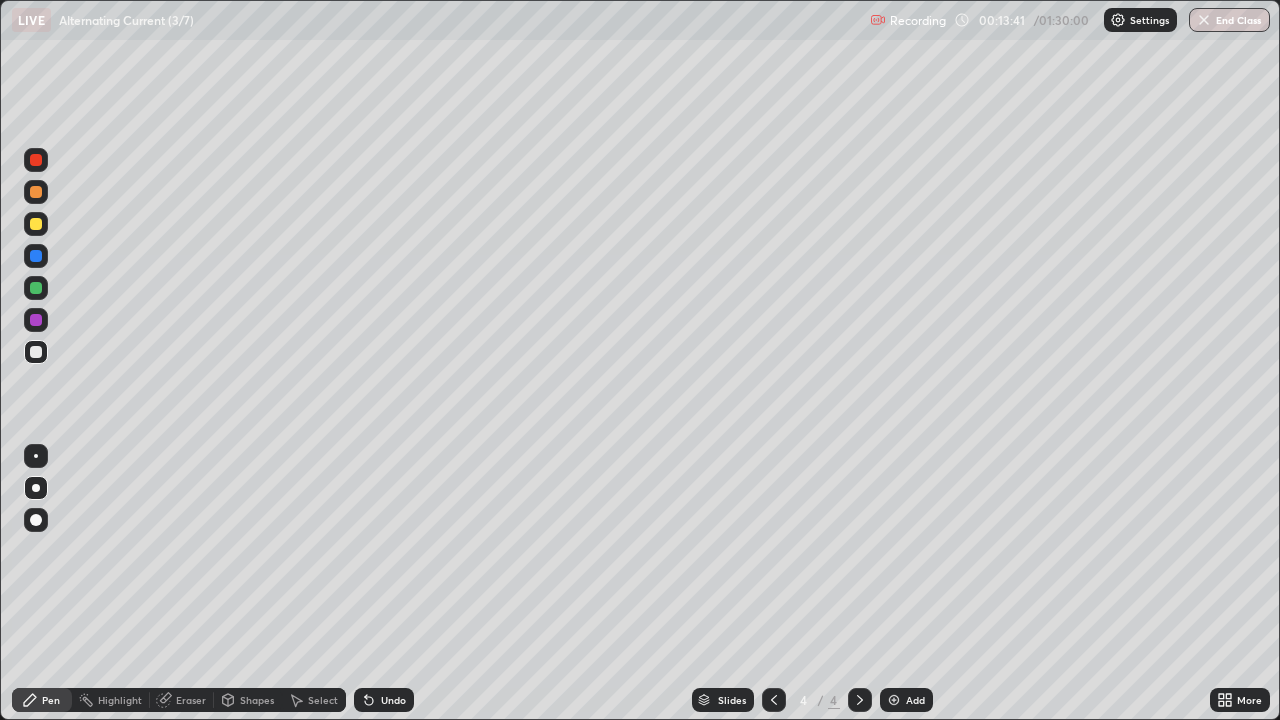 click 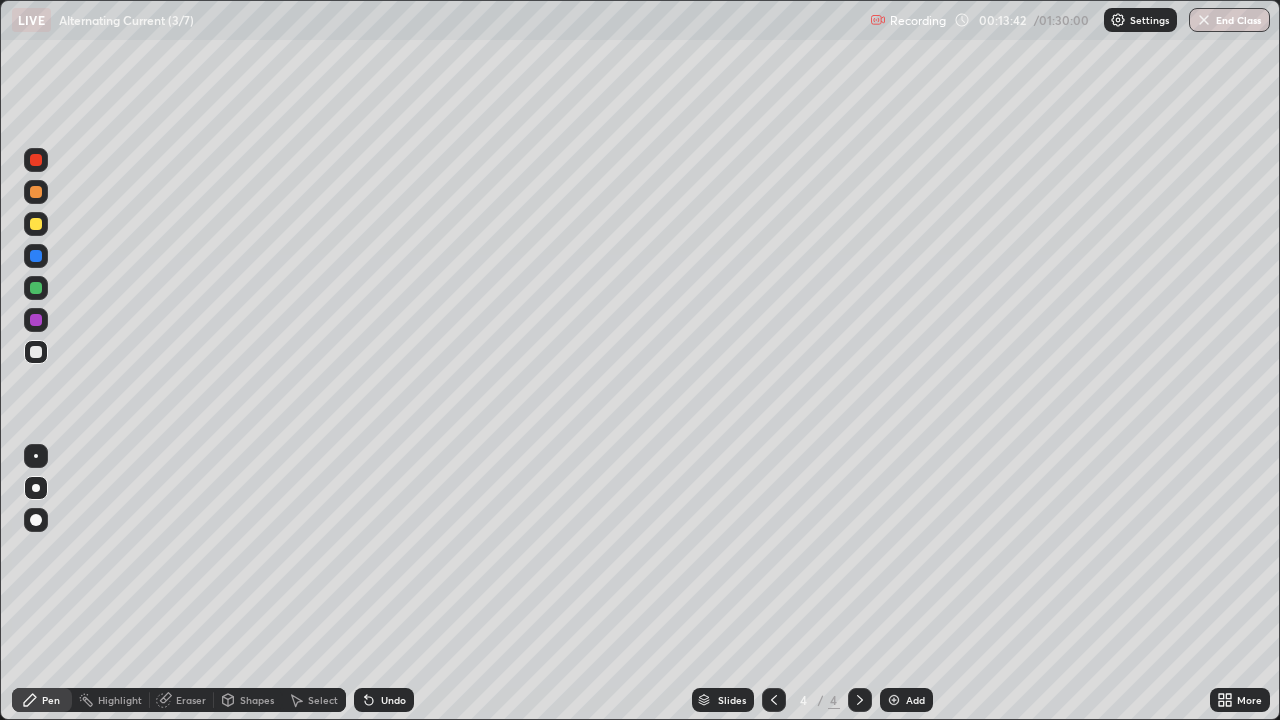 click on "Undo" at bounding box center [393, 700] 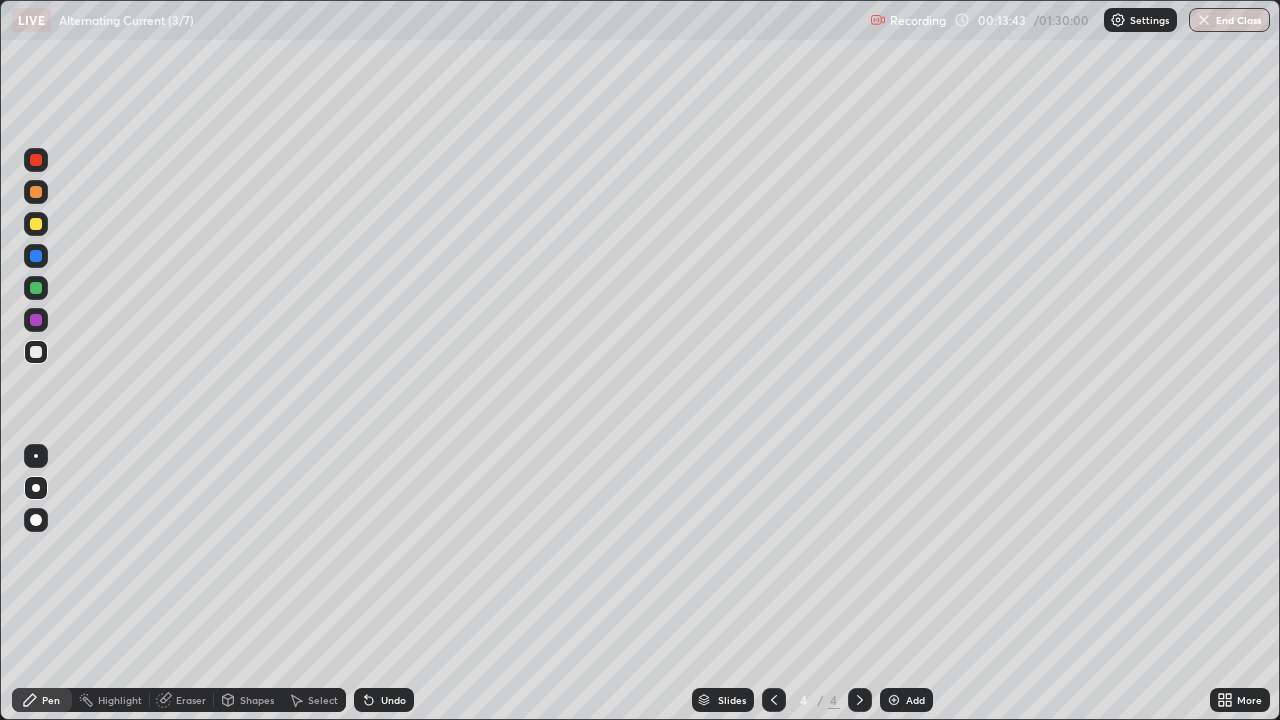 click on "Undo" at bounding box center (384, 700) 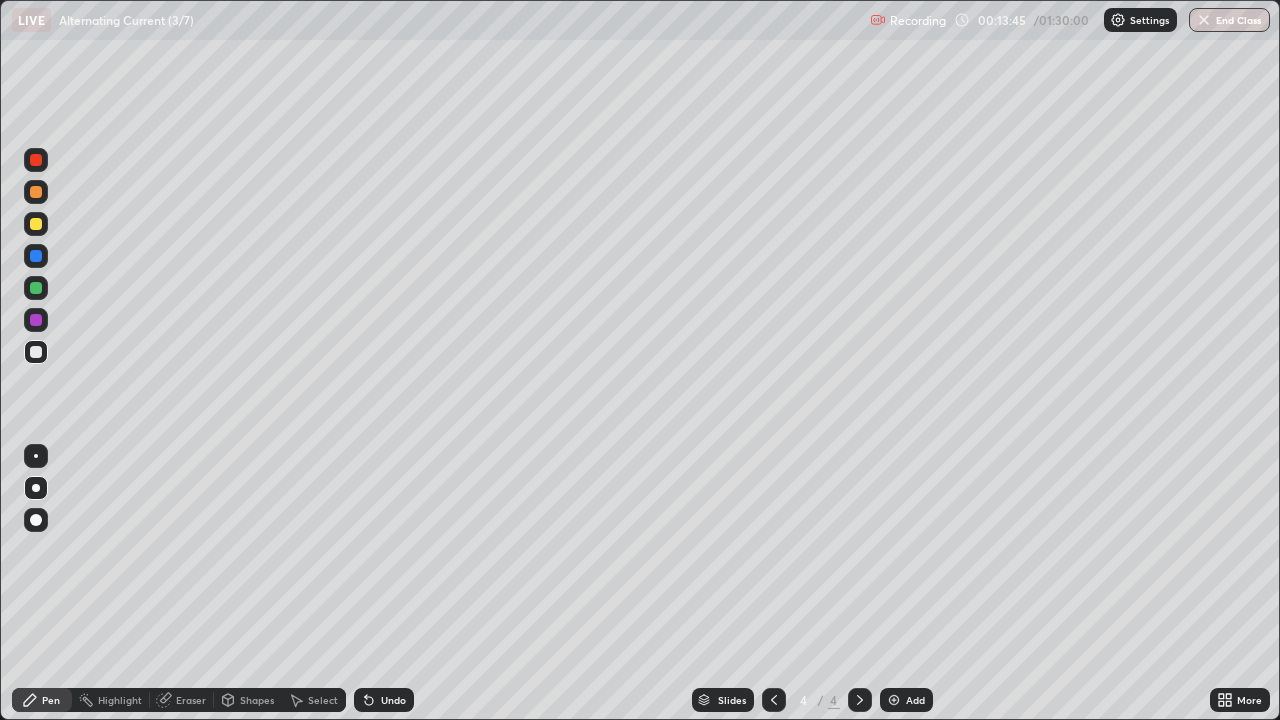 click on "Undo" at bounding box center [393, 700] 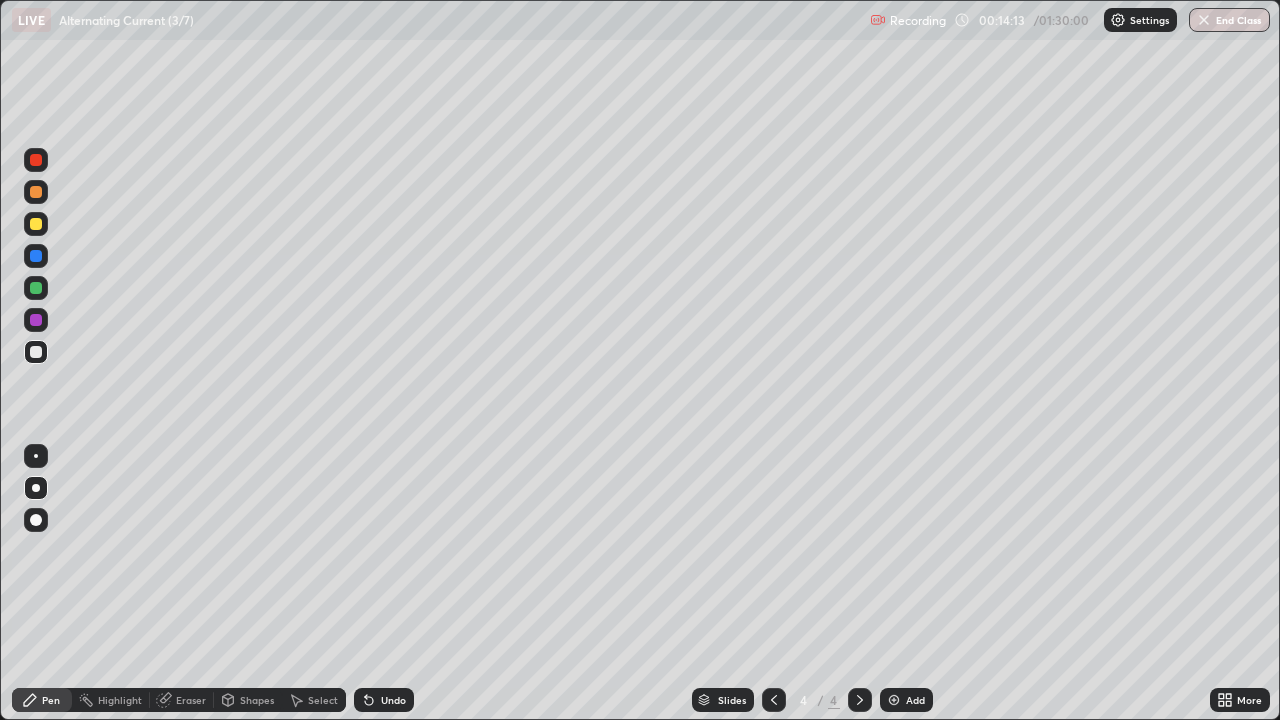 click on "Add" at bounding box center [915, 700] 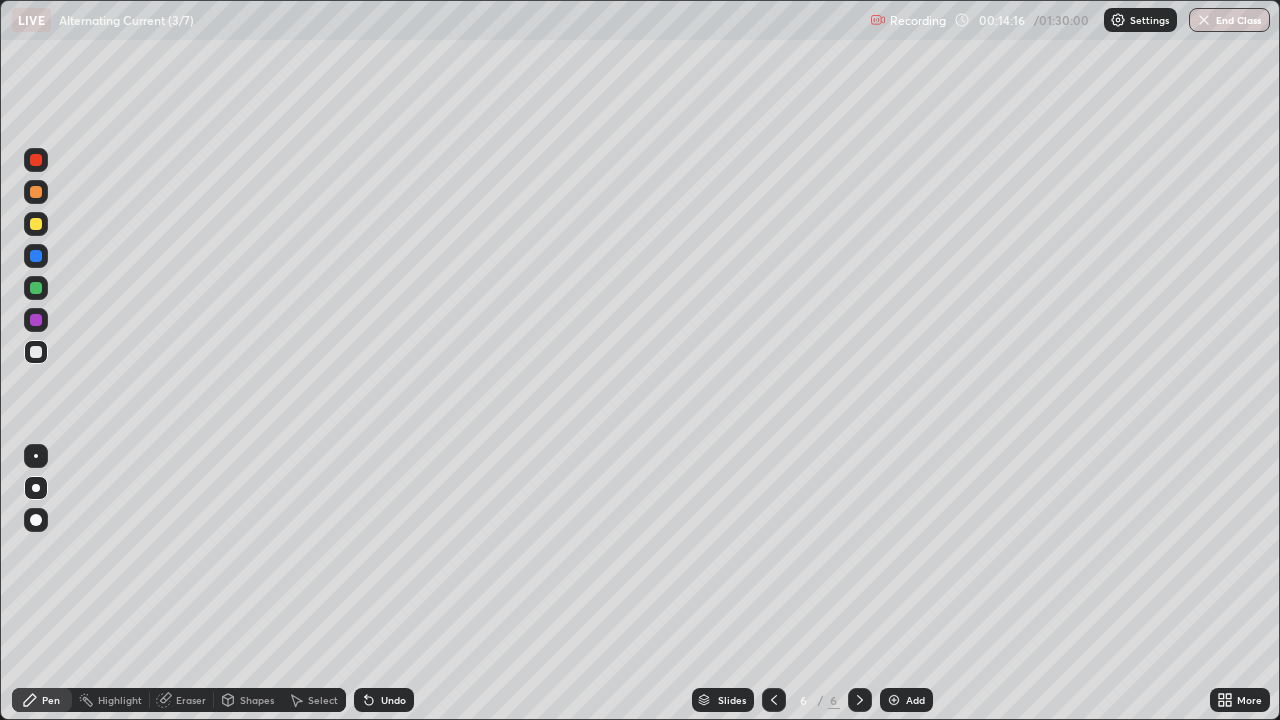 click at bounding box center (36, 224) 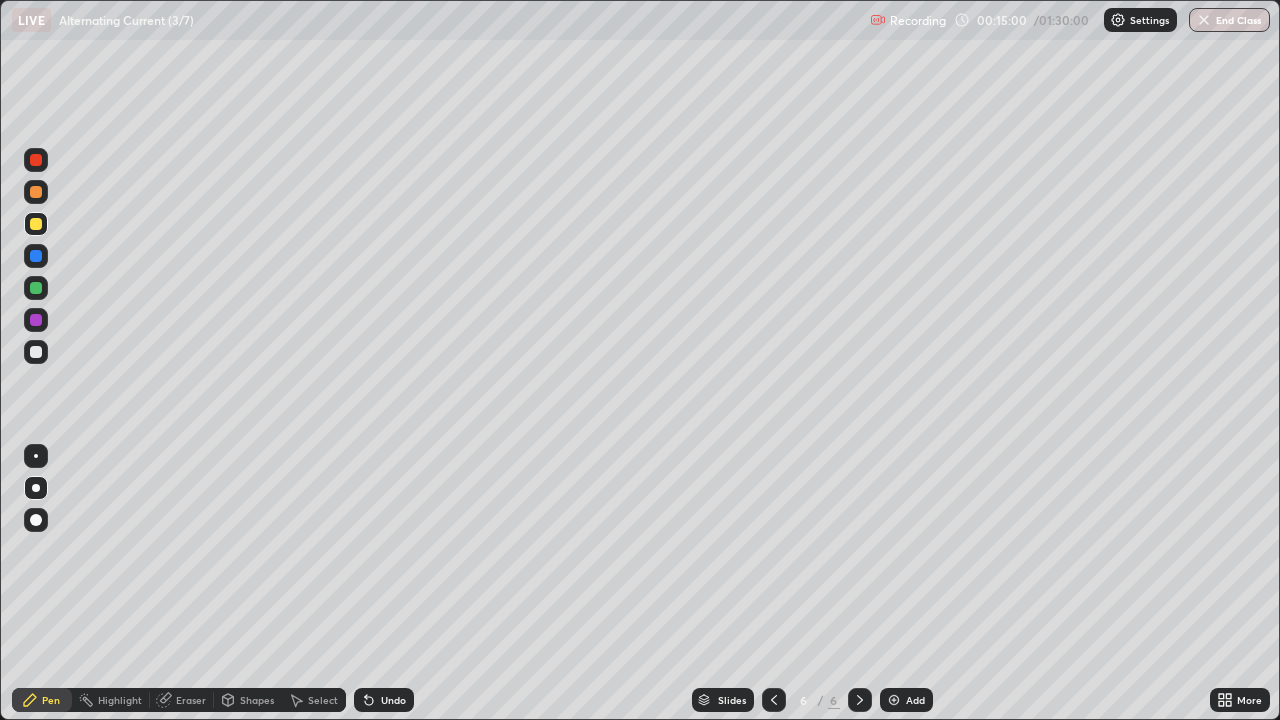 click at bounding box center (36, 352) 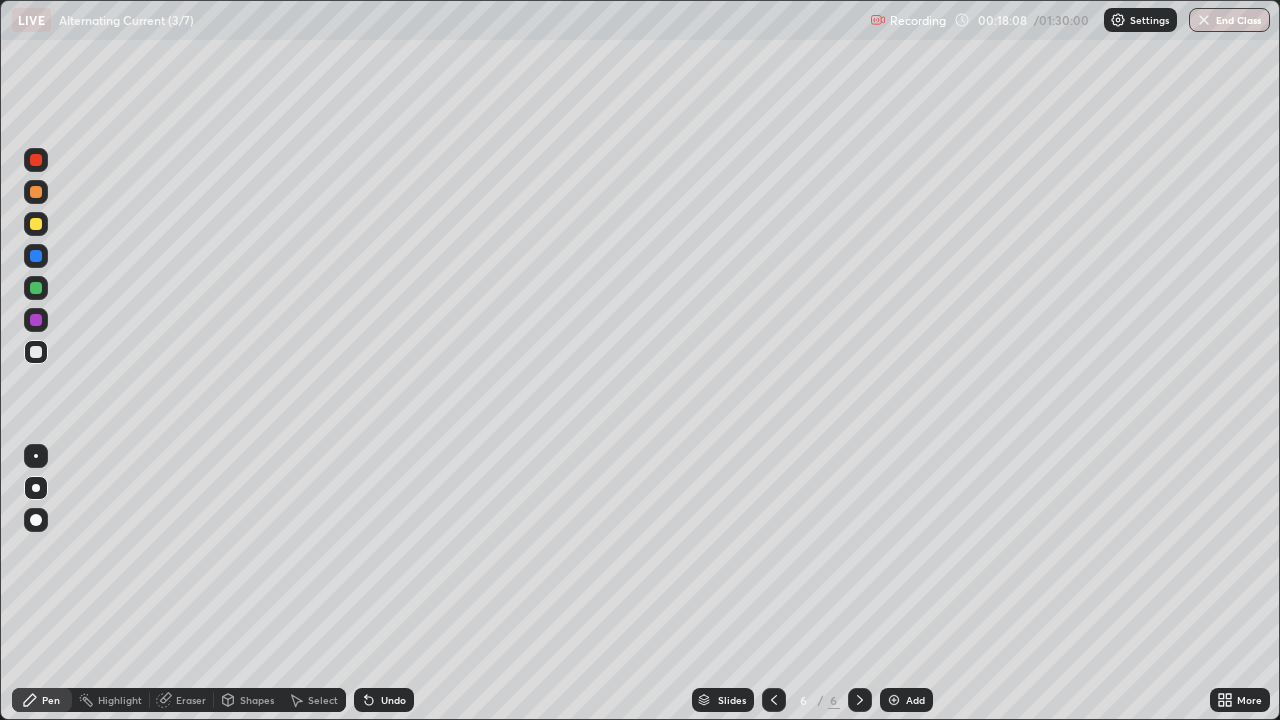 click on "Undo" at bounding box center (384, 700) 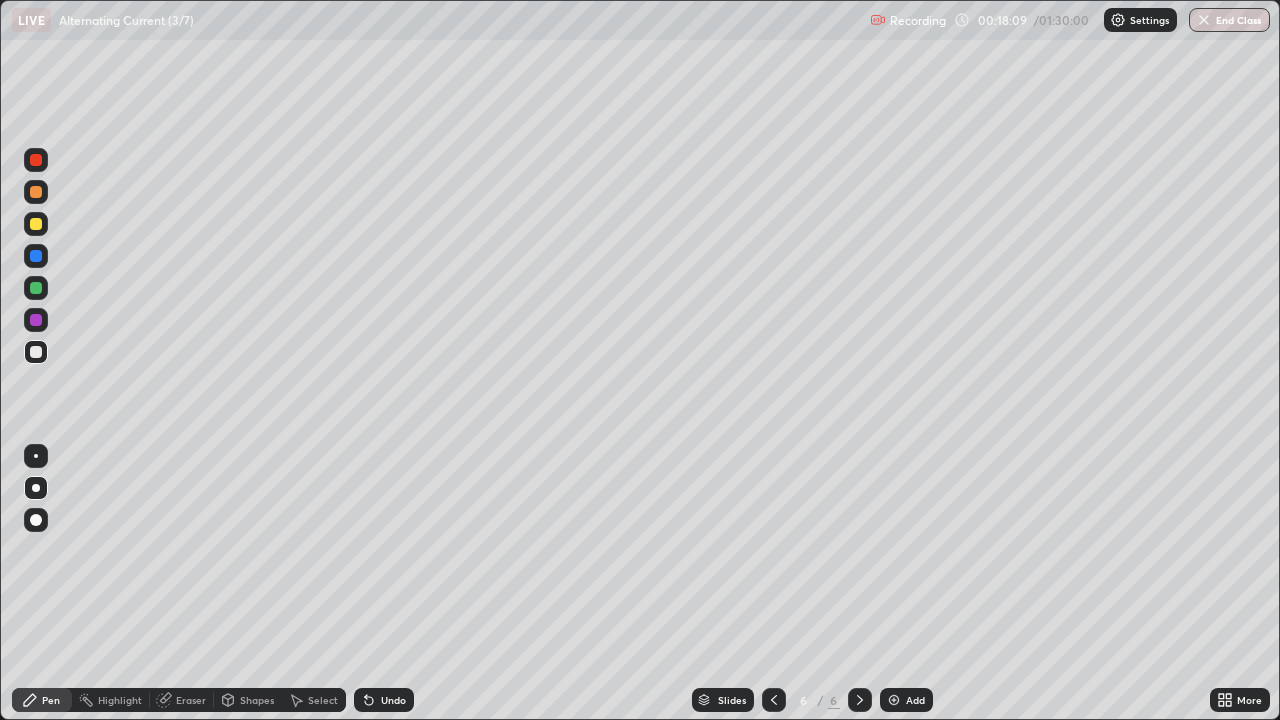 click on "Undo" at bounding box center [393, 700] 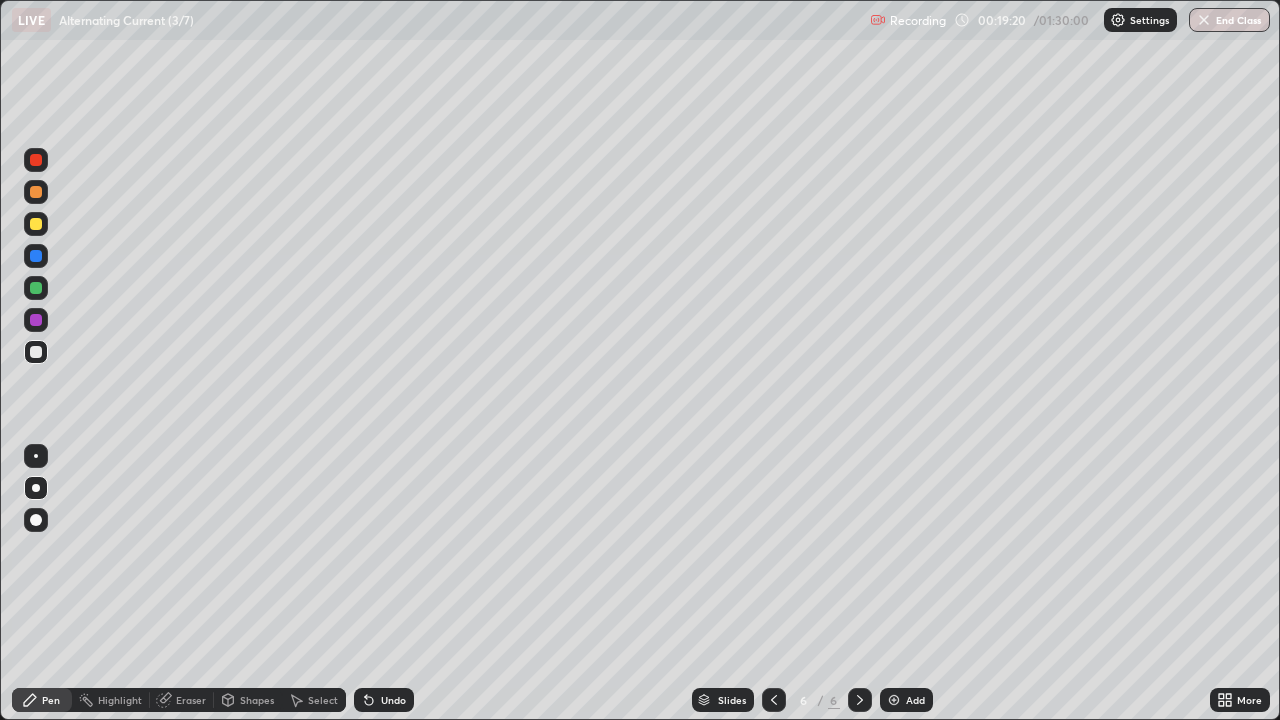 click at bounding box center (36, 256) 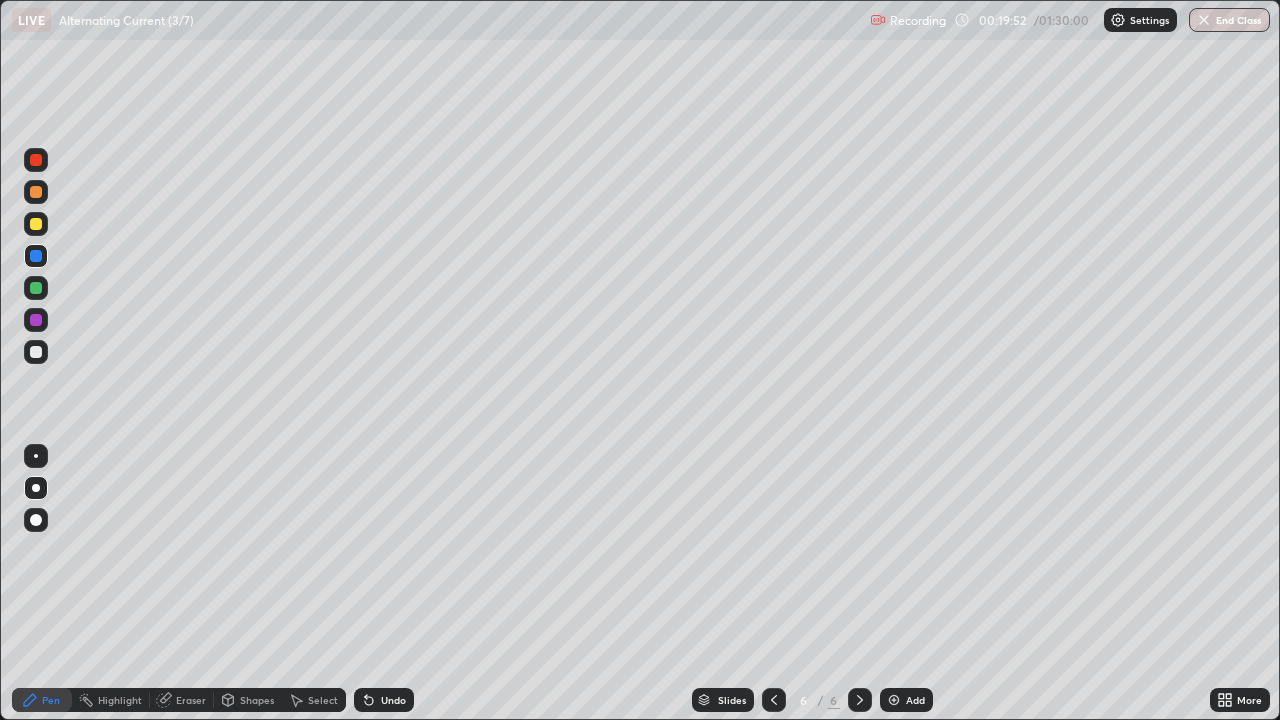 click on "Eraser" at bounding box center [191, 700] 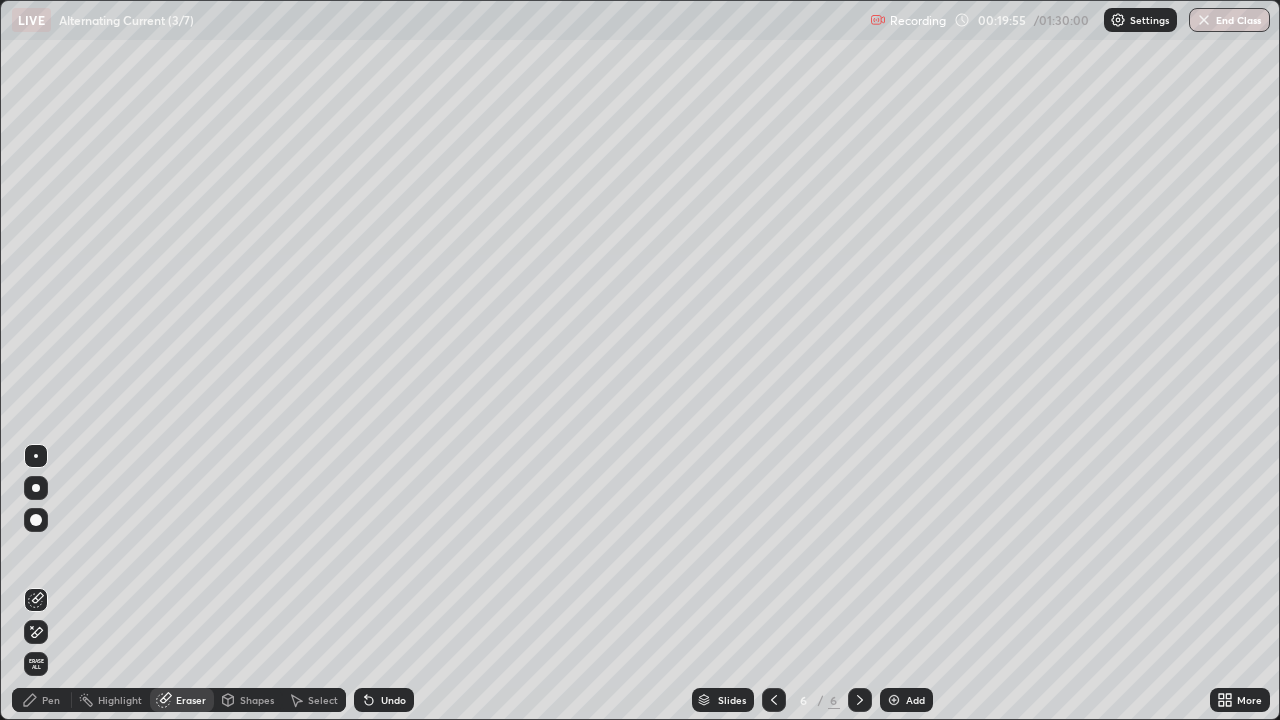 click on "Pen" at bounding box center [51, 700] 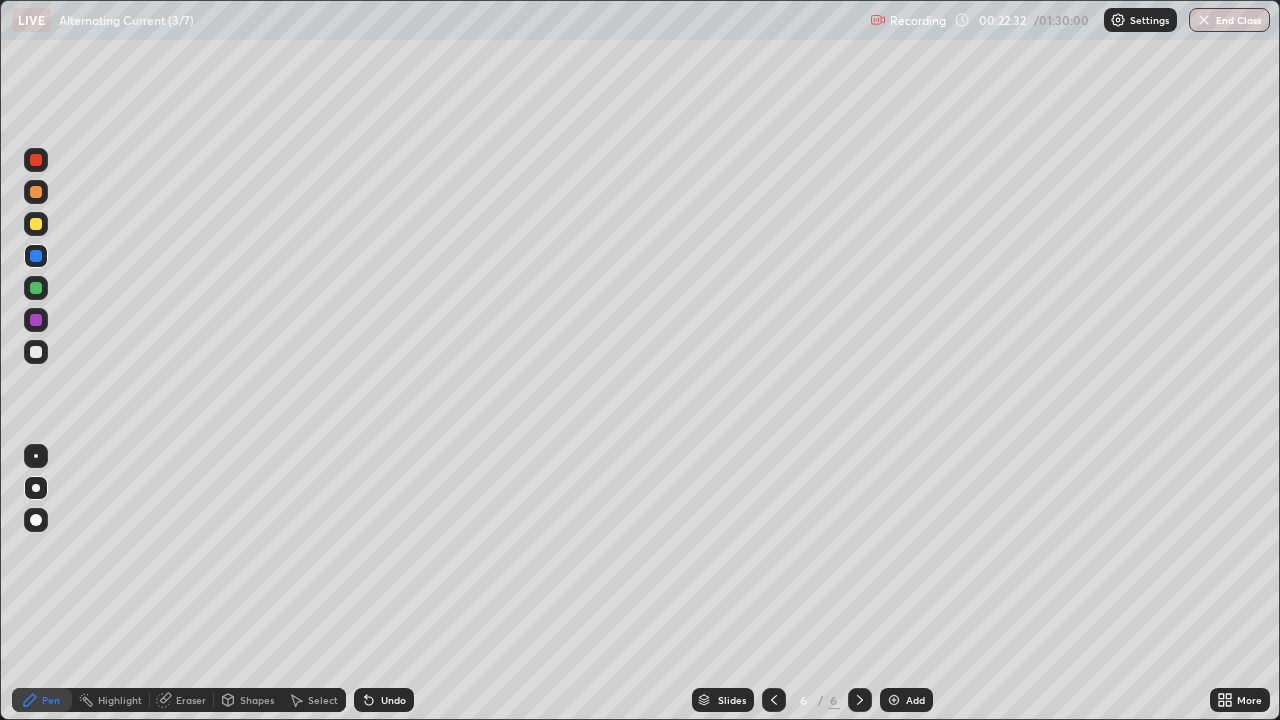click on "Add" at bounding box center [906, 700] 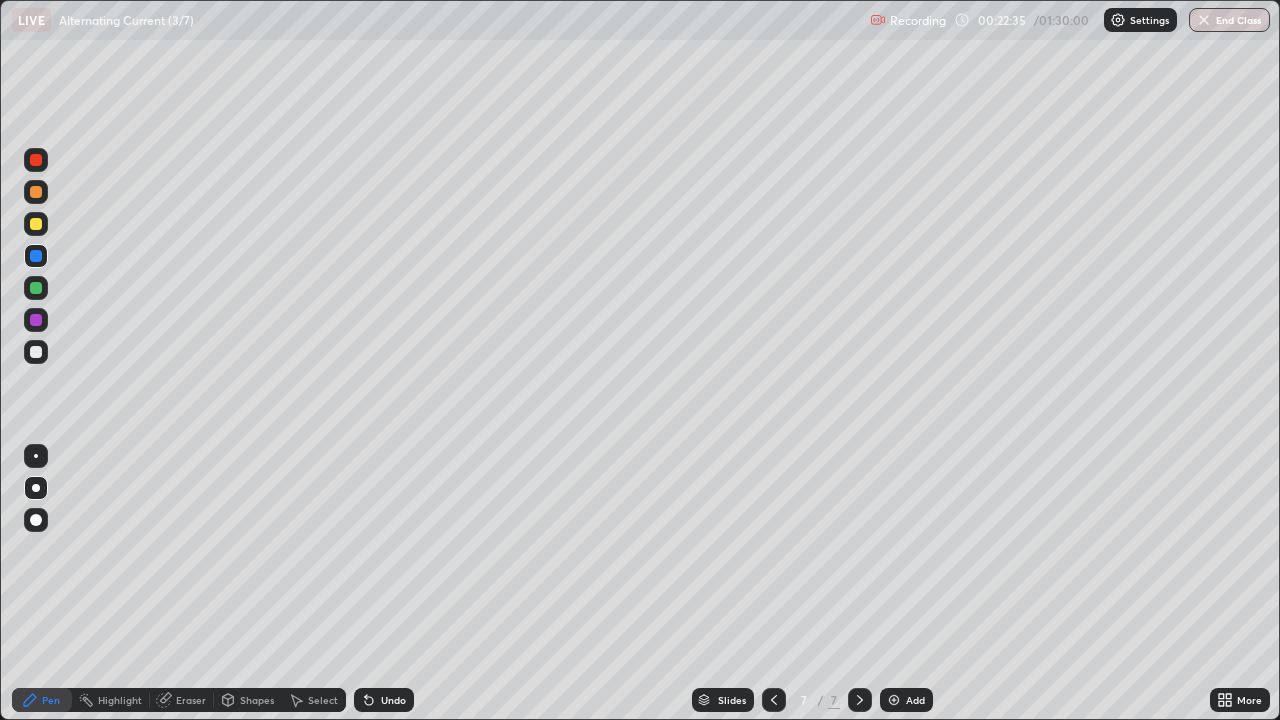 click at bounding box center [36, 224] 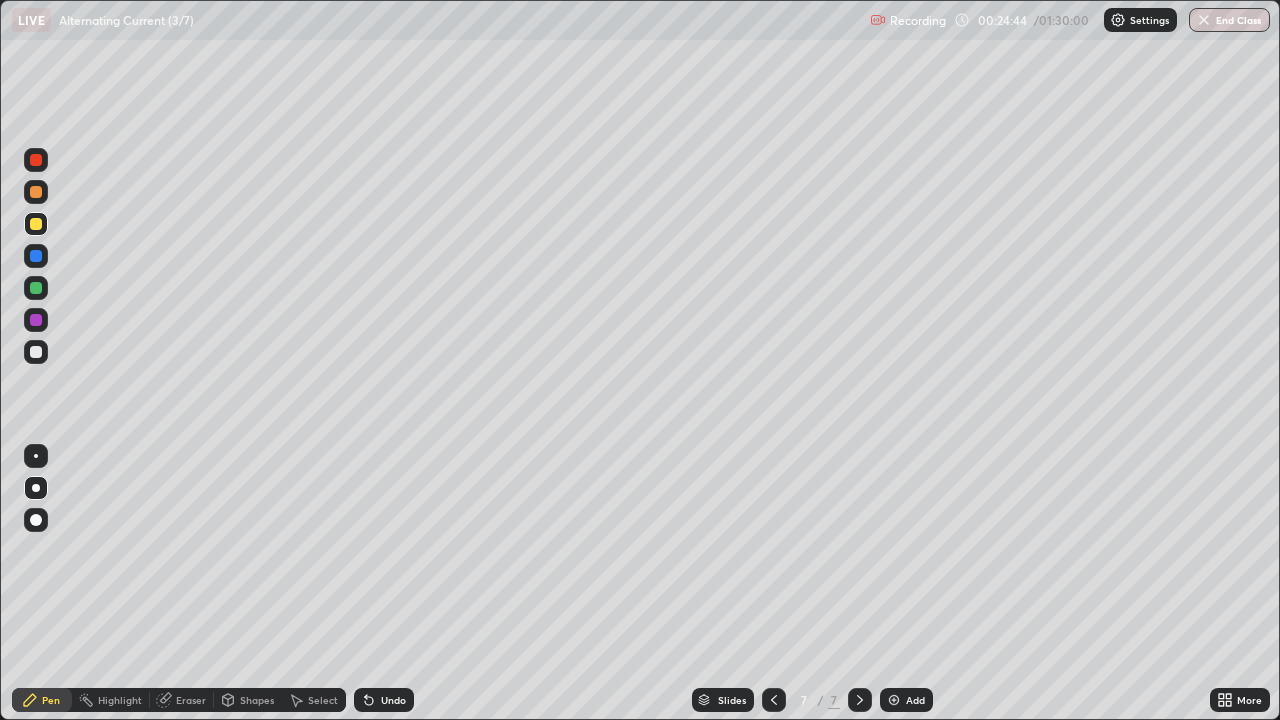 click on "Shapes" at bounding box center (257, 700) 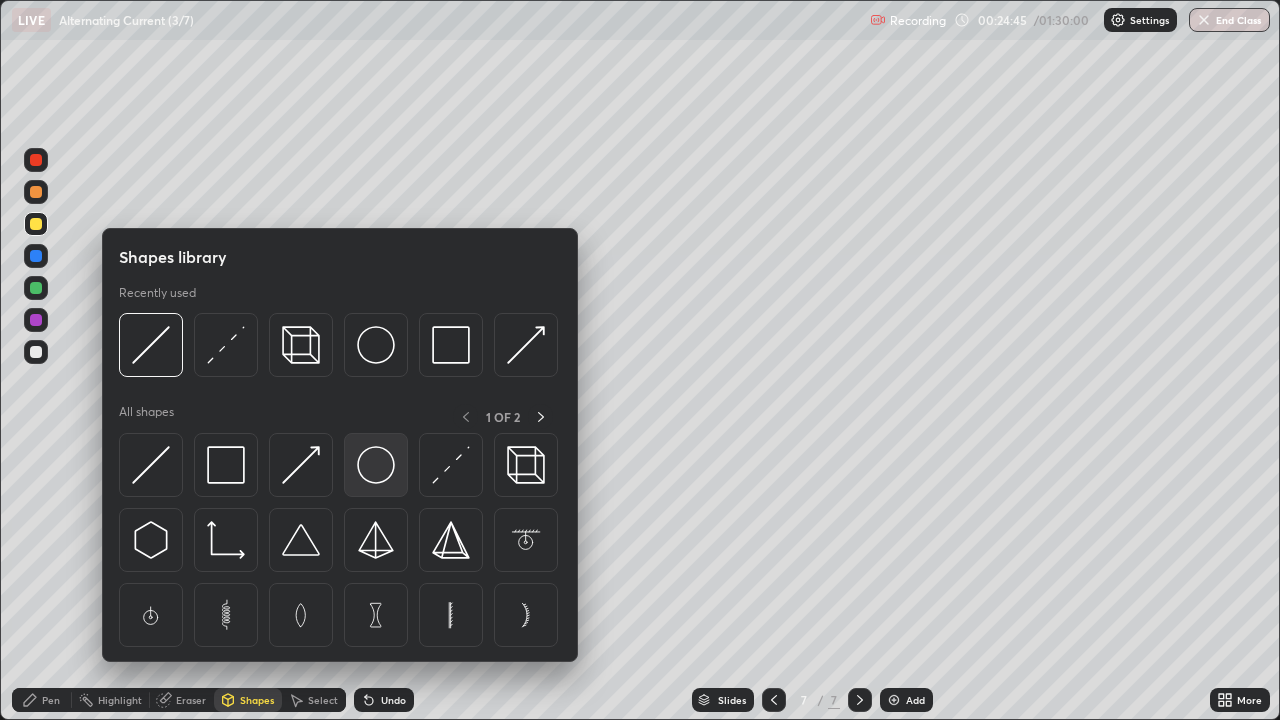 click at bounding box center [376, 465] 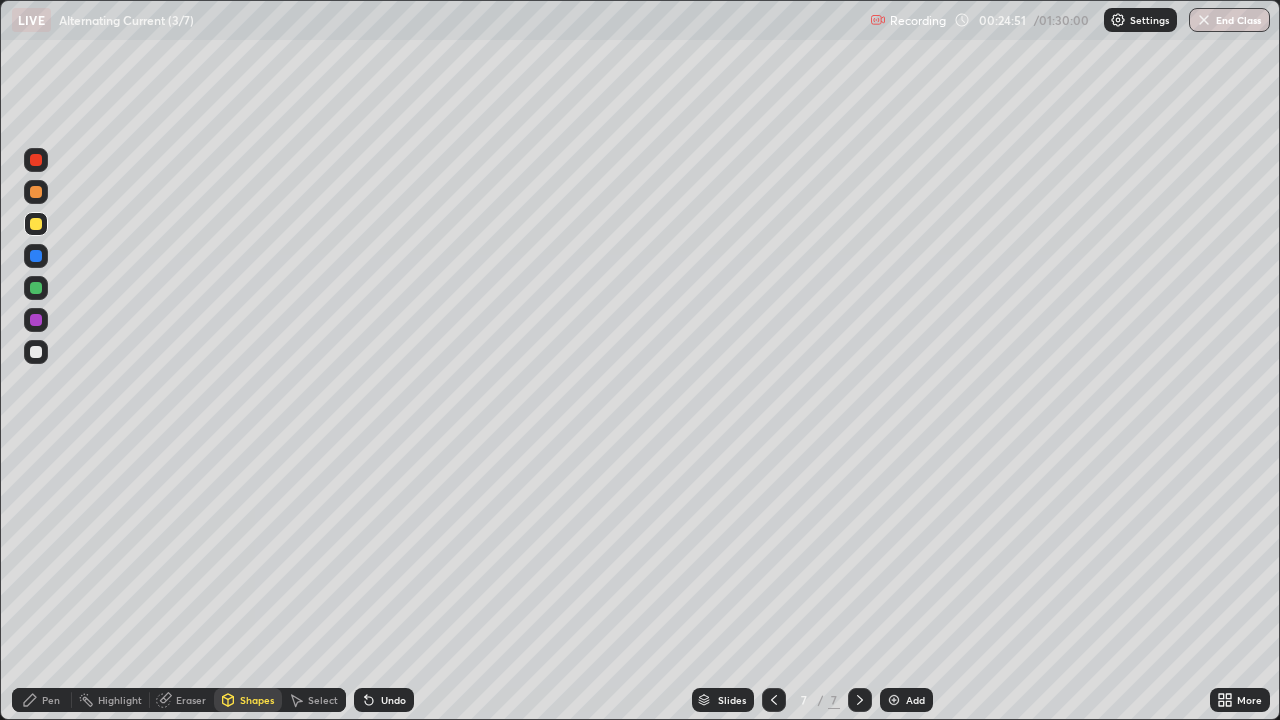 click on "Pen" at bounding box center (51, 700) 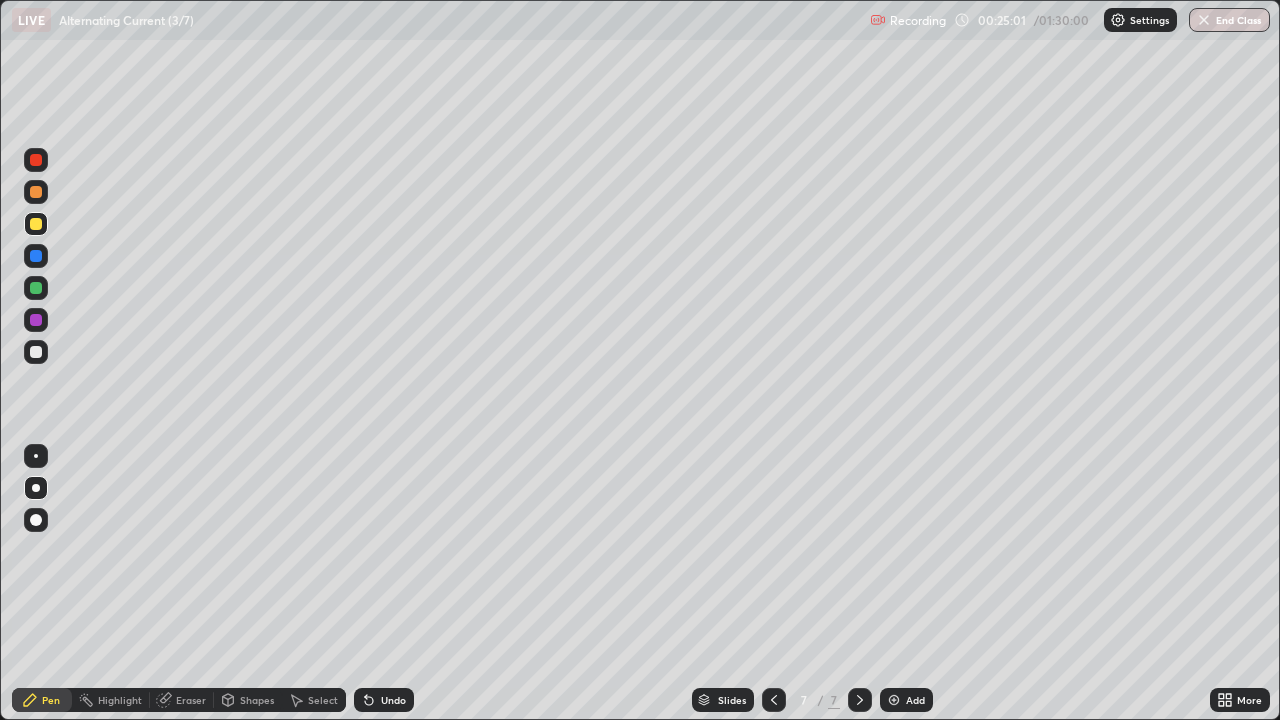 click on "Shapes" at bounding box center [257, 700] 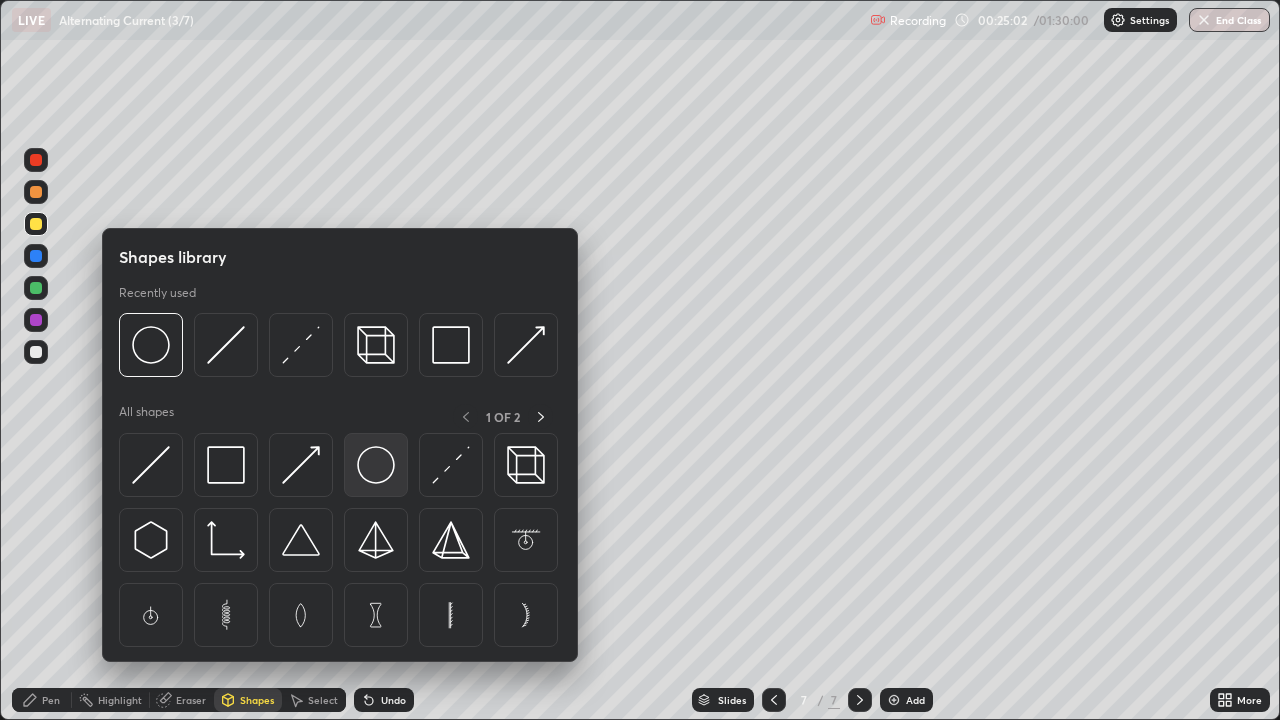 click at bounding box center (376, 465) 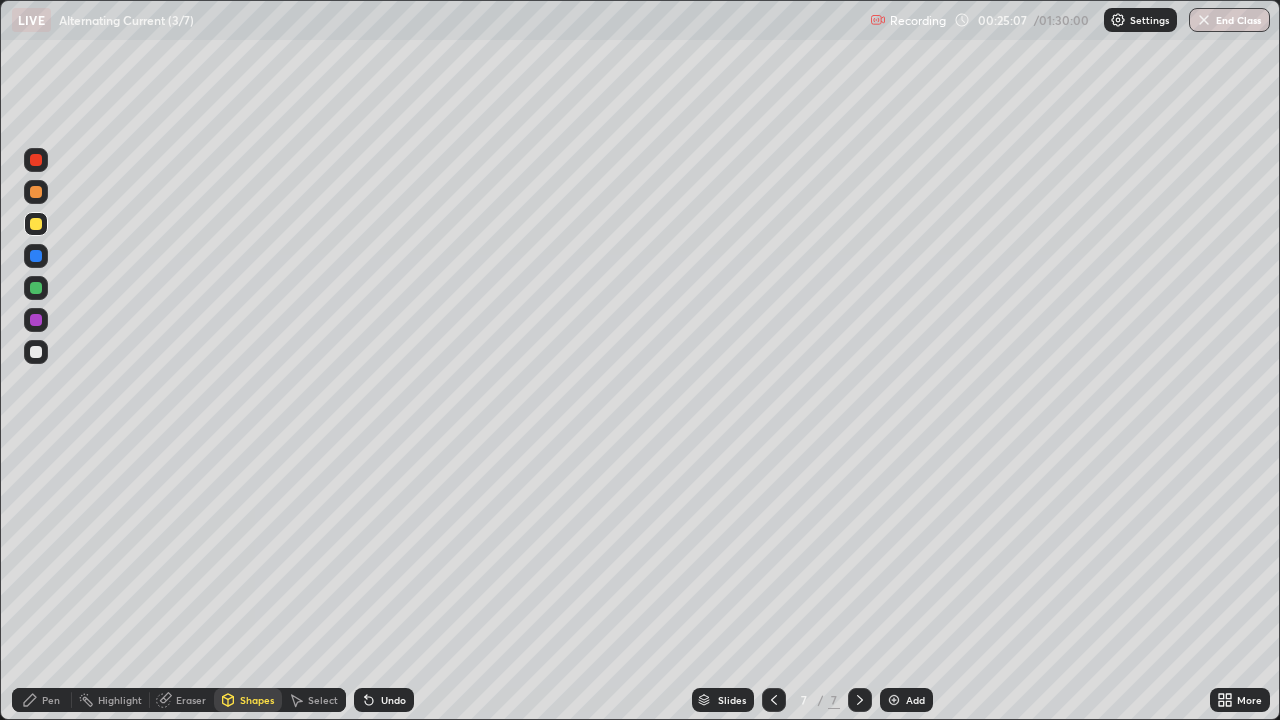 click on "Pen" at bounding box center (51, 700) 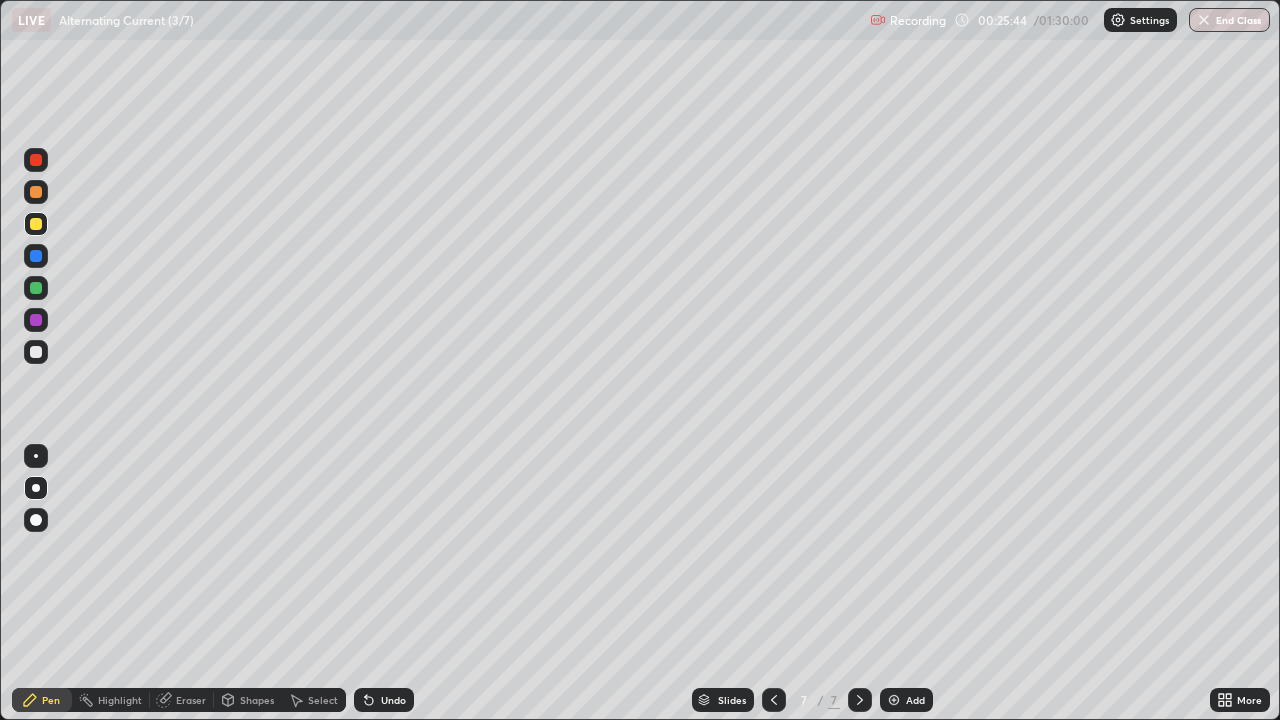 click at bounding box center [36, 288] 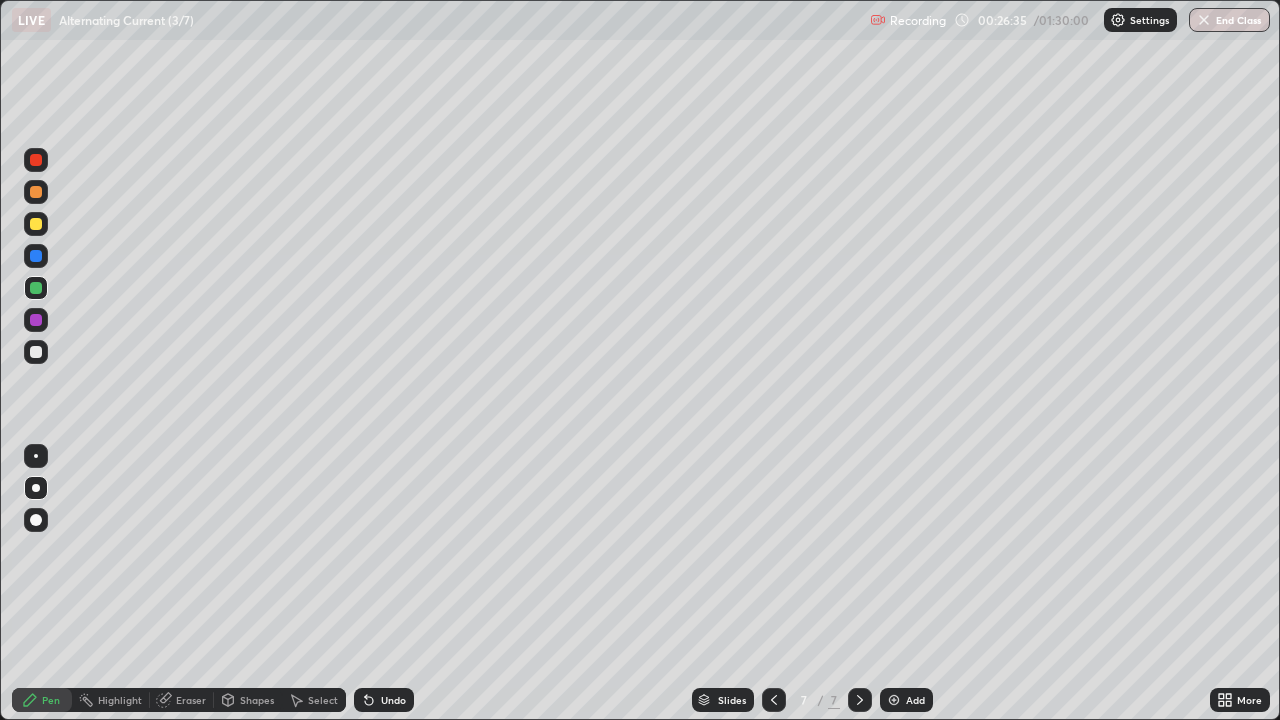 click at bounding box center [36, 224] 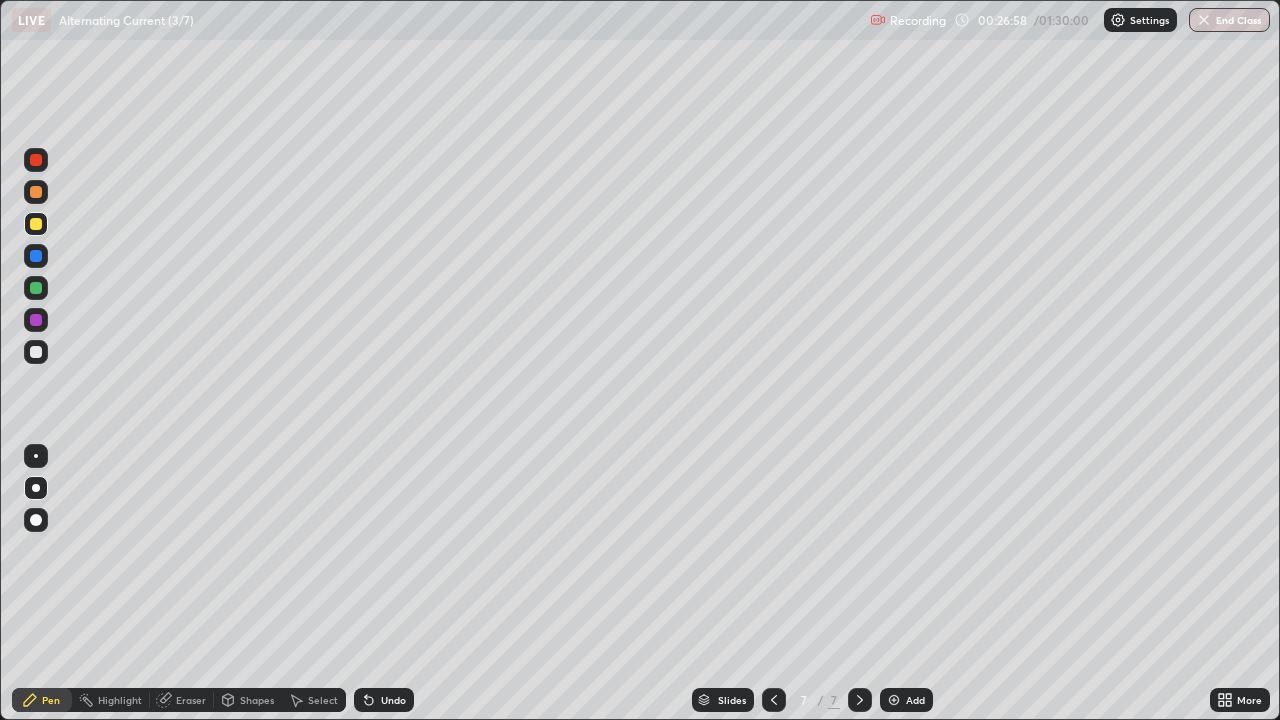 click at bounding box center (36, 352) 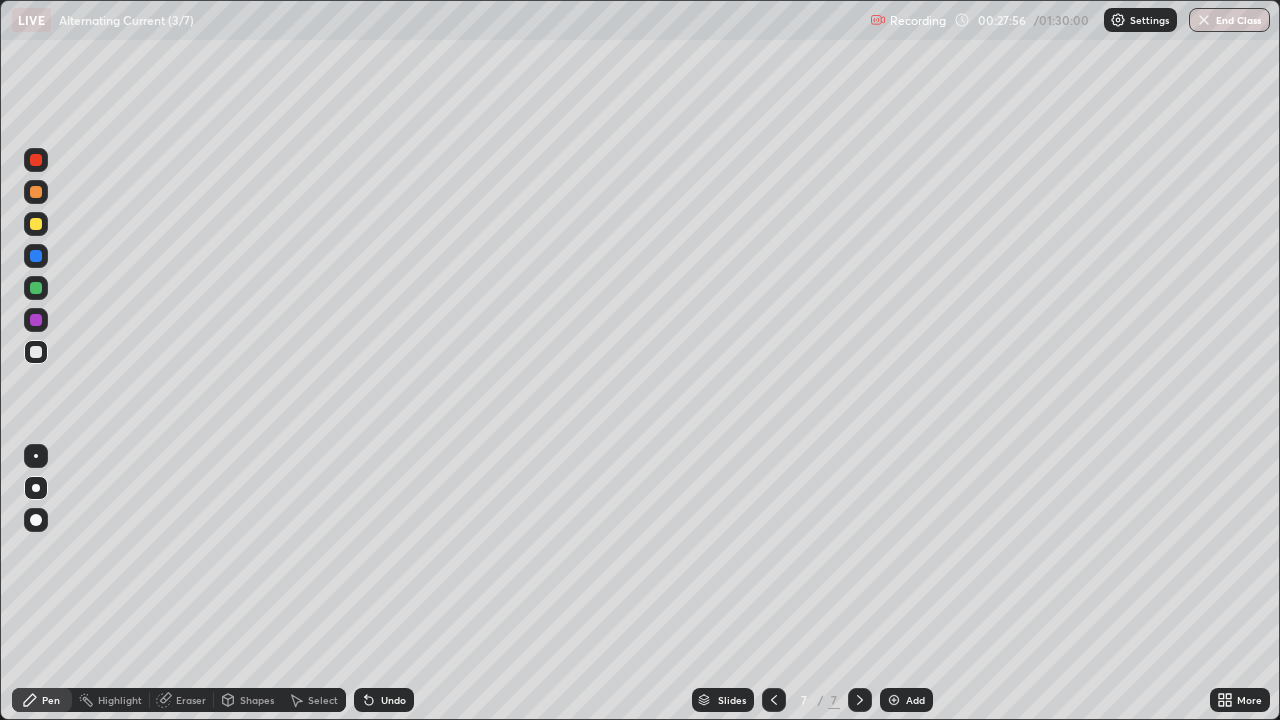 click on "Undo" at bounding box center (393, 700) 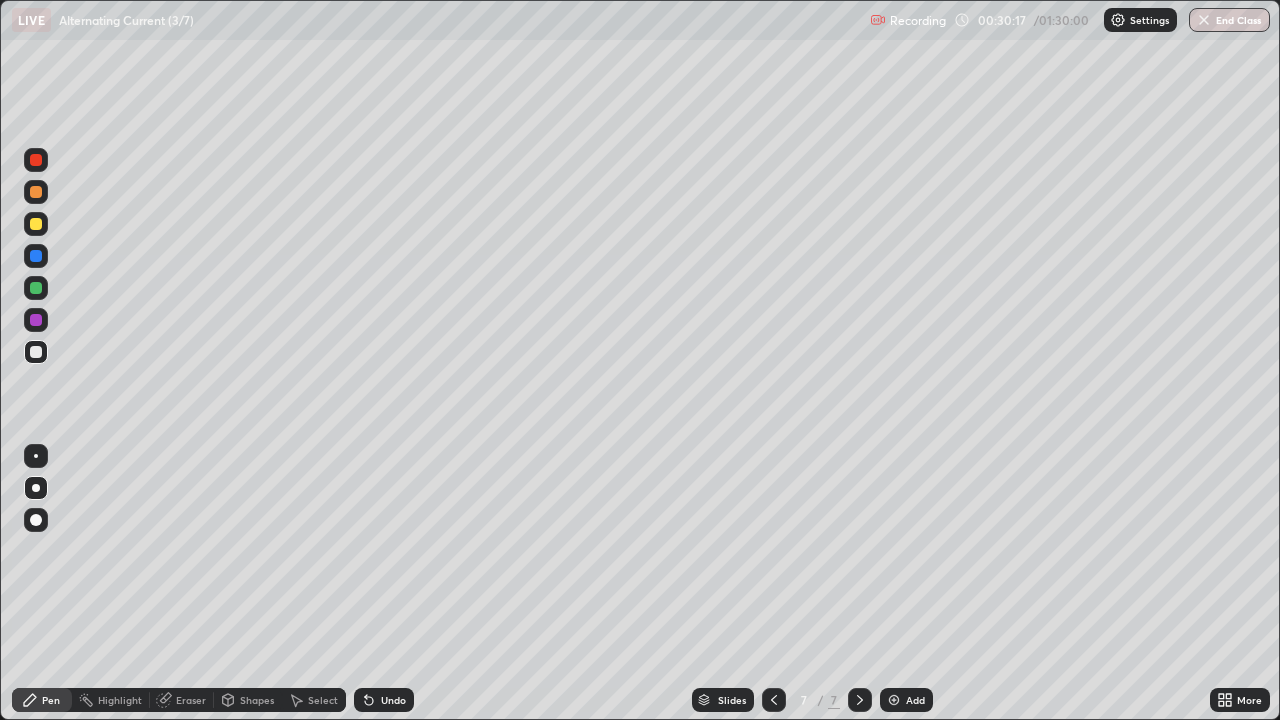 click on "Add" at bounding box center [906, 700] 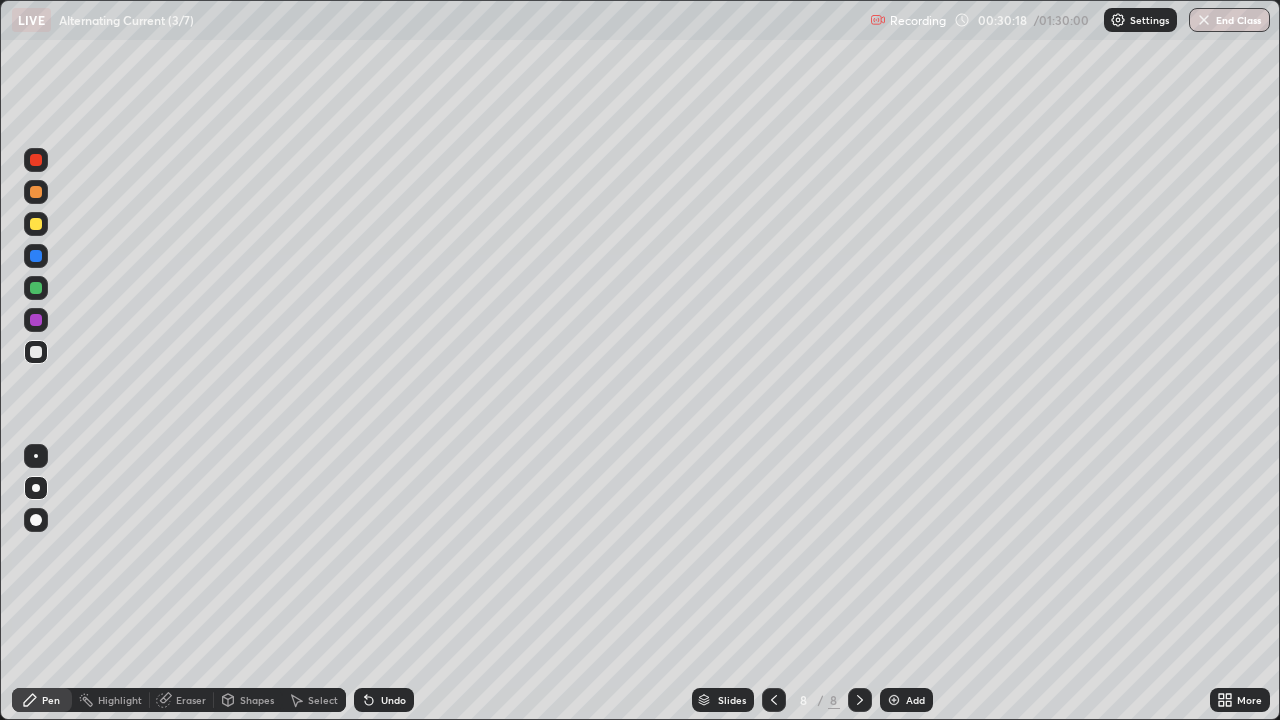 click on "Shapes" at bounding box center (257, 700) 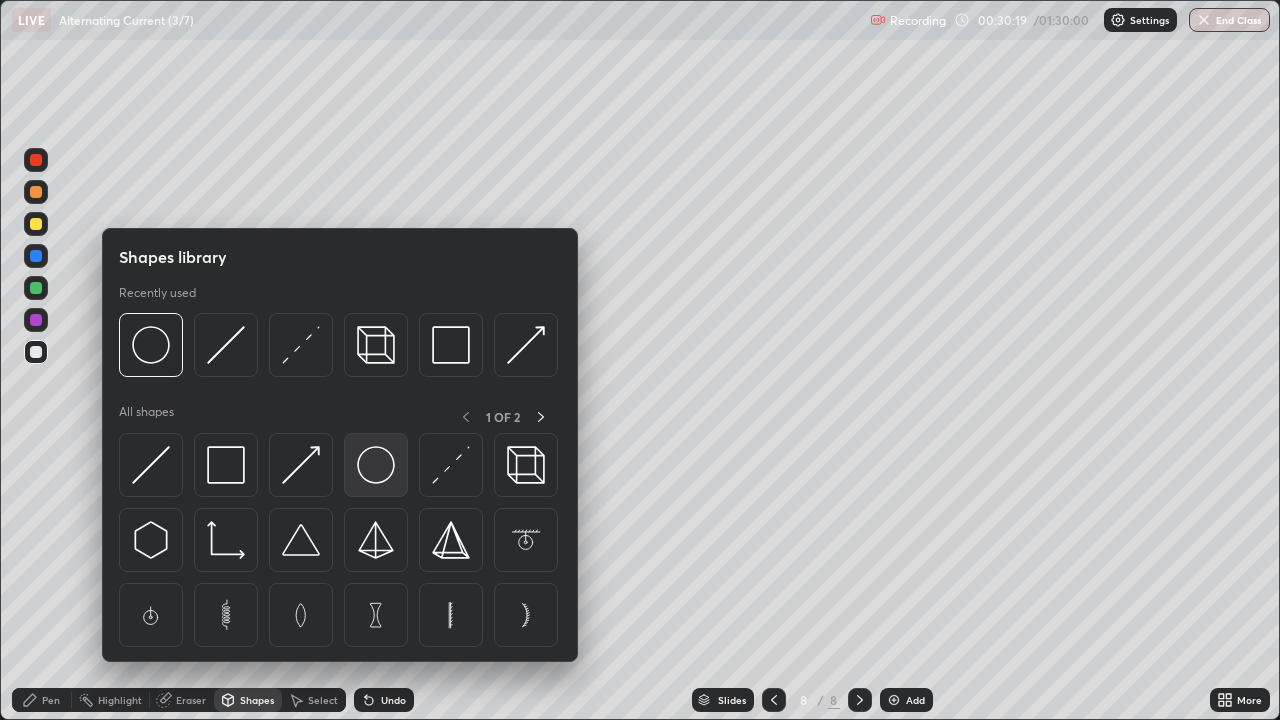 click at bounding box center [376, 465] 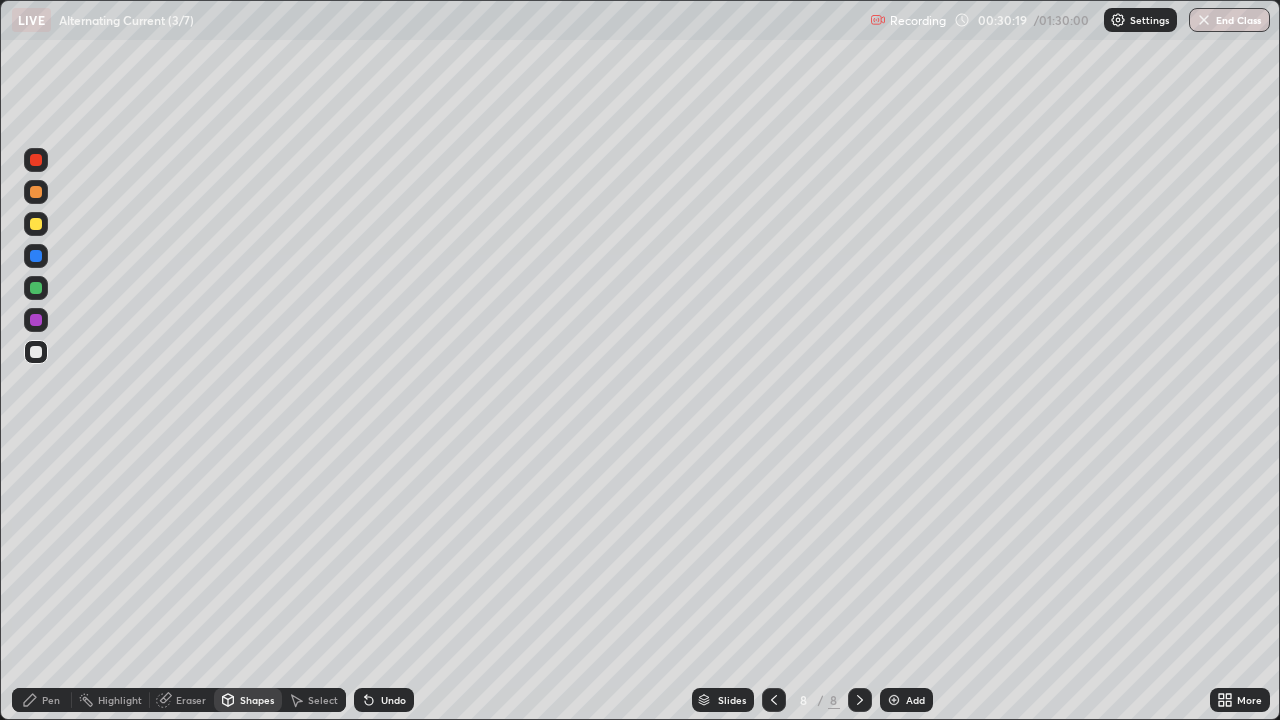 click at bounding box center [36, 224] 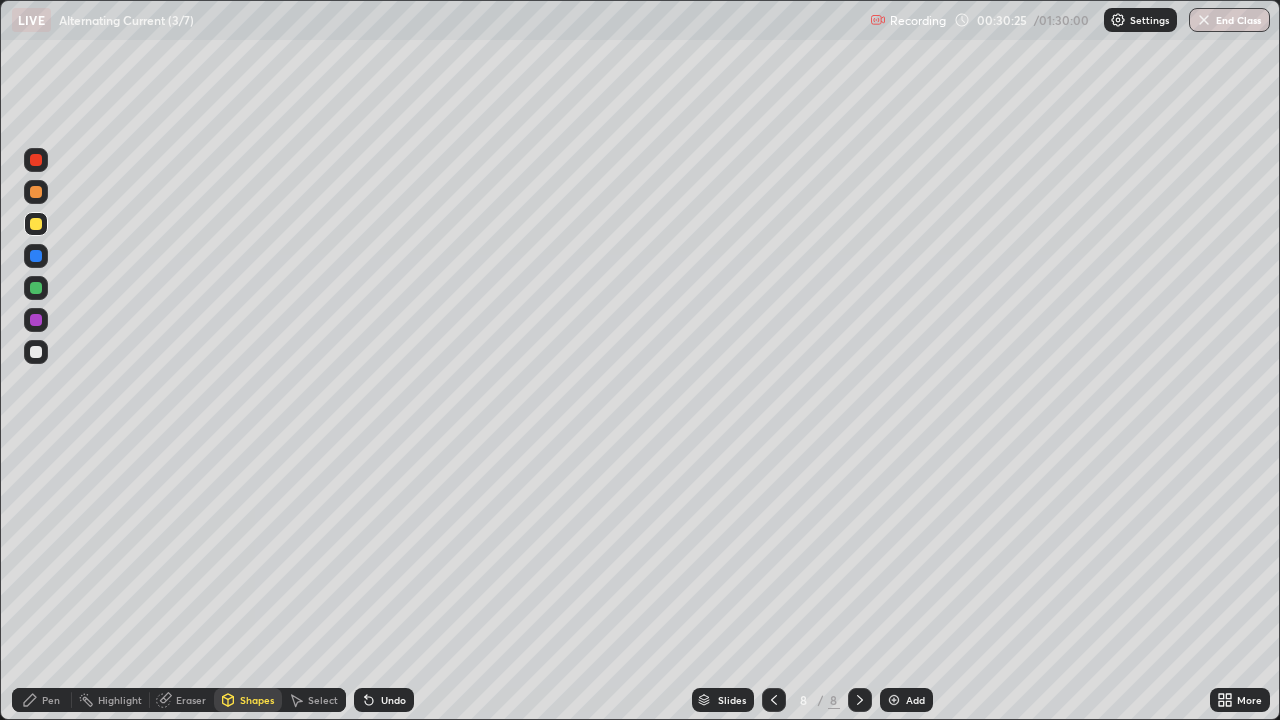 click on "Undo" at bounding box center [384, 700] 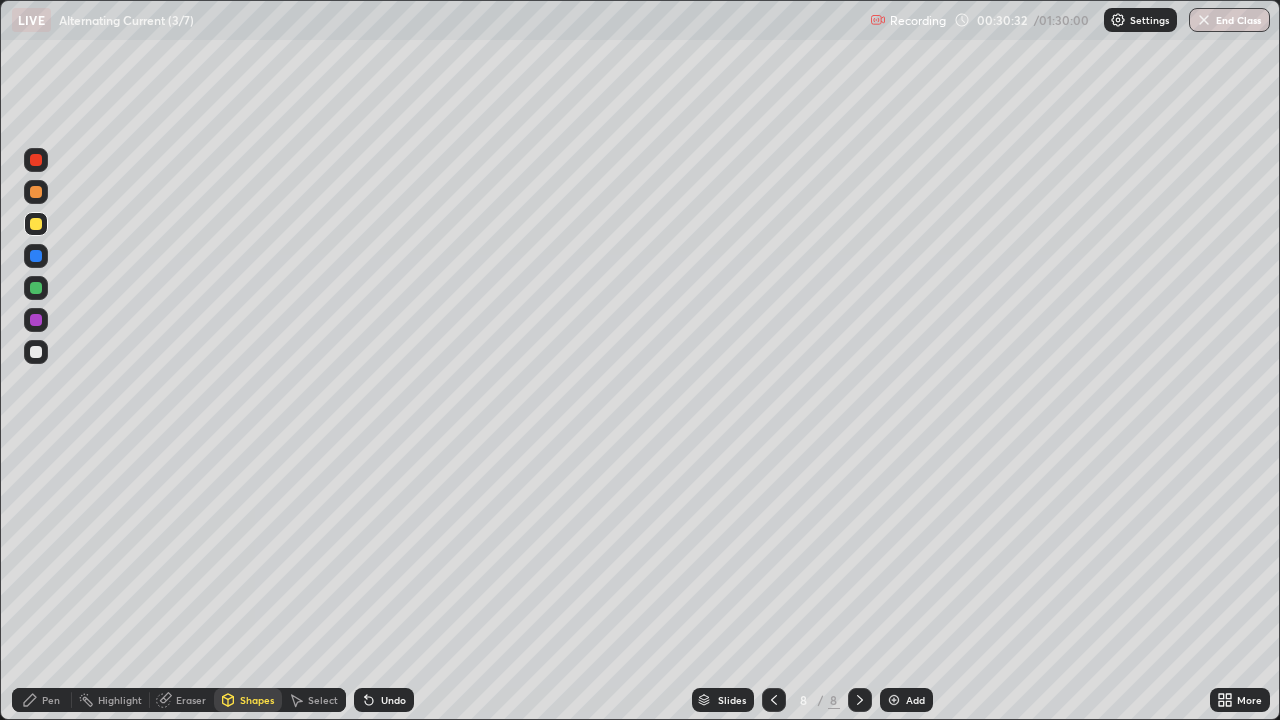 click on "Pen" at bounding box center [51, 700] 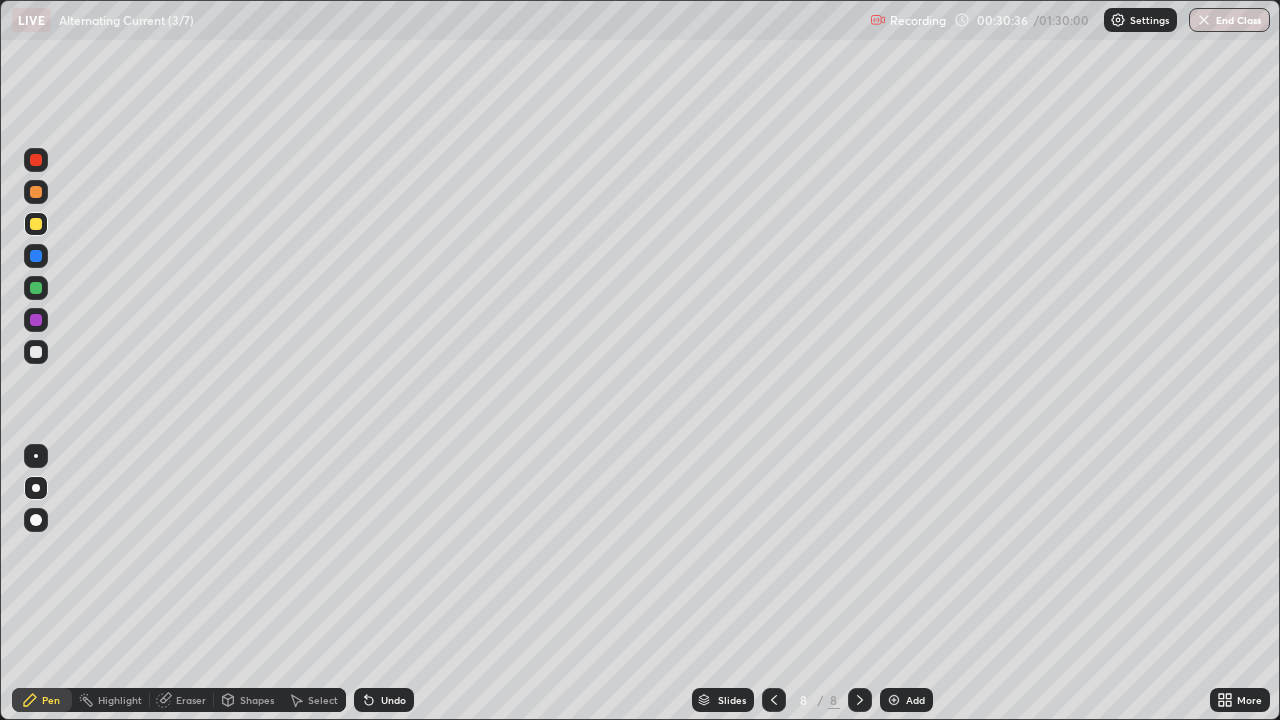 click 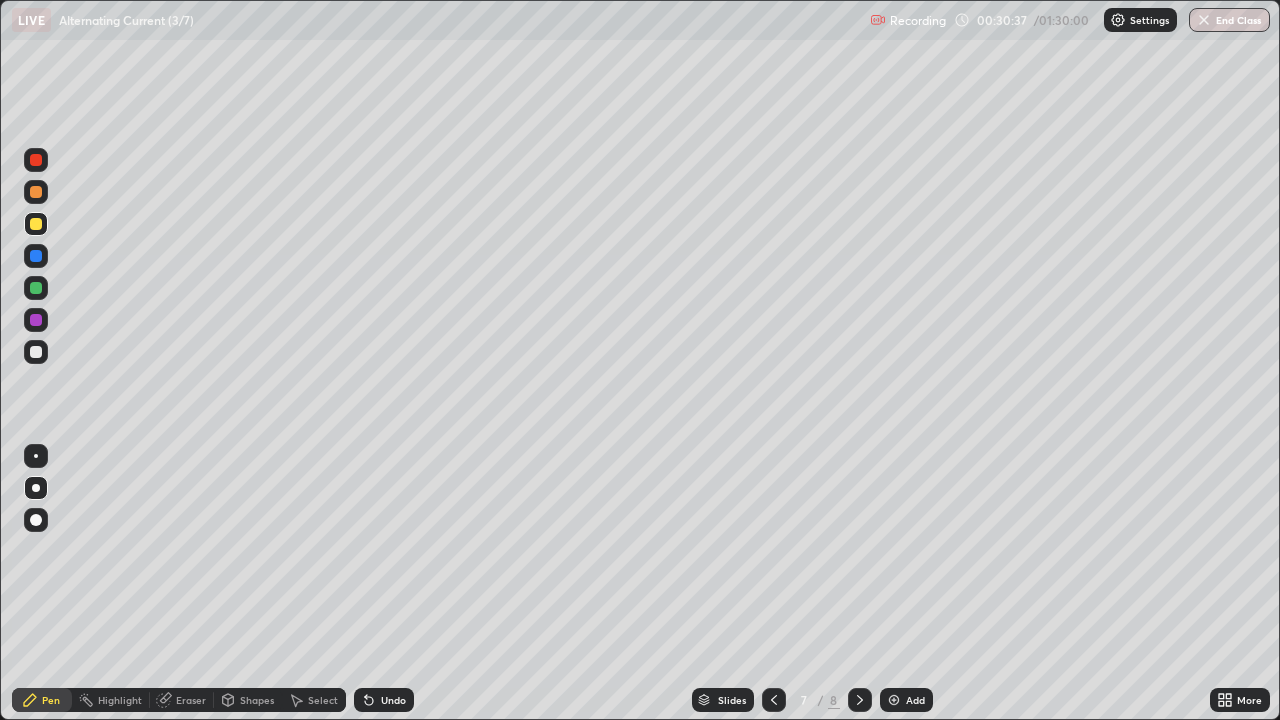 click 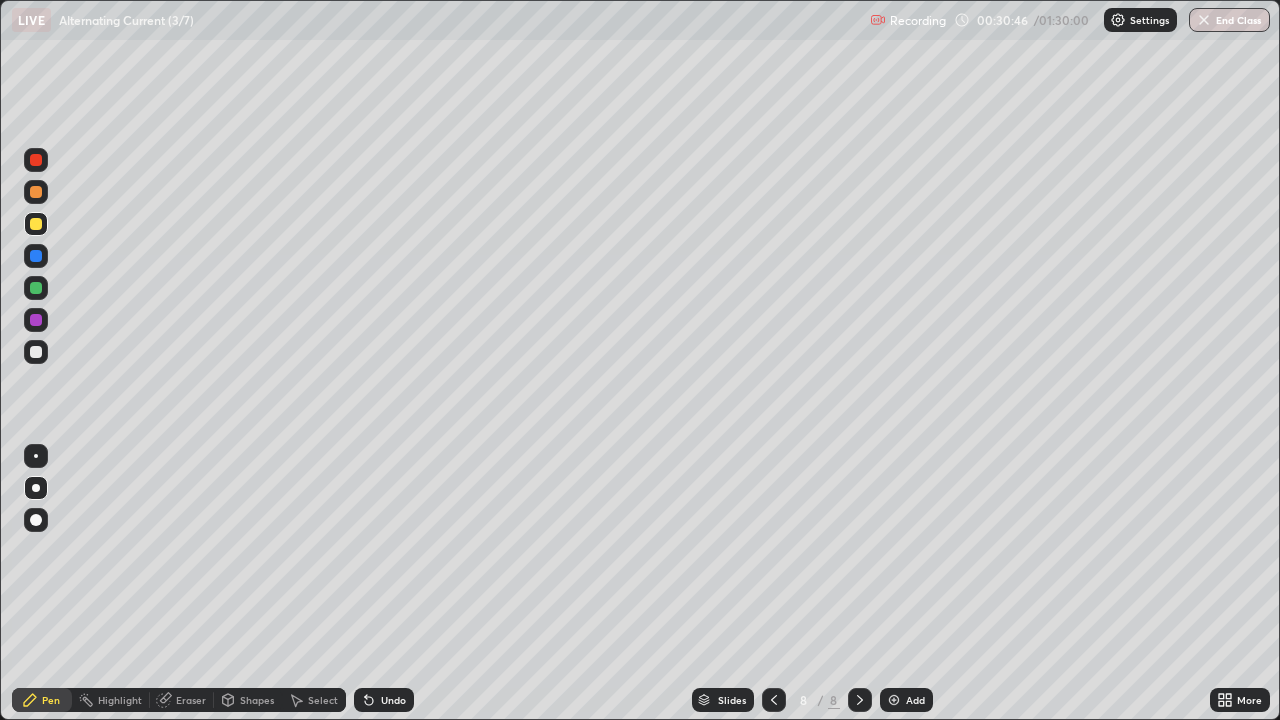 click at bounding box center [36, 352] 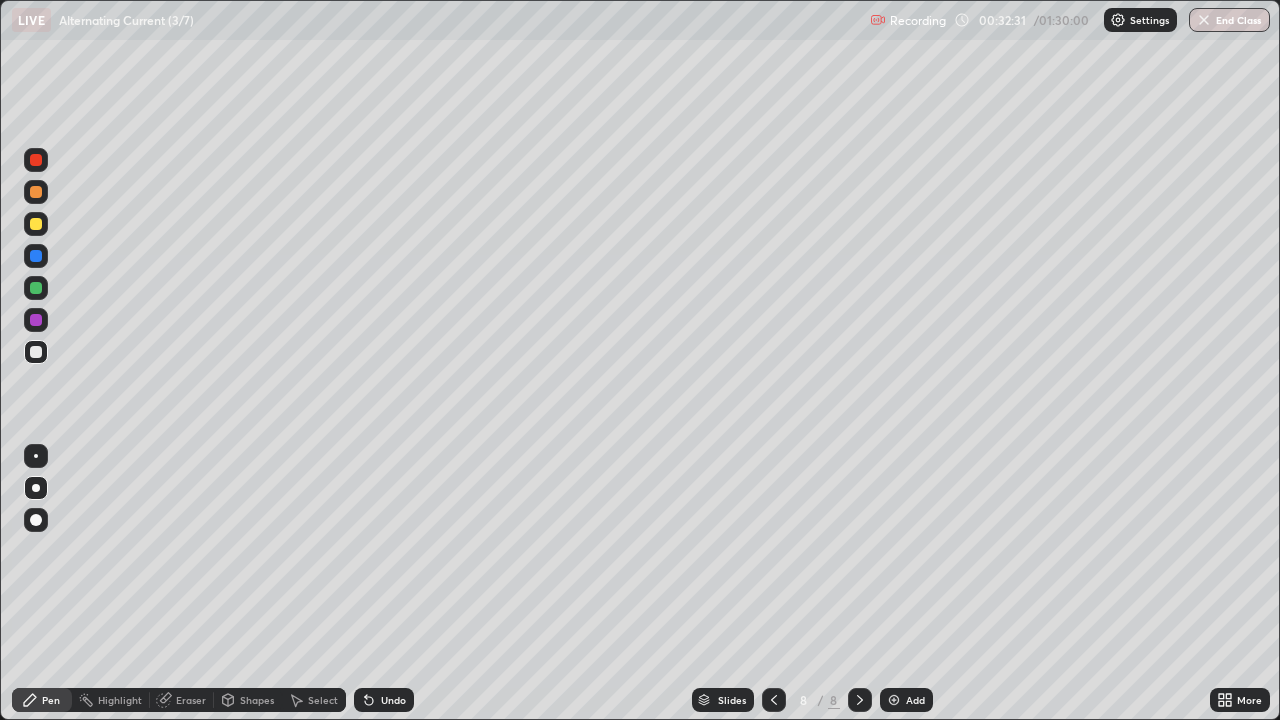 click on "Undo" at bounding box center (393, 700) 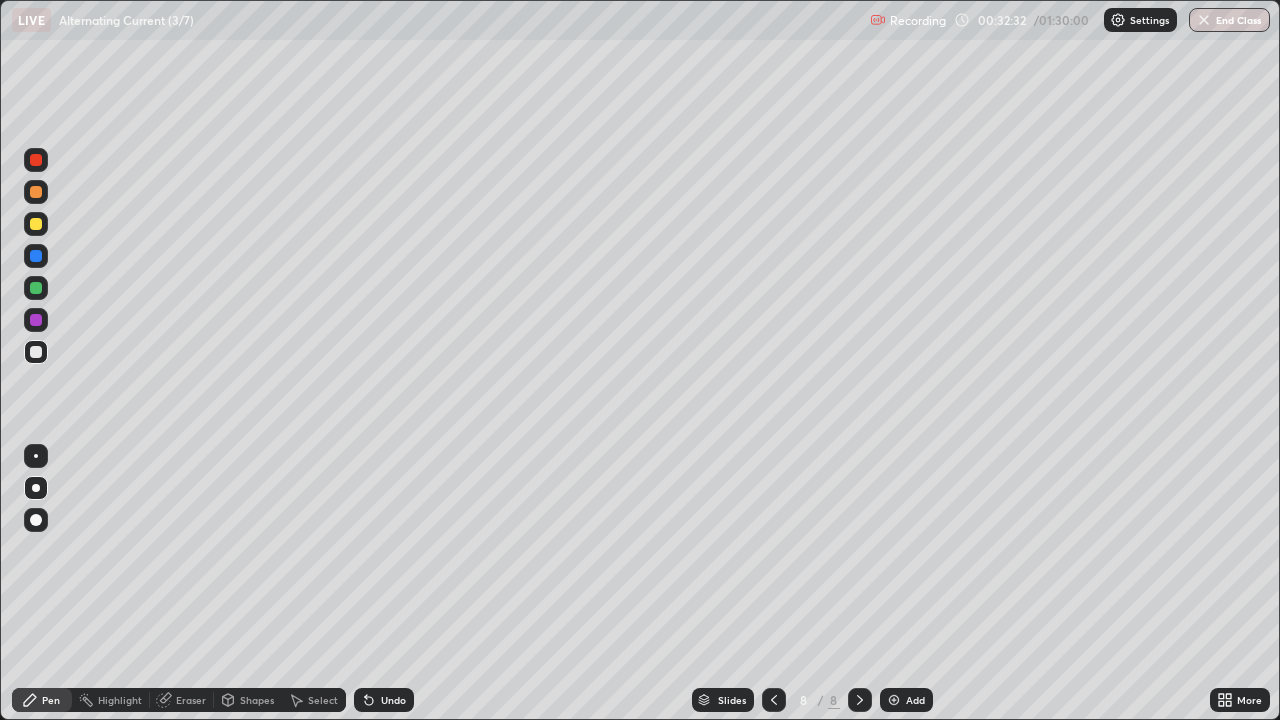 click 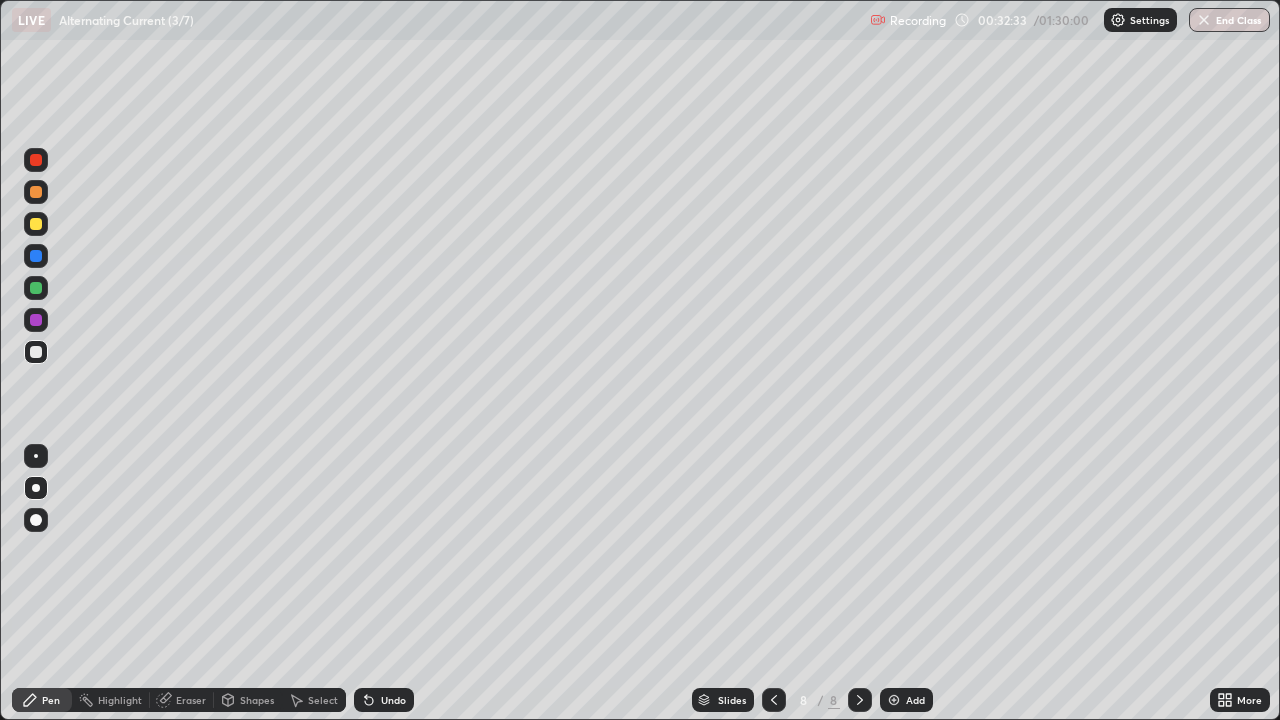 click 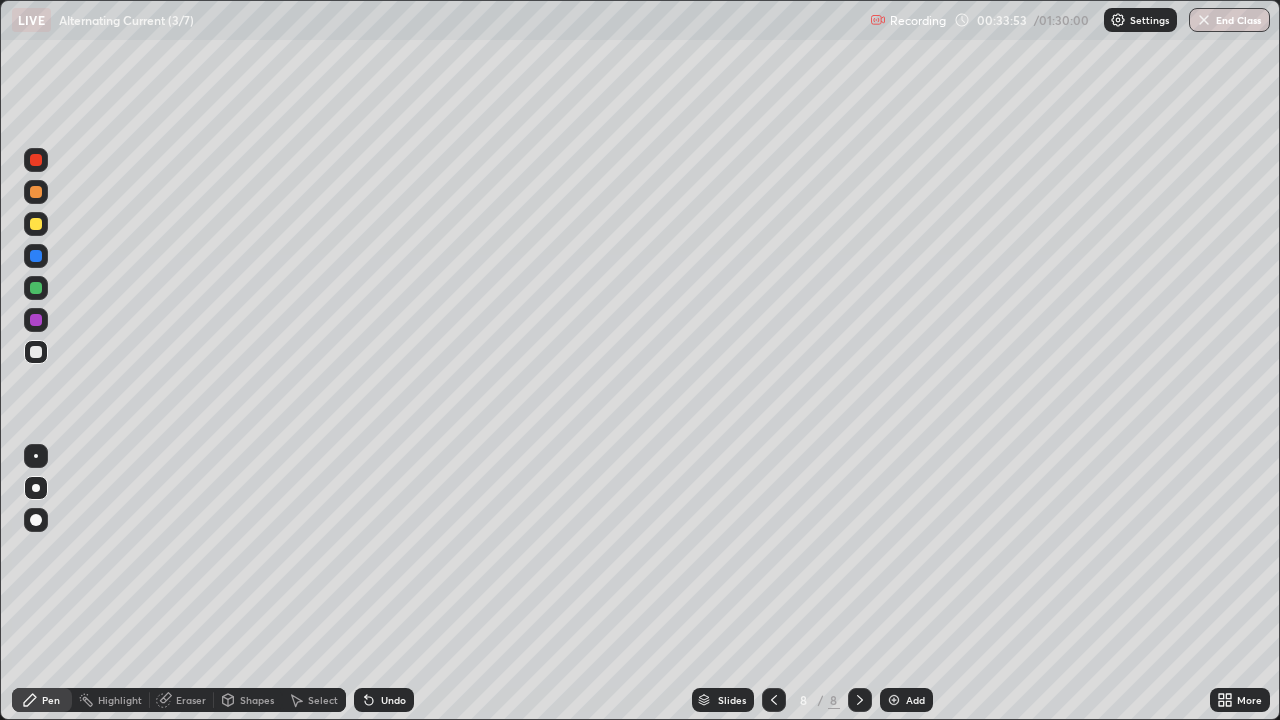 click on "Undo" at bounding box center (384, 700) 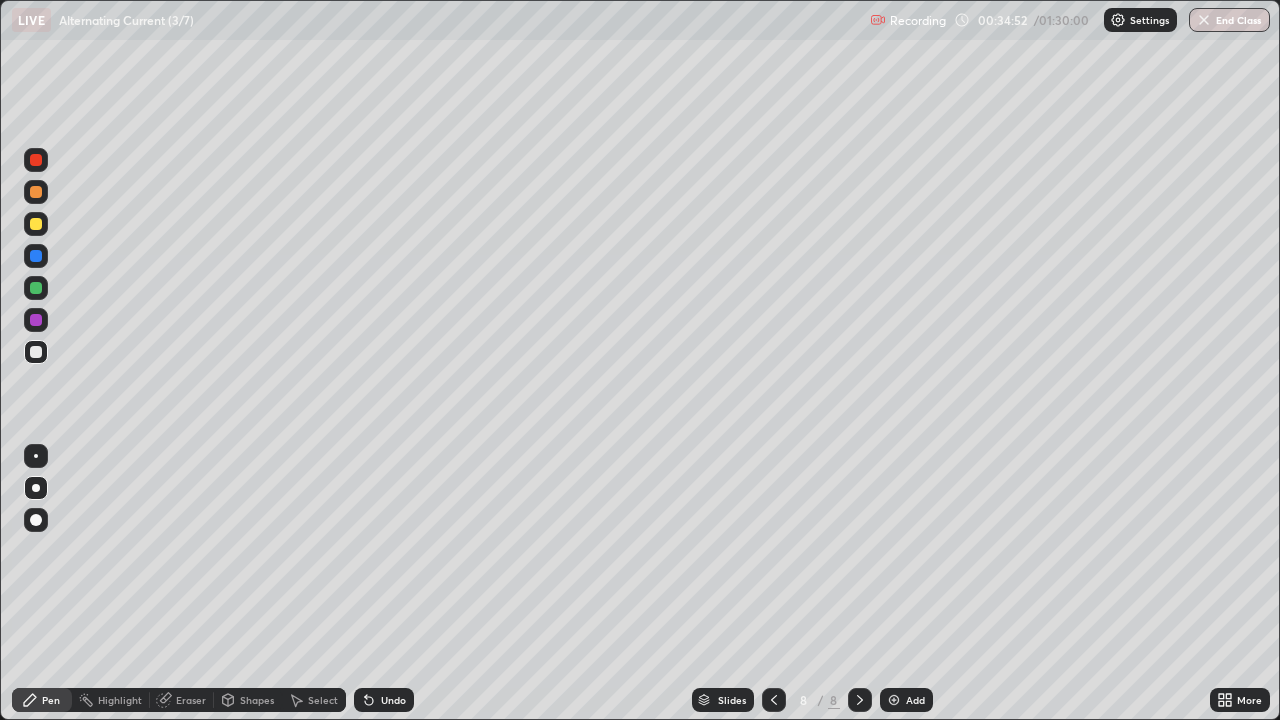 click on "Undo" at bounding box center [393, 700] 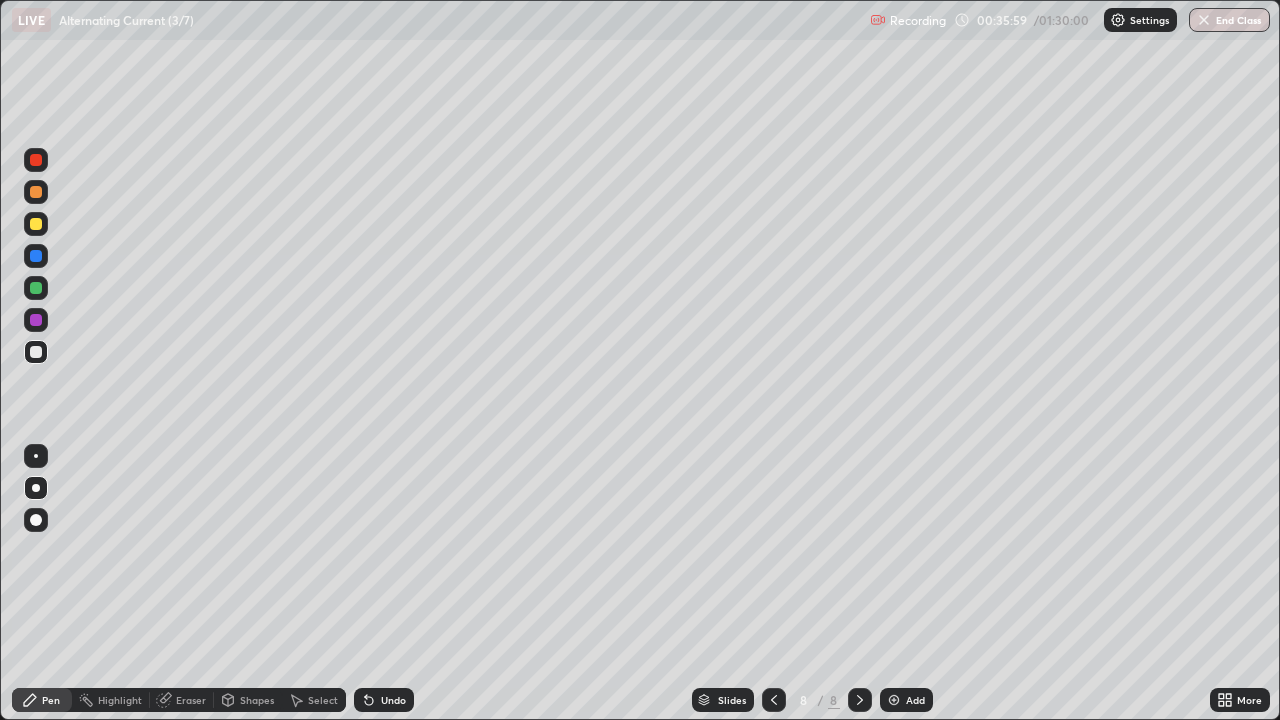 click at bounding box center [774, 700] 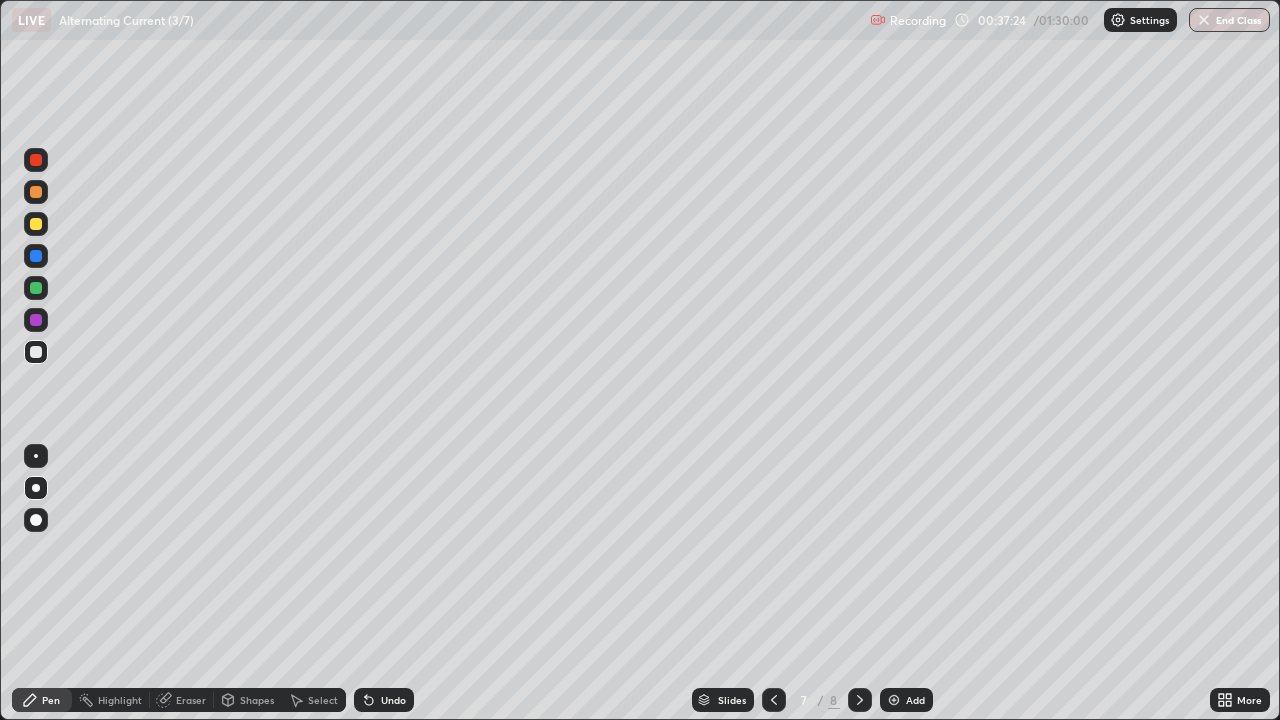 click 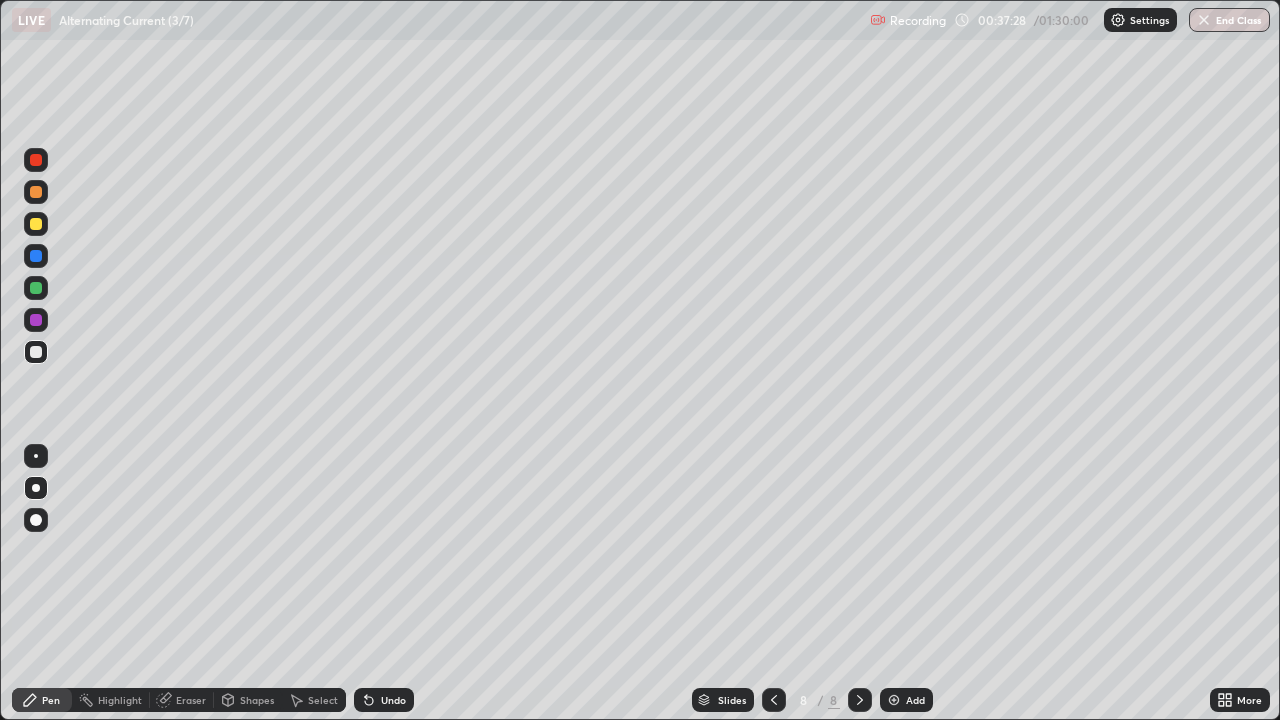click 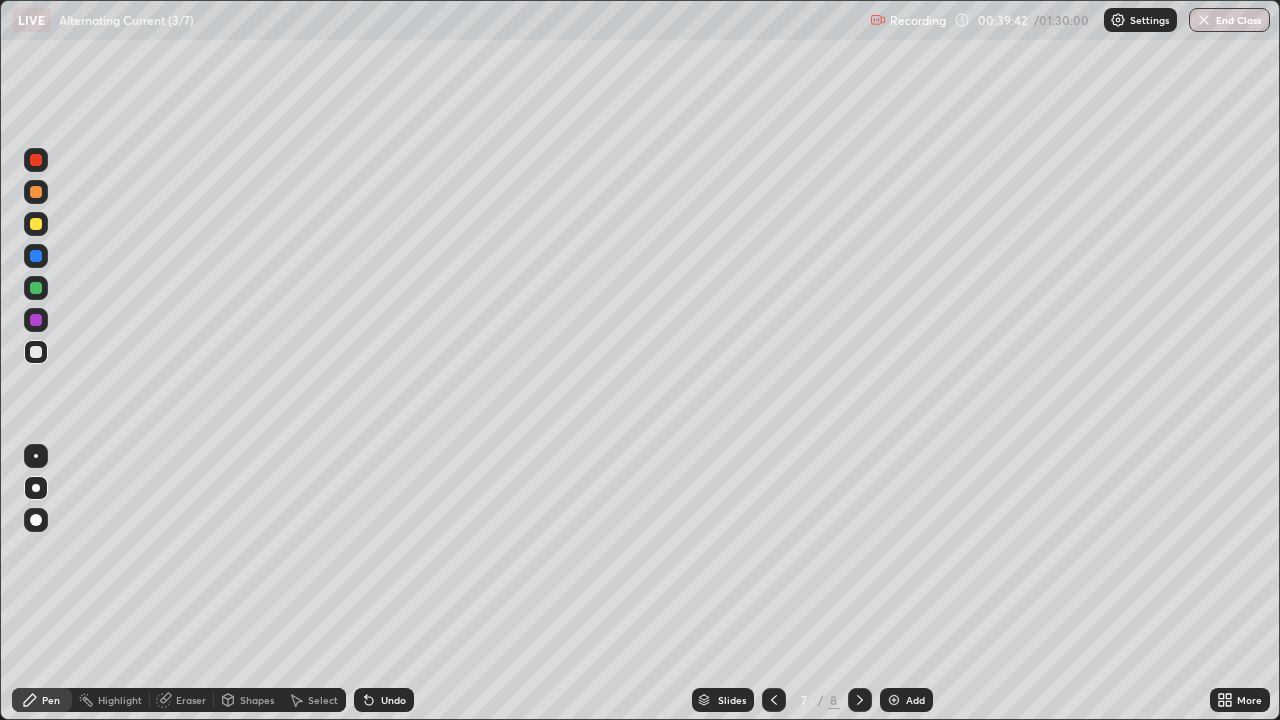 click on "Select" at bounding box center (323, 700) 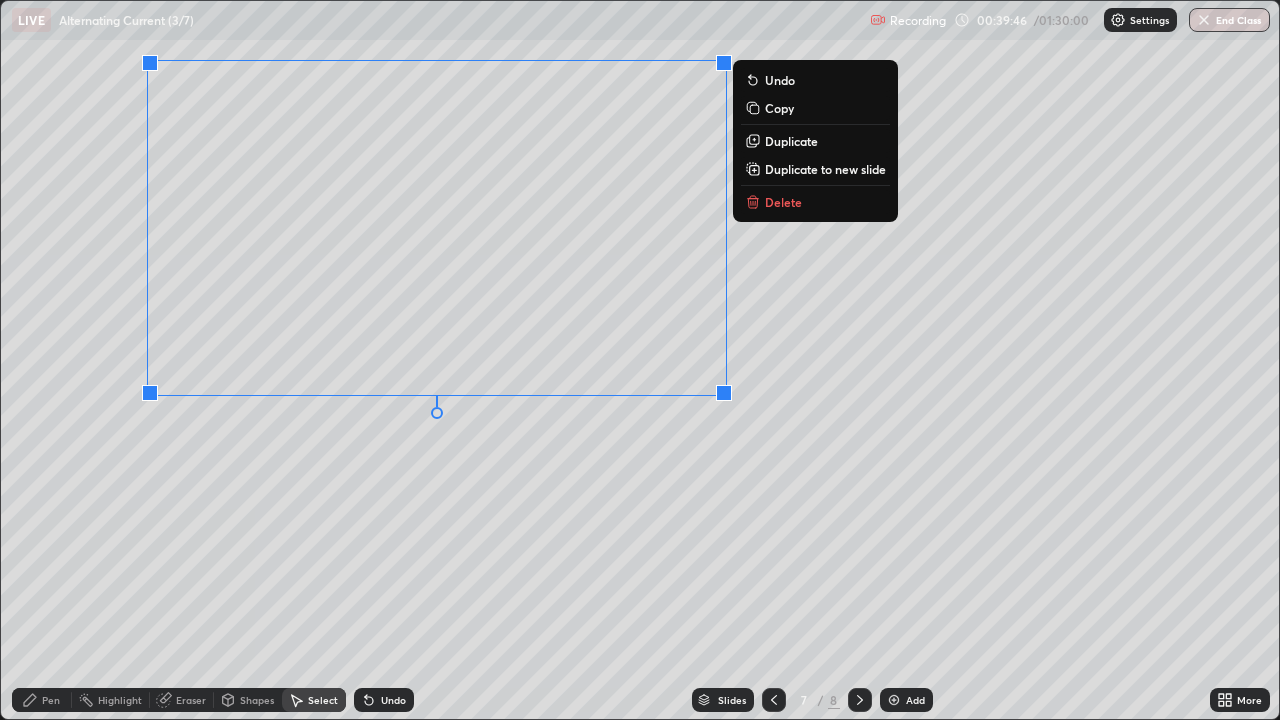 click on "0 ° Undo Copy Duplicate Duplicate to new slide Delete" at bounding box center [640, 360] 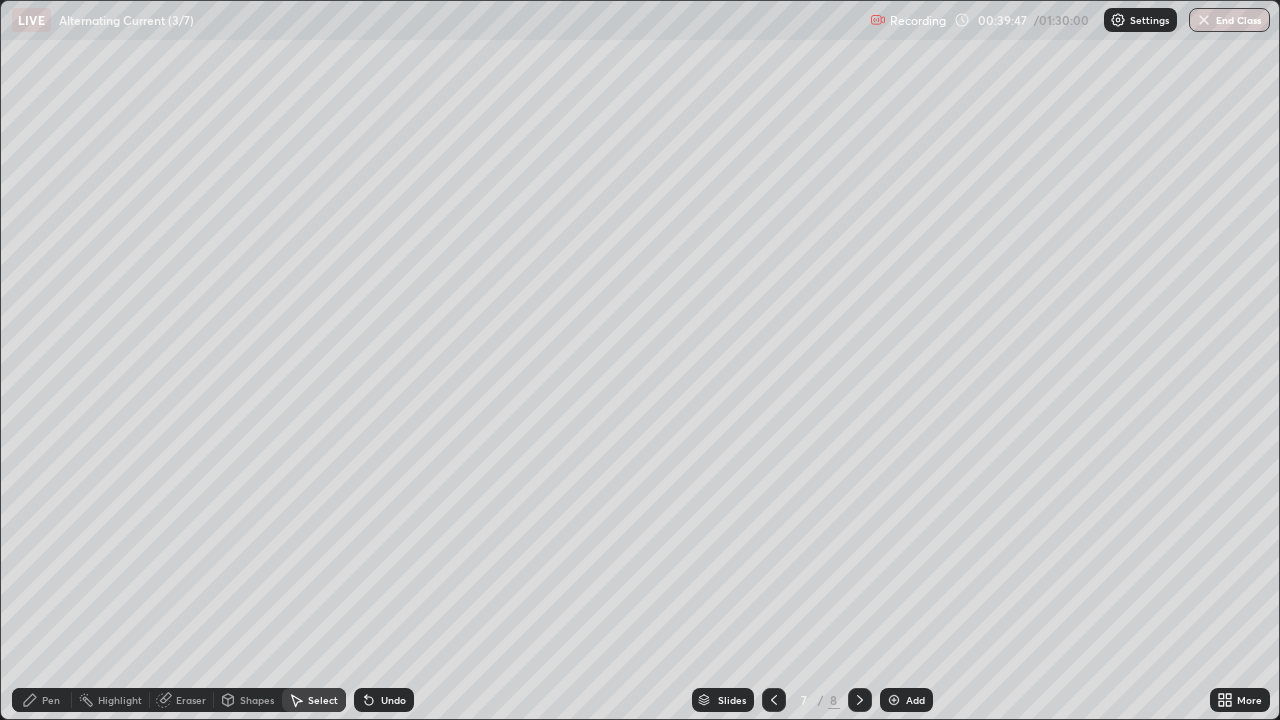 click on "Pen" at bounding box center (42, 700) 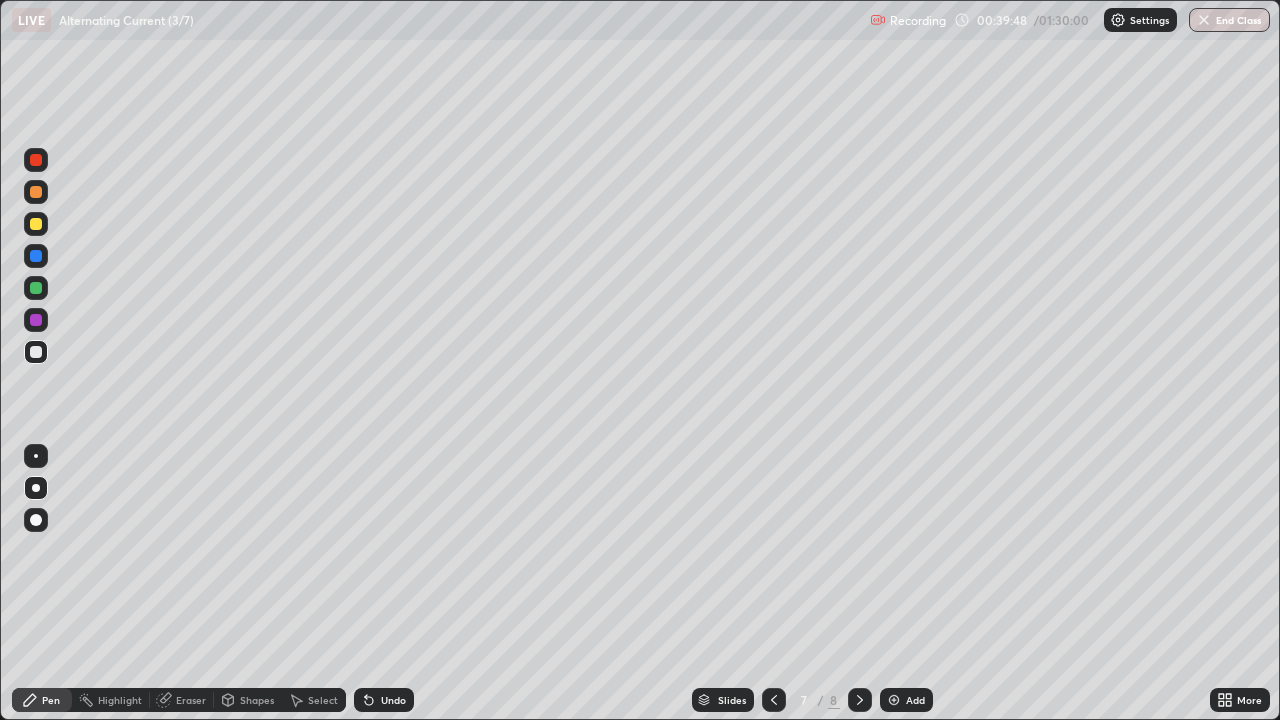 click at bounding box center (36, 224) 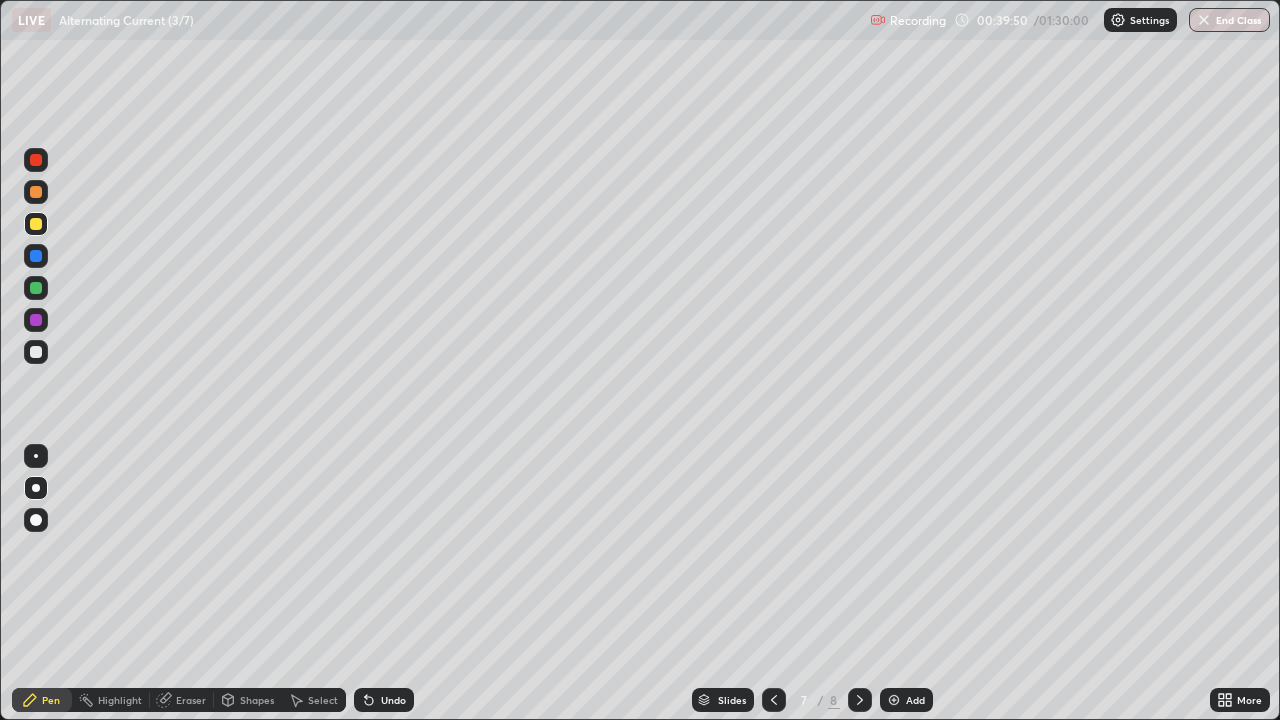 click at bounding box center (36, 352) 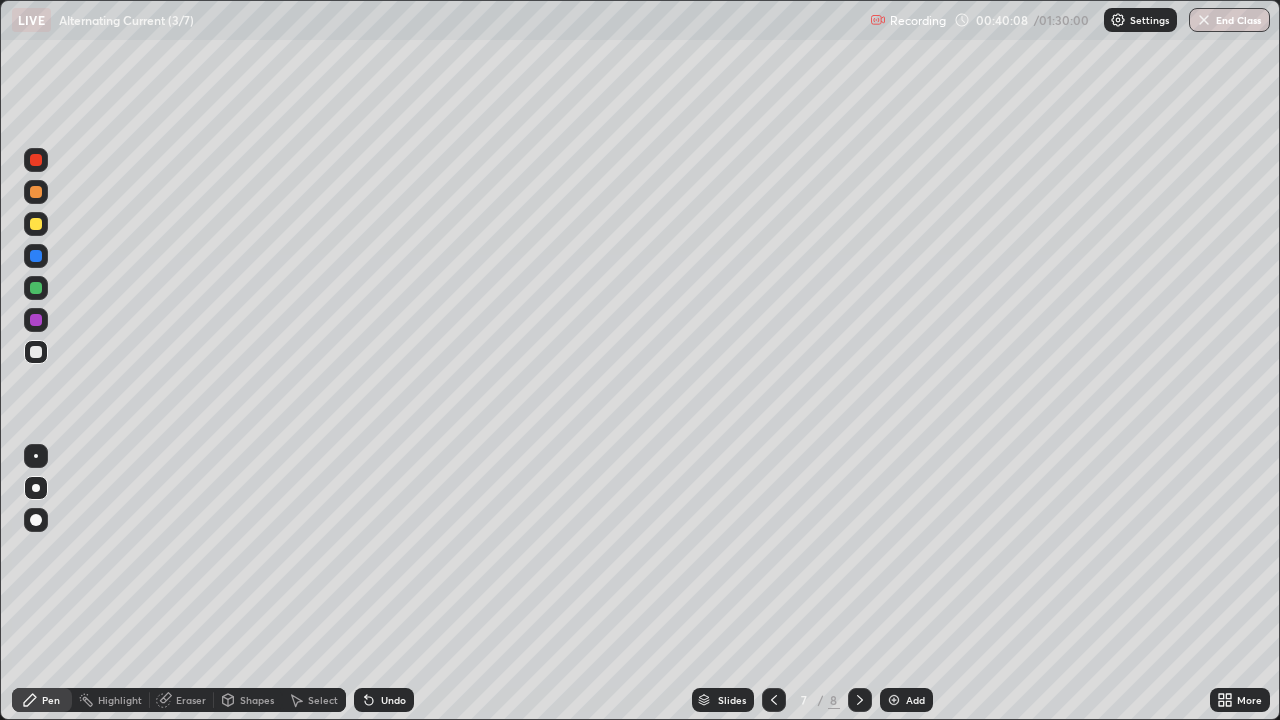 click at bounding box center [36, 320] 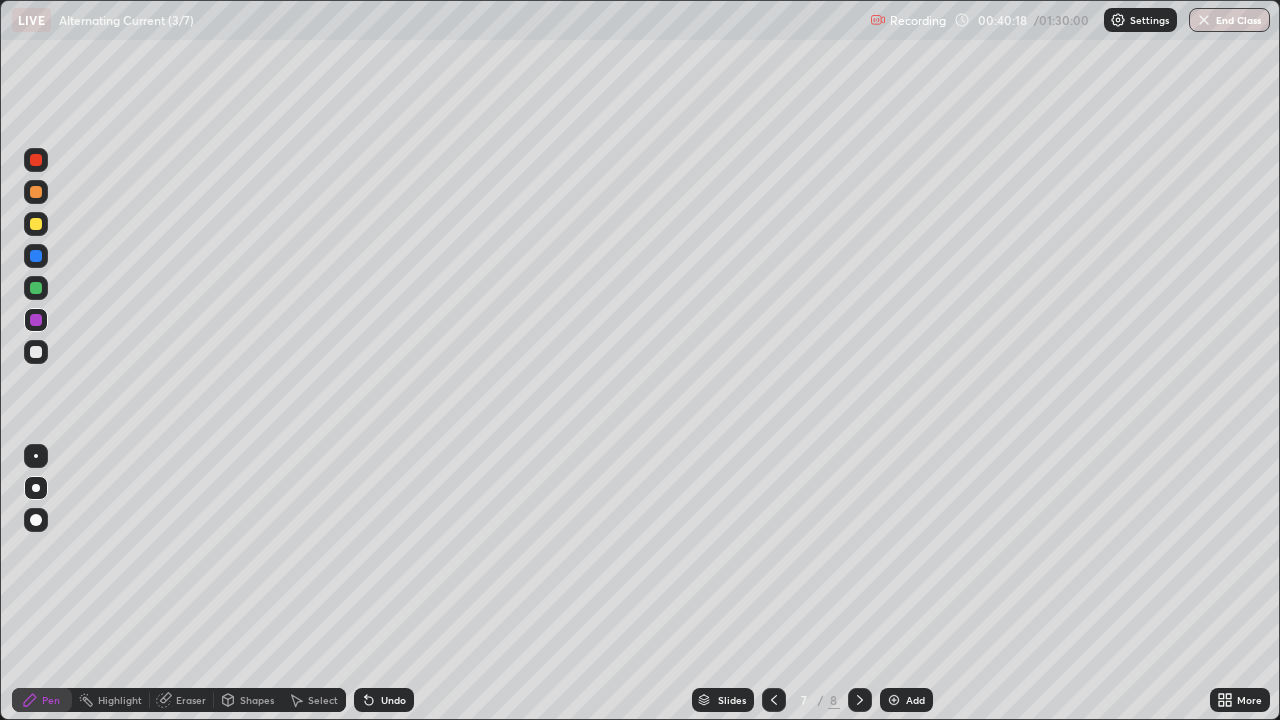 click at bounding box center [36, 288] 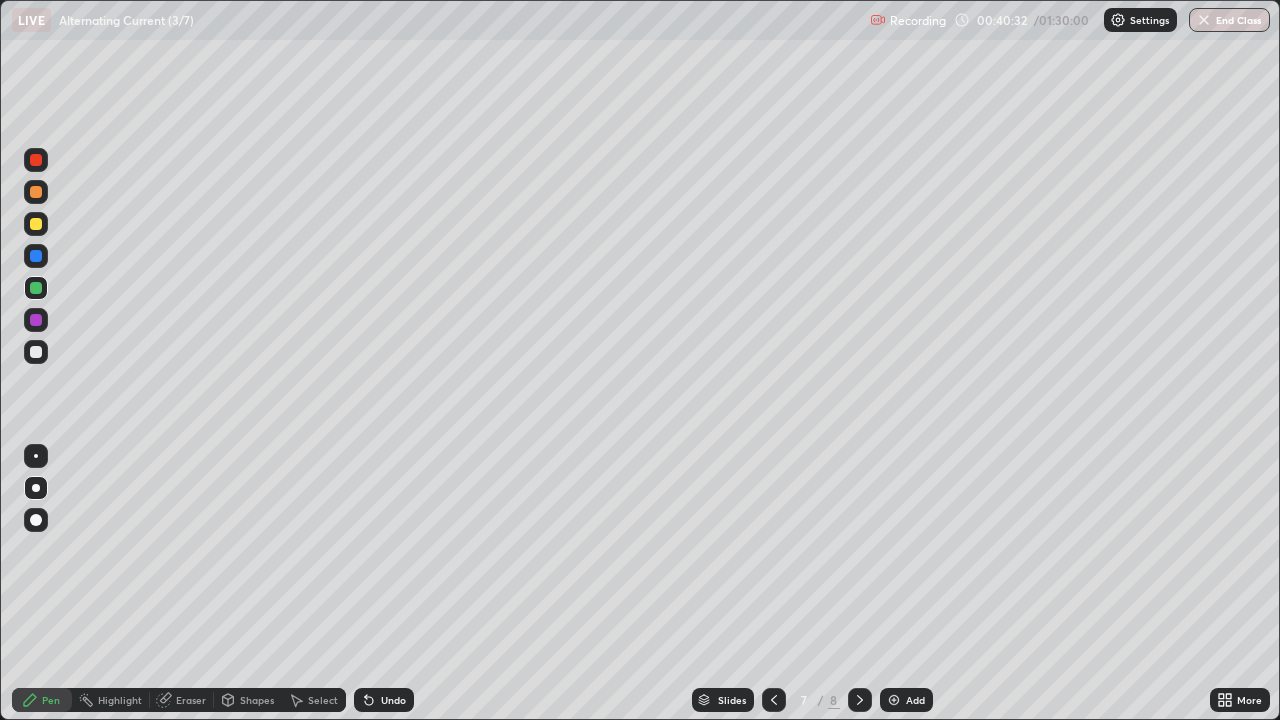 click at bounding box center (36, 352) 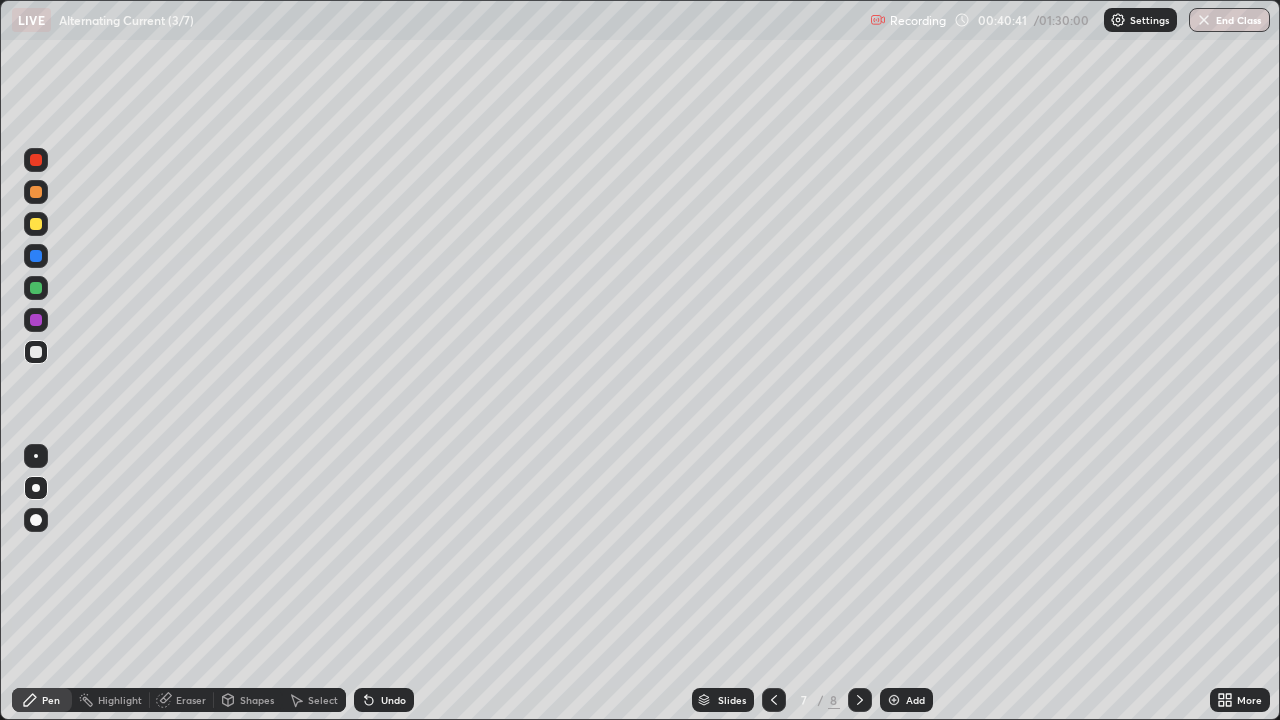 click at bounding box center [36, 288] 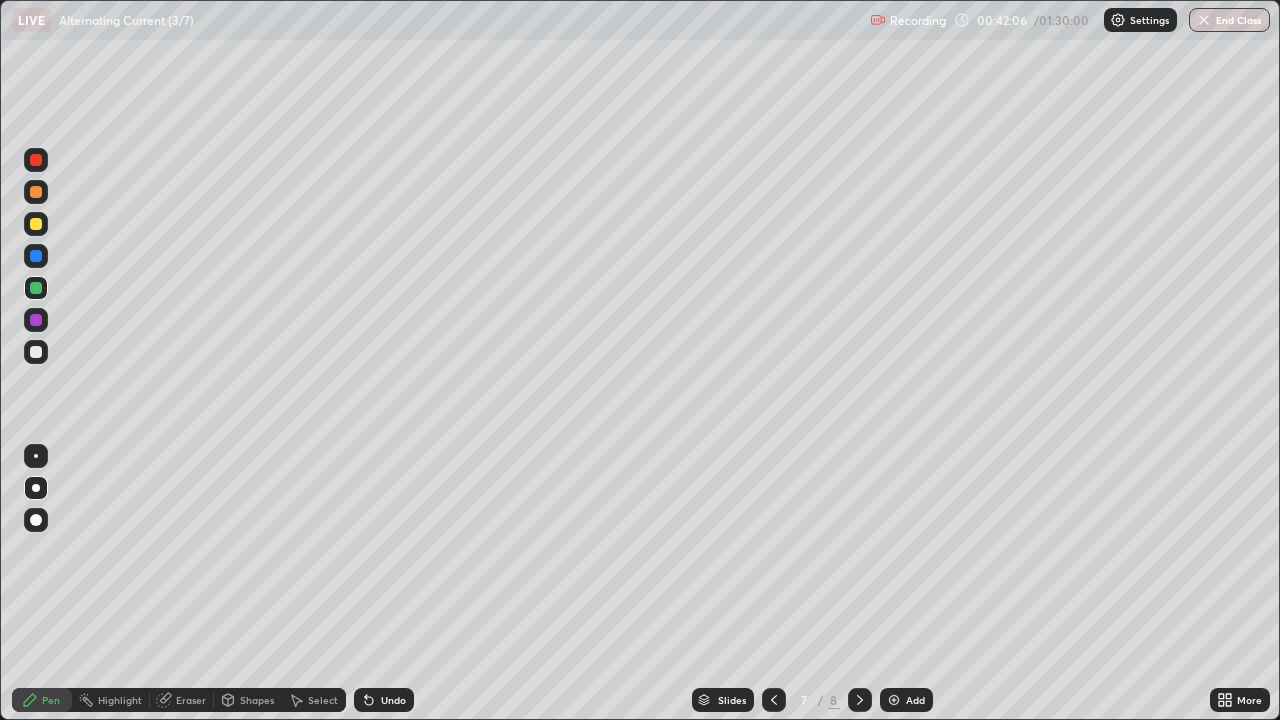 click on "Shapes" at bounding box center [248, 700] 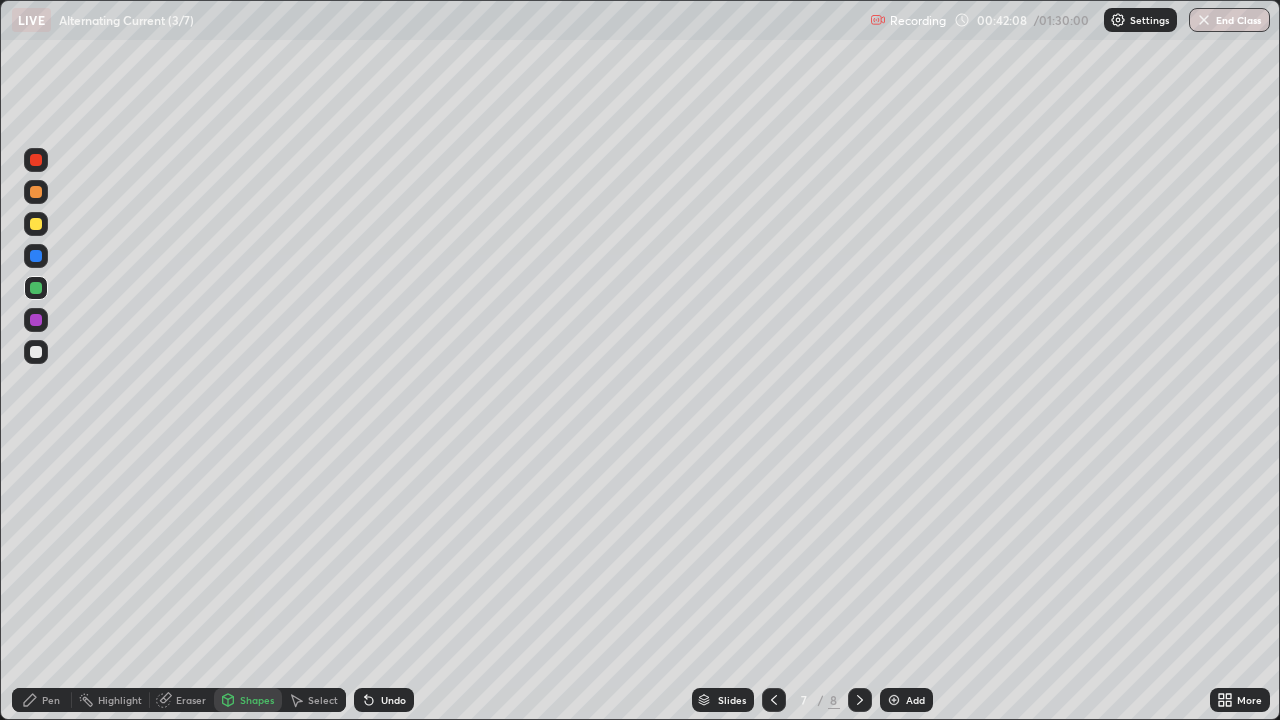 click 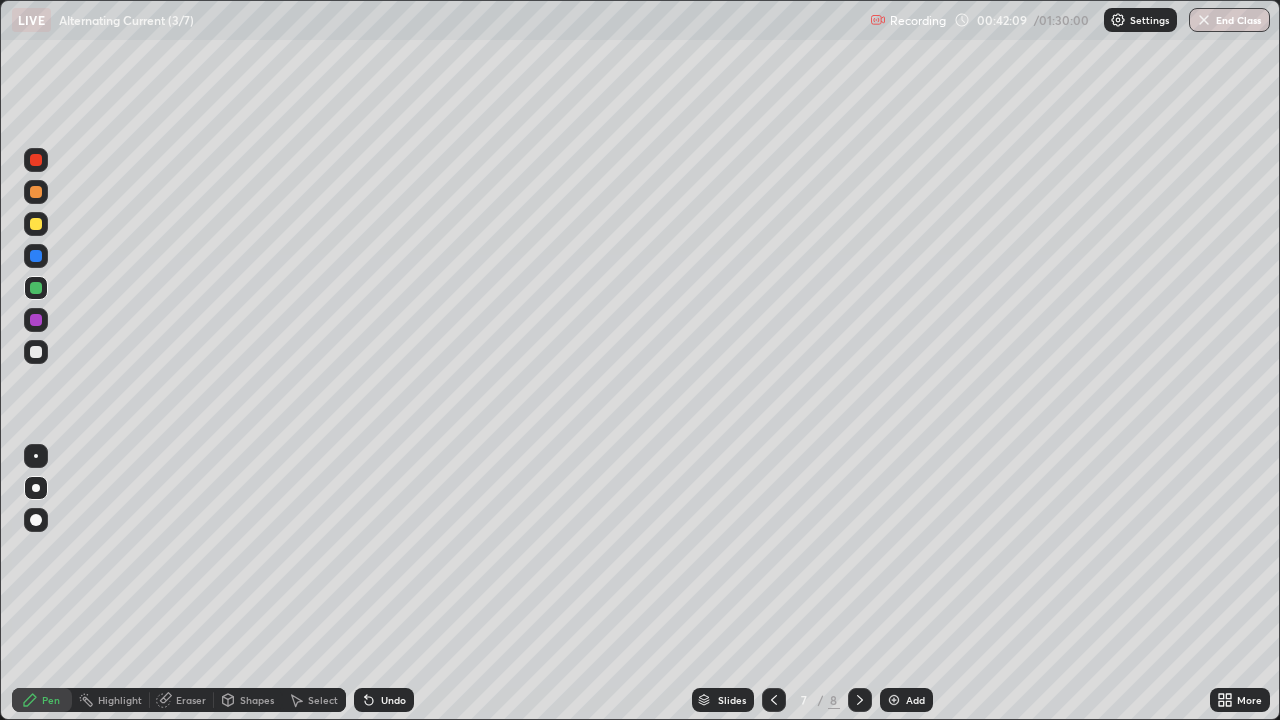click on "Shapes" at bounding box center (248, 700) 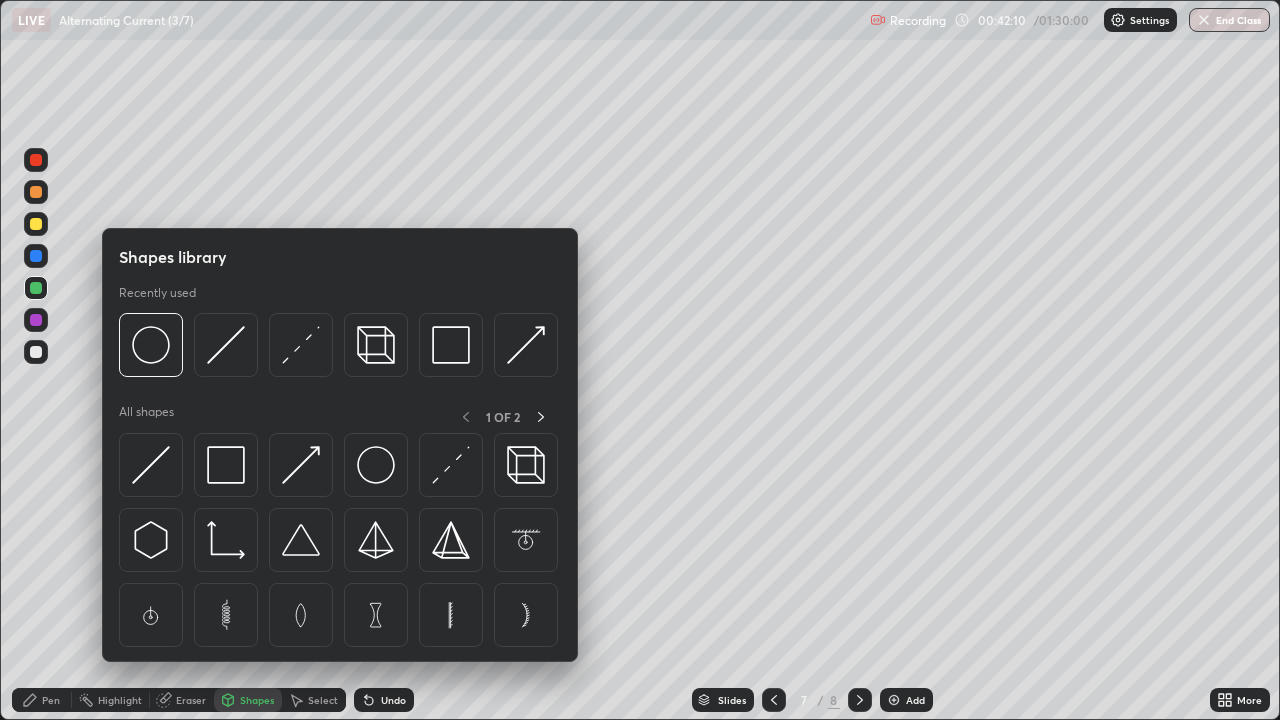 click on "Pen" at bounding box center [42, 700] 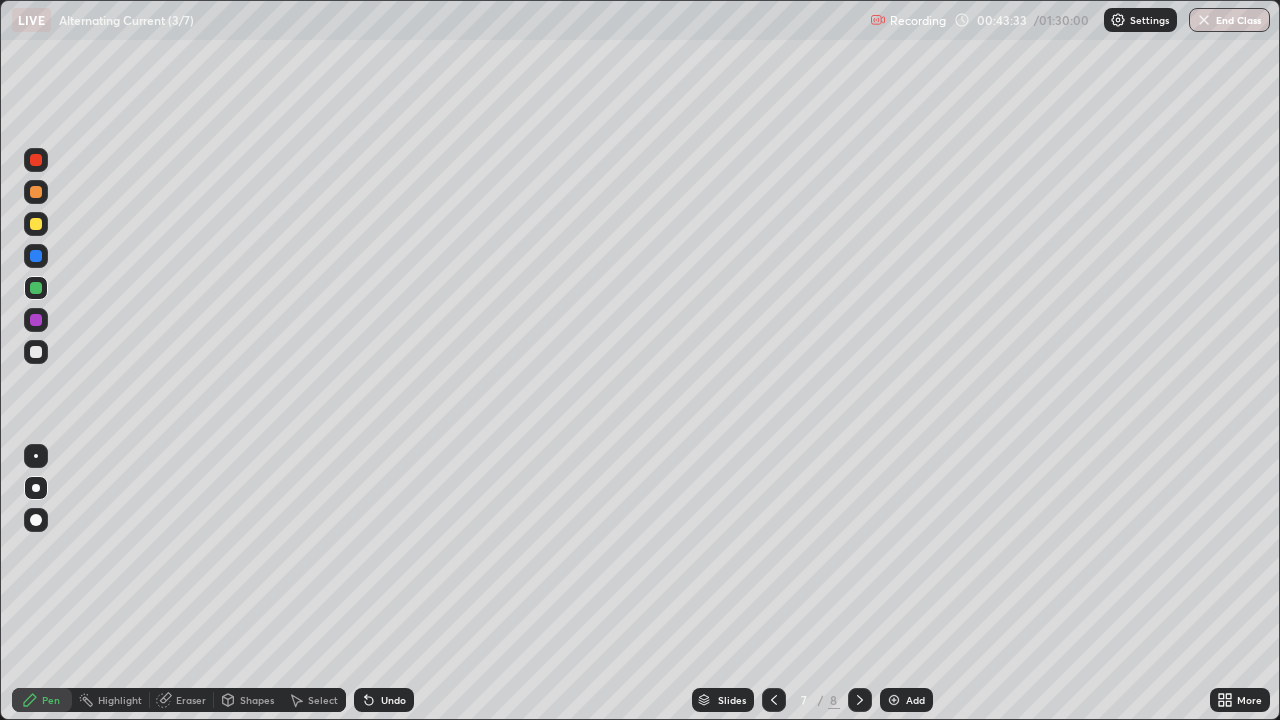 click at bounding box center [36, 224] 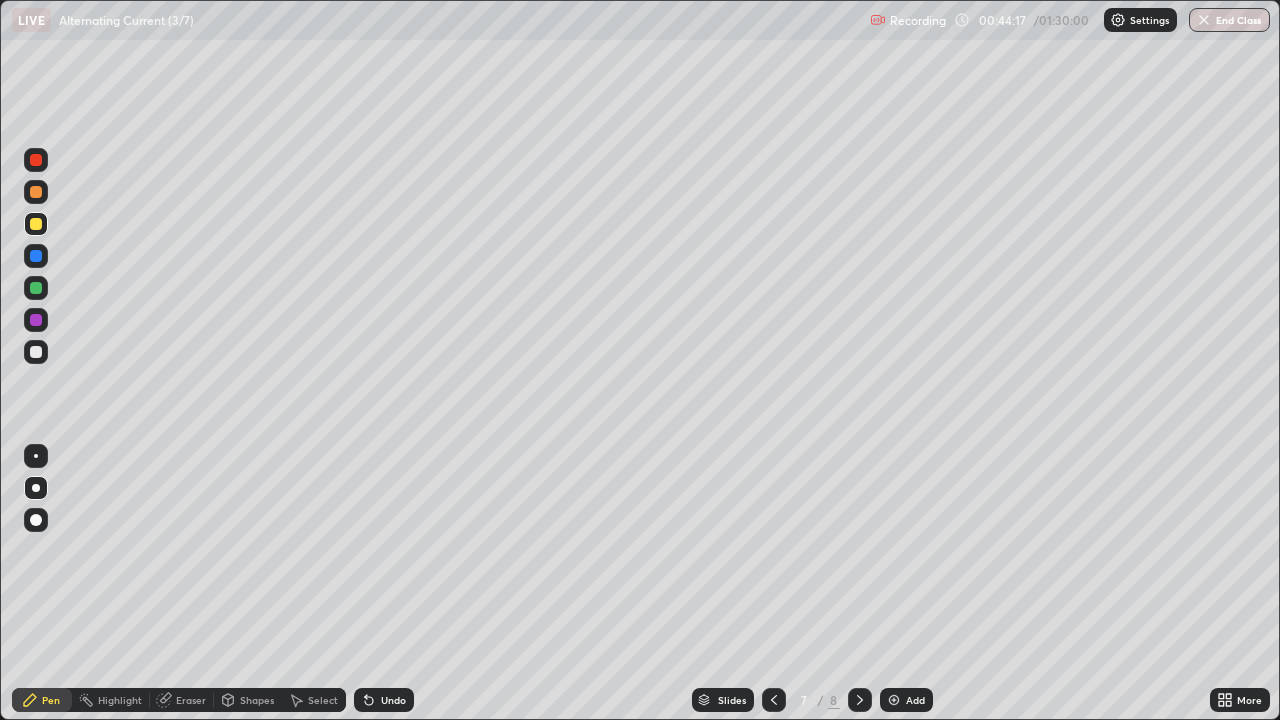 click on "Add" at bounding box center [915, 700] 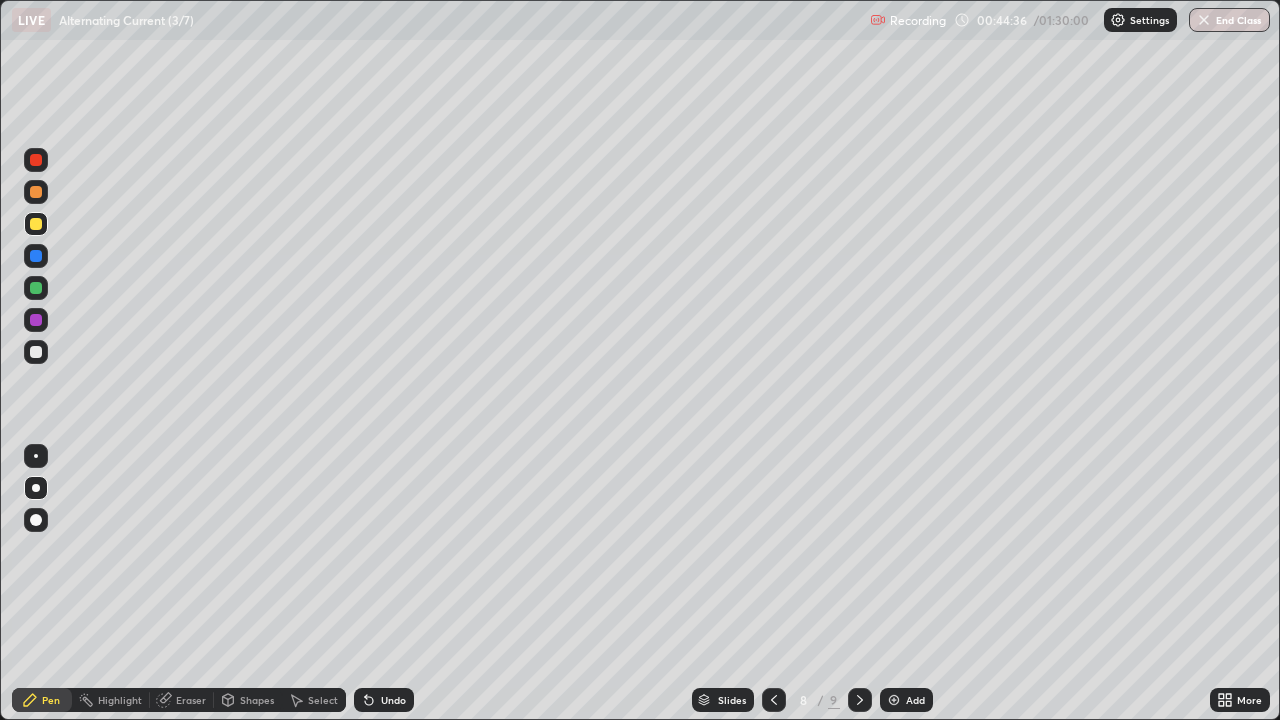 click on "Shapes" at bounding box center [257, 700] 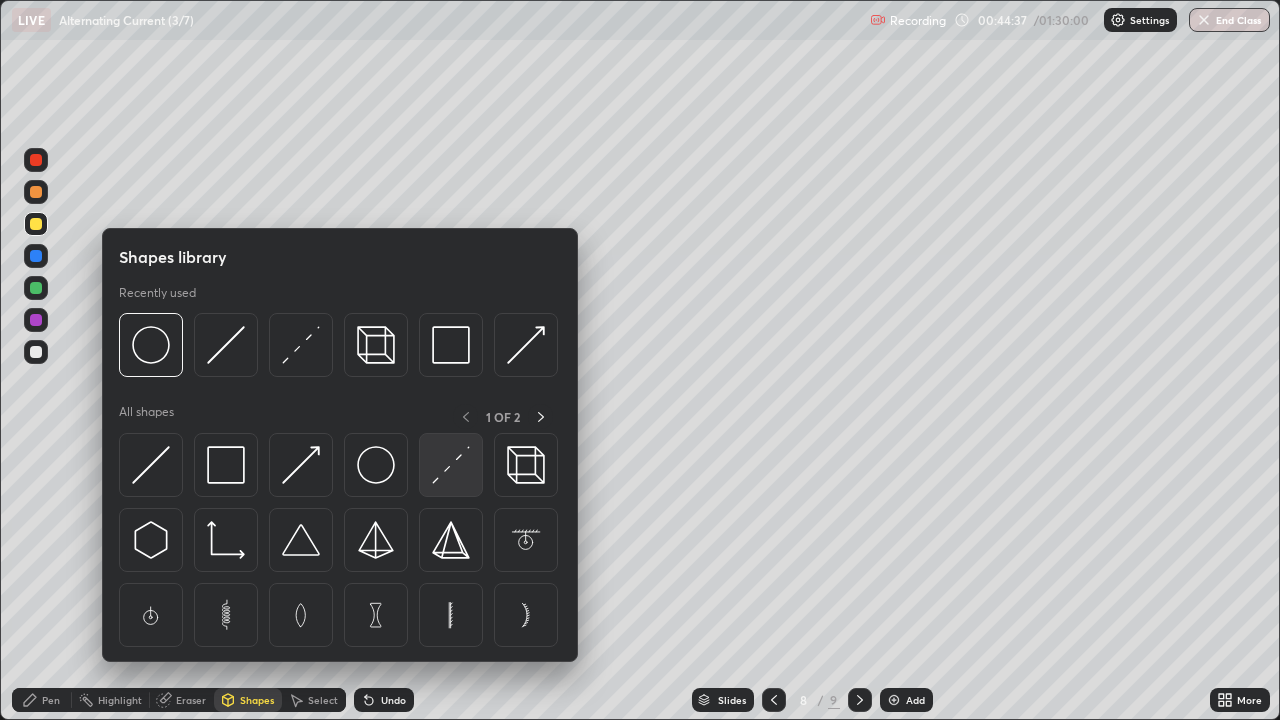 click at bounding box center (451, 465) 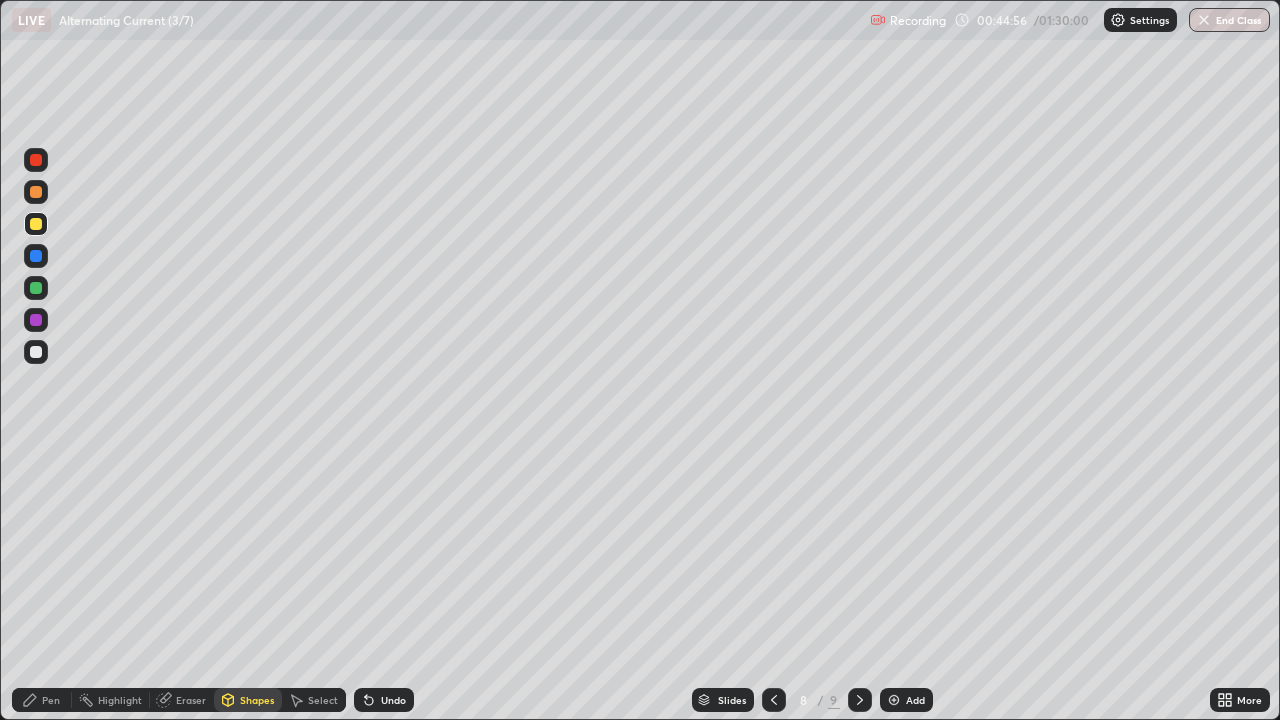 click on "Shapes" at bounding box center (257, 700) 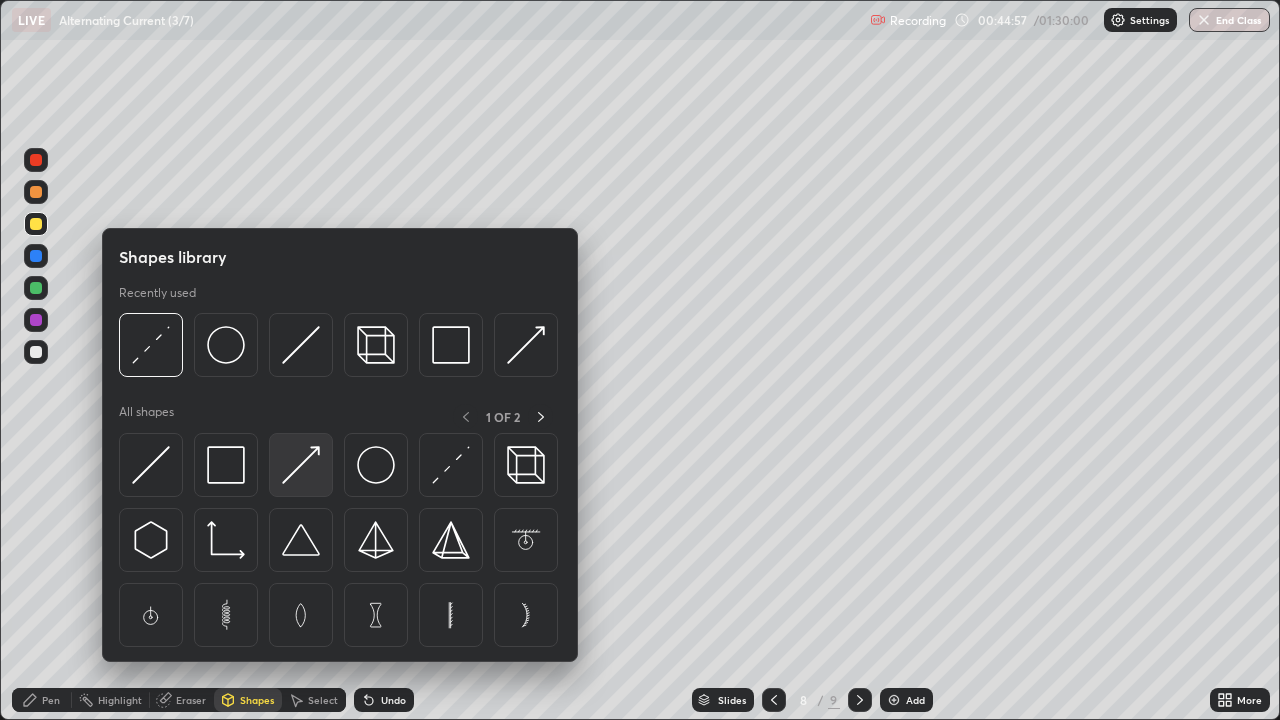click at bounding box center (301, 465) 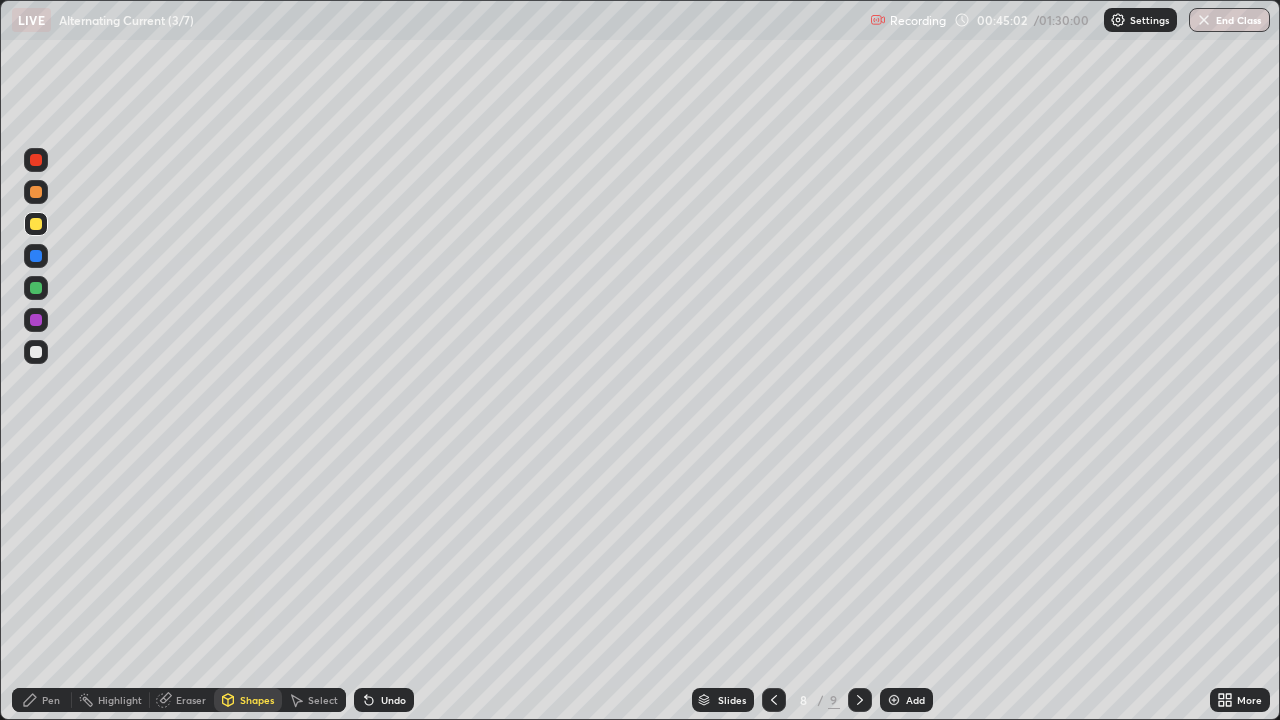 click on "Undo" at bounding box center [384, 700] 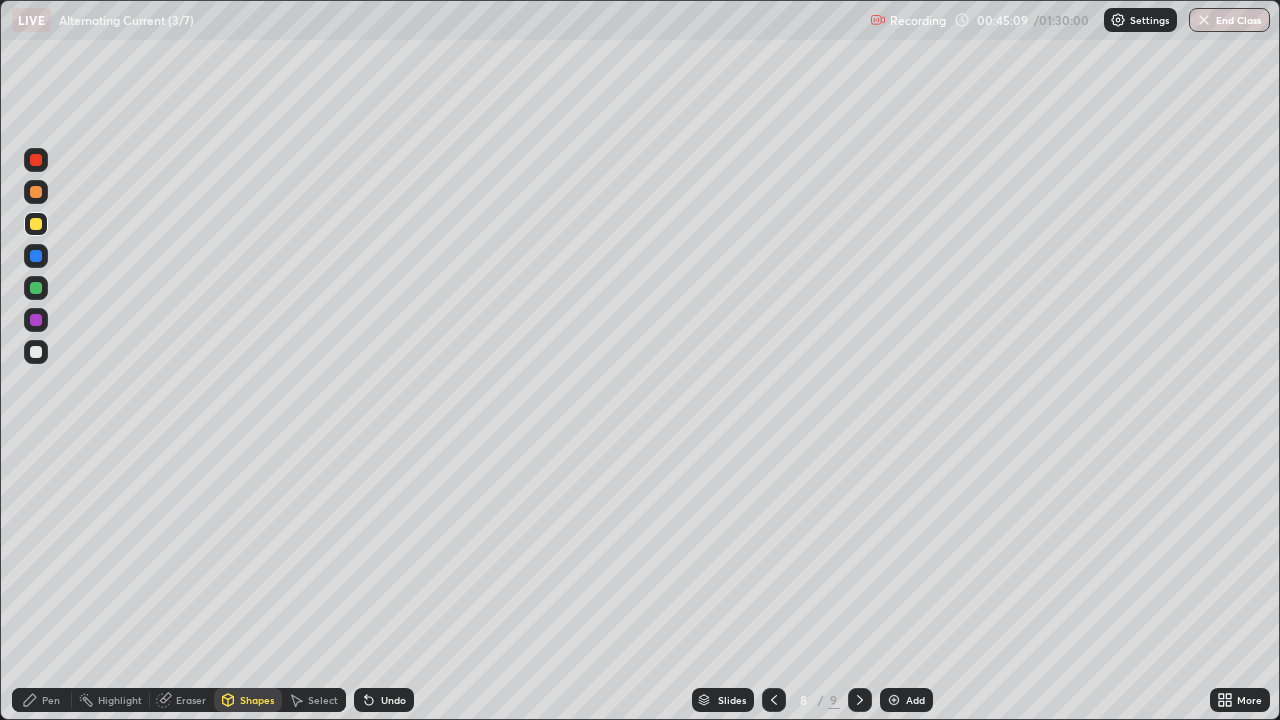 click on "Select" at bounding box center (323, 700) 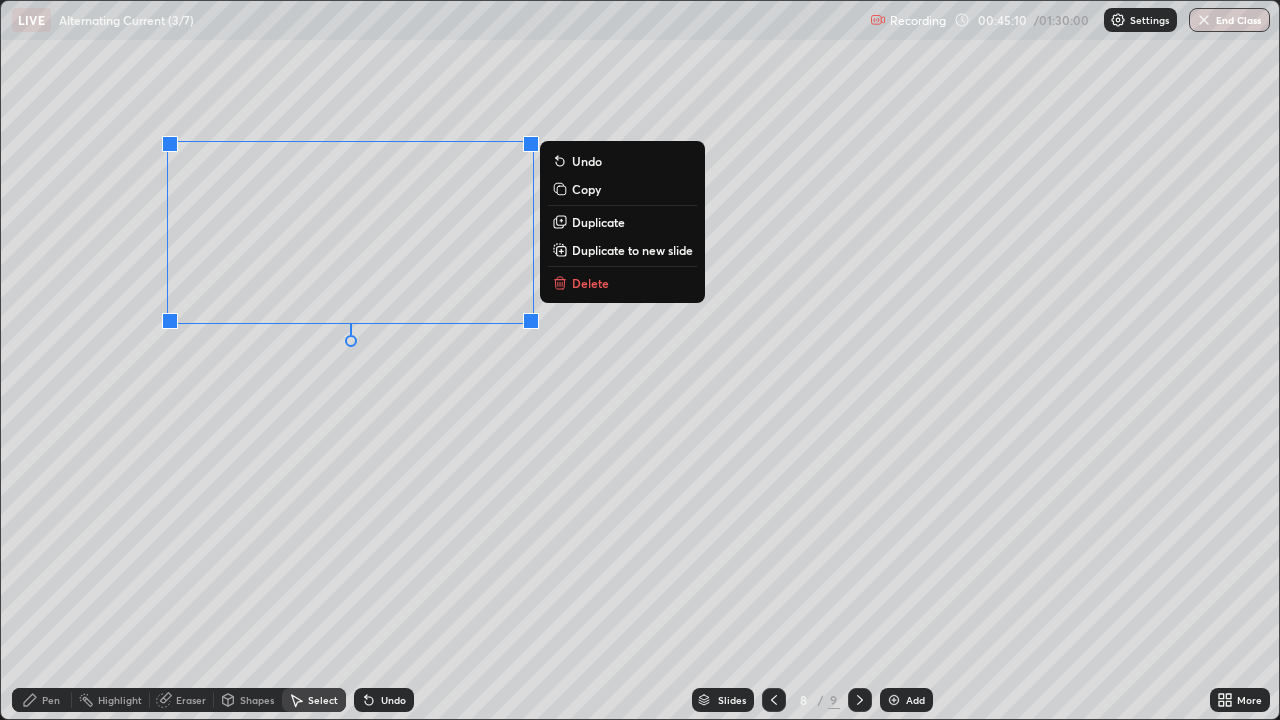 click on "Duplicate" at bounding box center (598, 222) 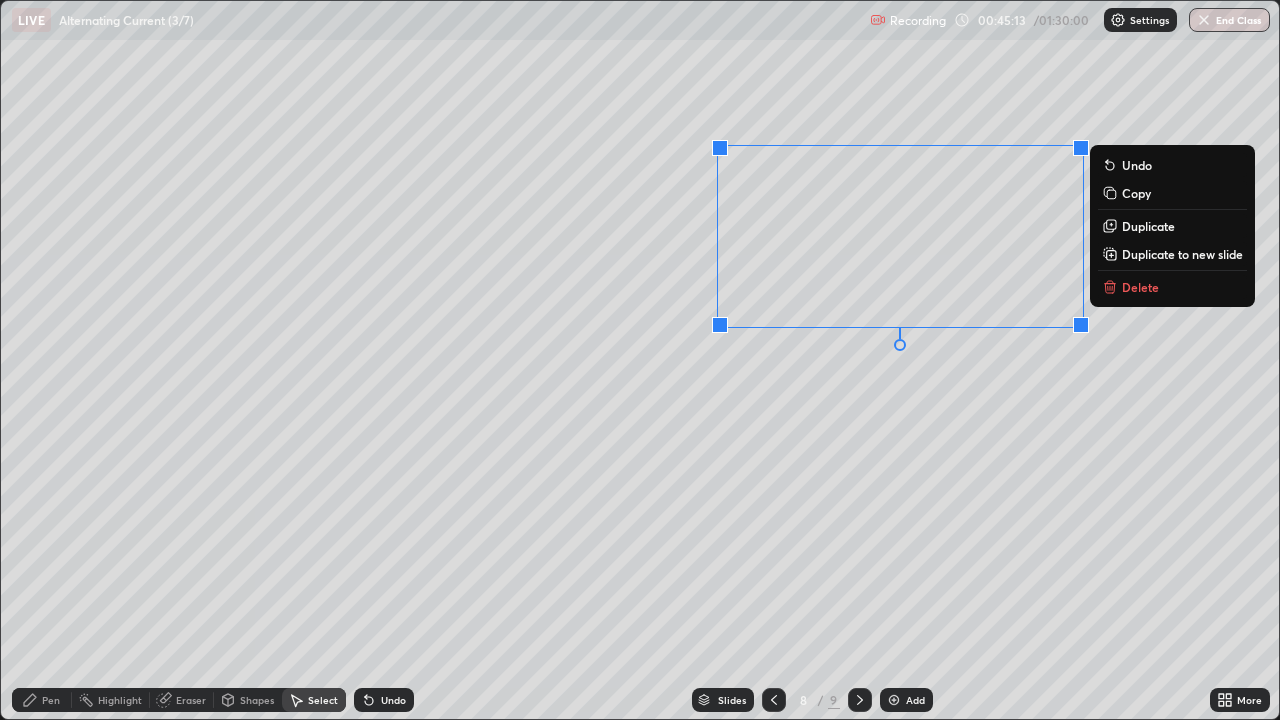 click 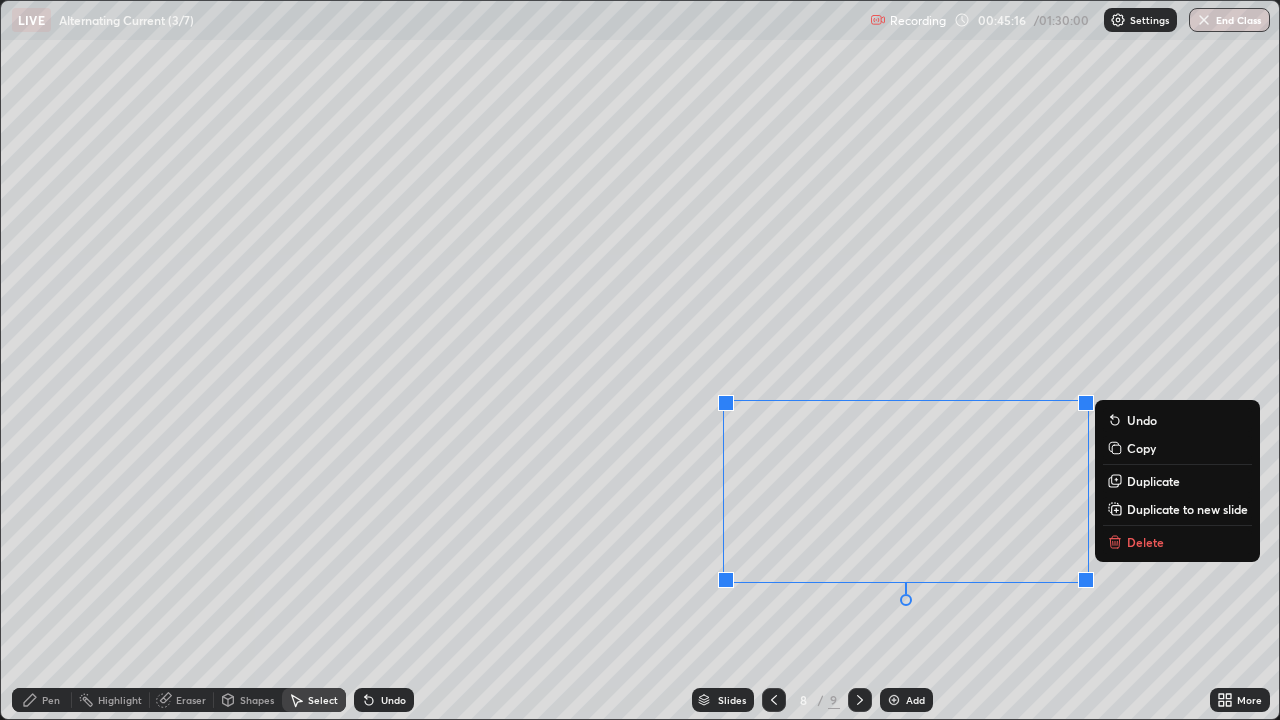 click on "Duplicate" at bounding box center (1177, 481) 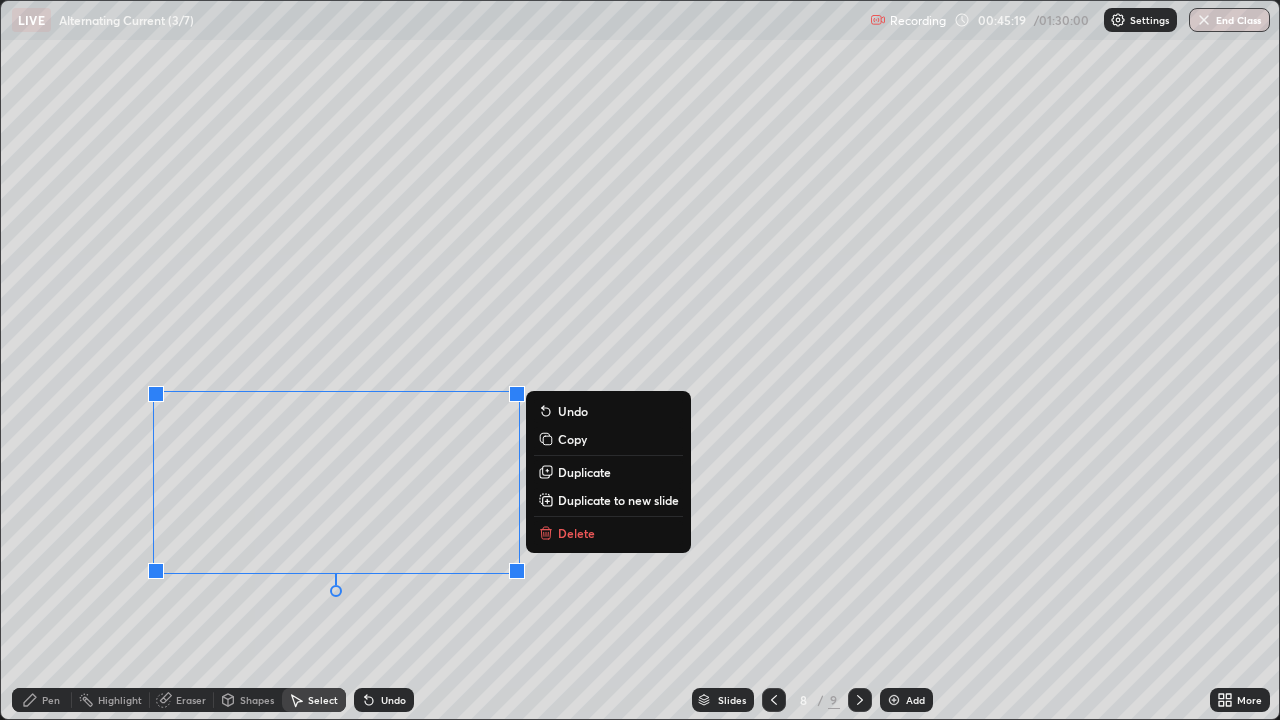 click on "Pen" at bounding box center [42, 700] 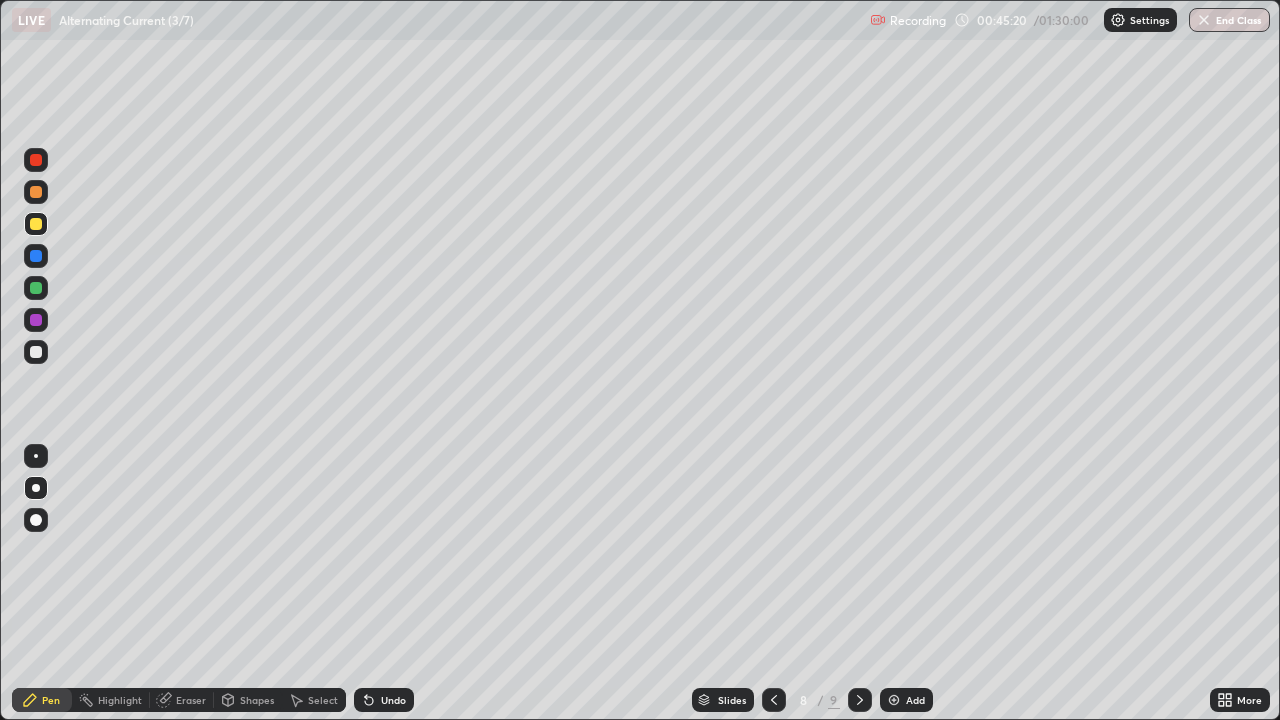 click at bounding box center [36, 352] 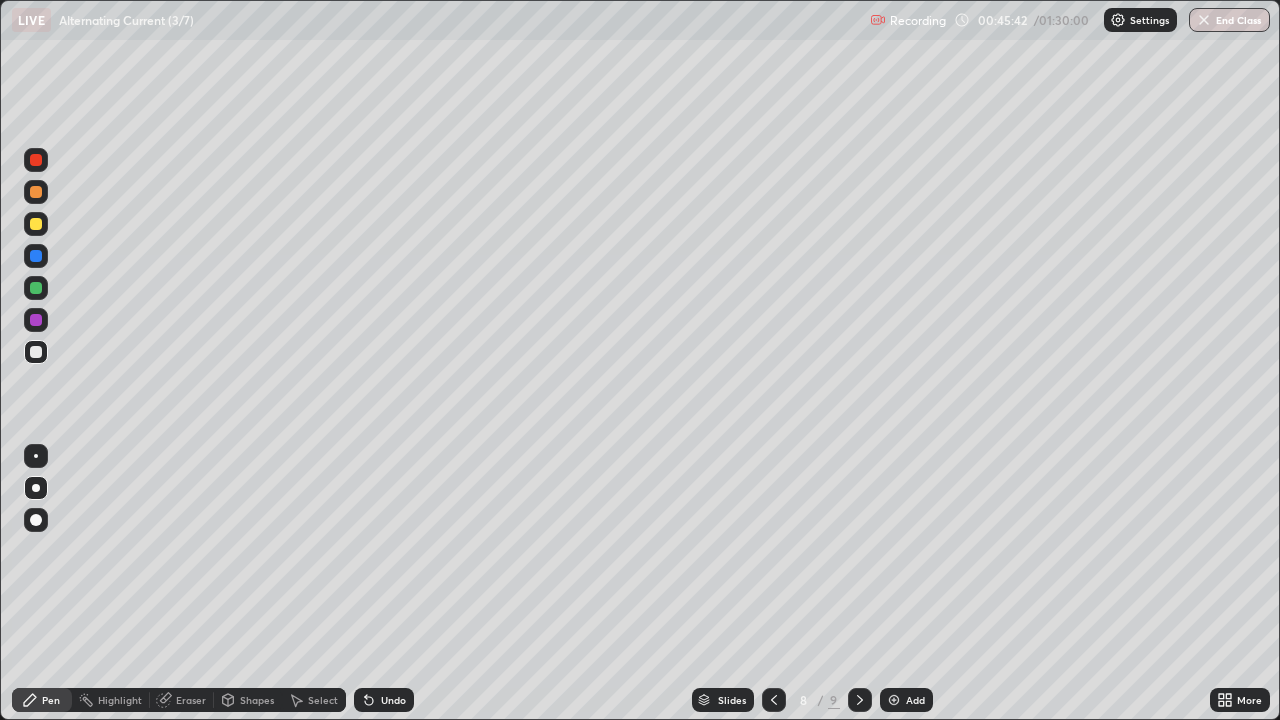 click on "Undo" at bounding box center (393, 700) 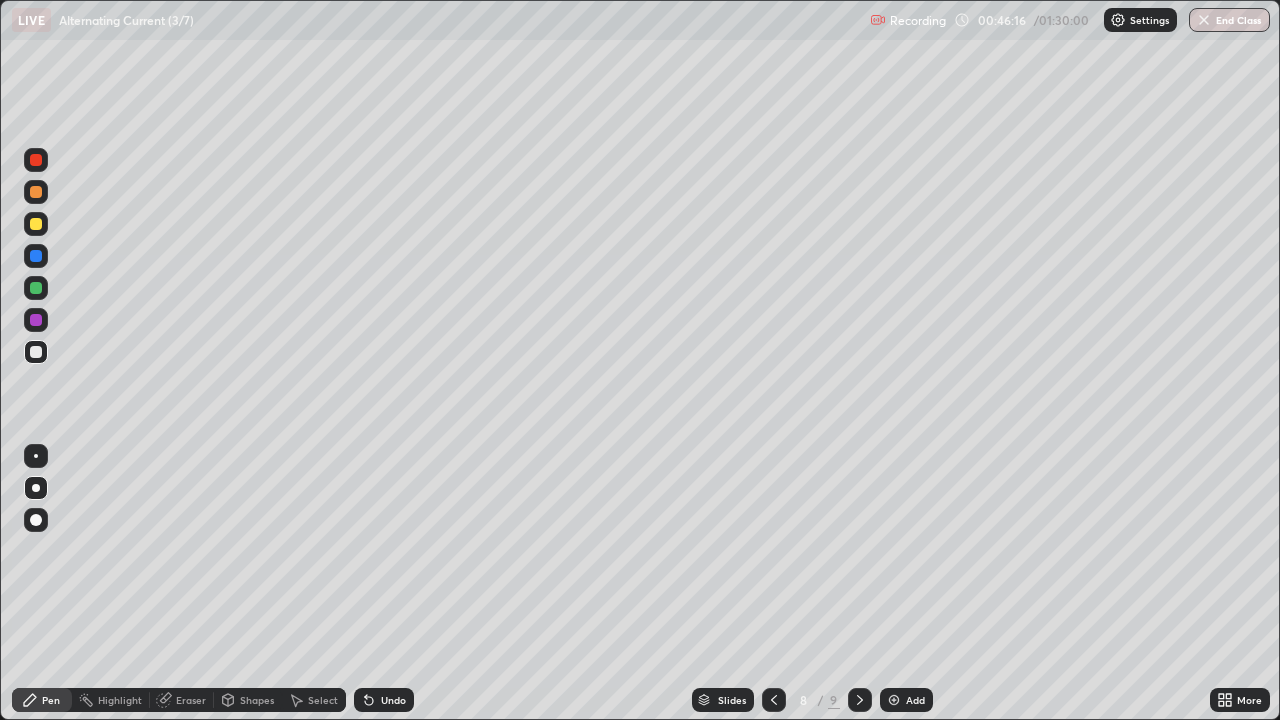 click at bounding box center [36, 288] 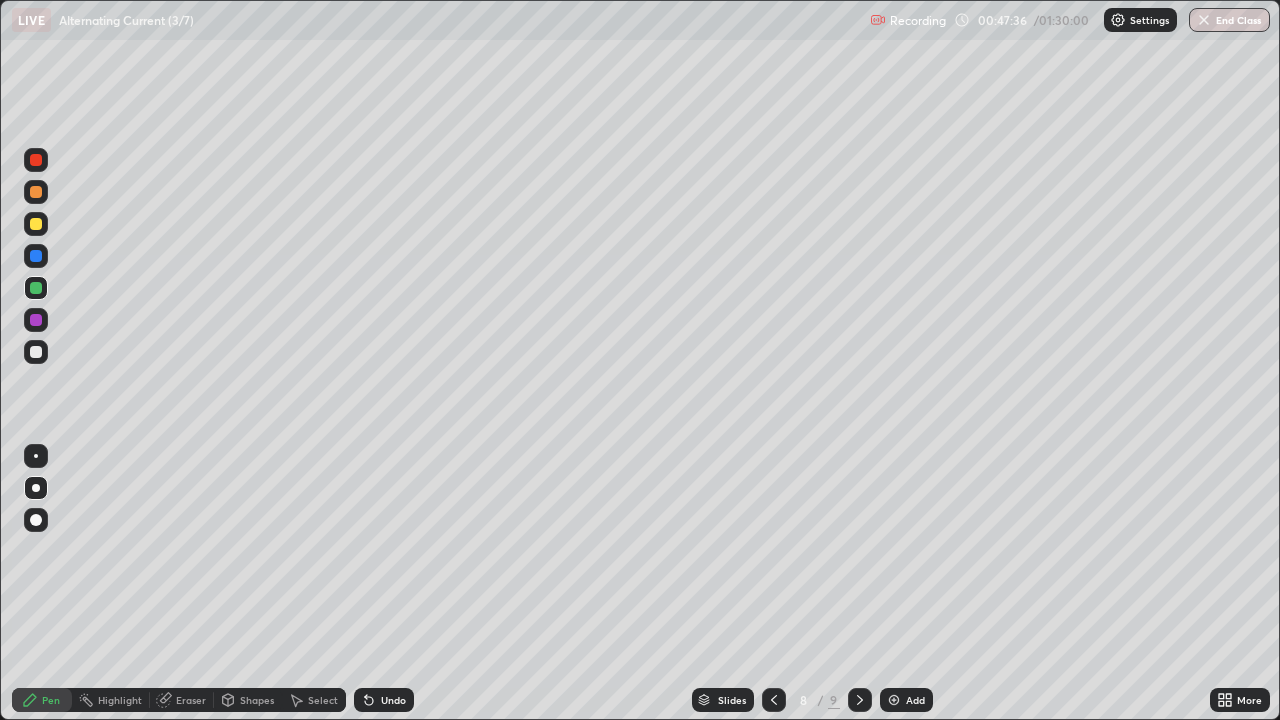 click at bounding box center [36, 320] 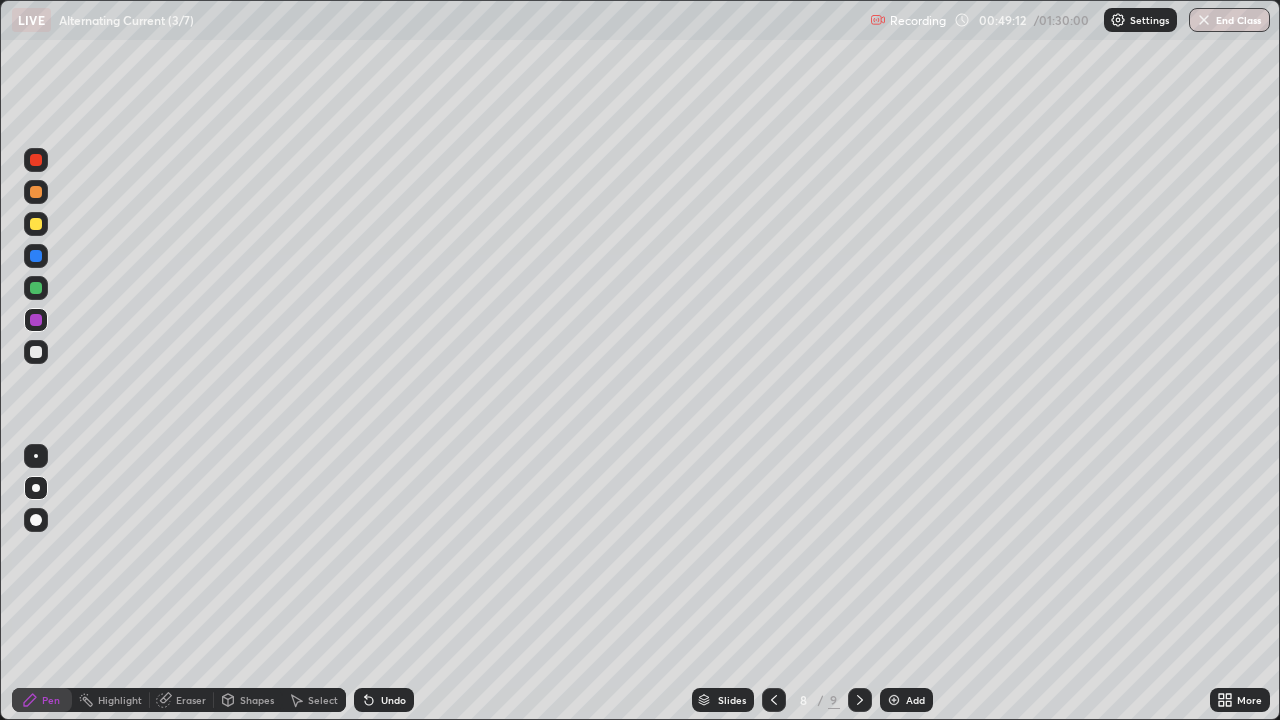 click at bounding box center [36, 352] 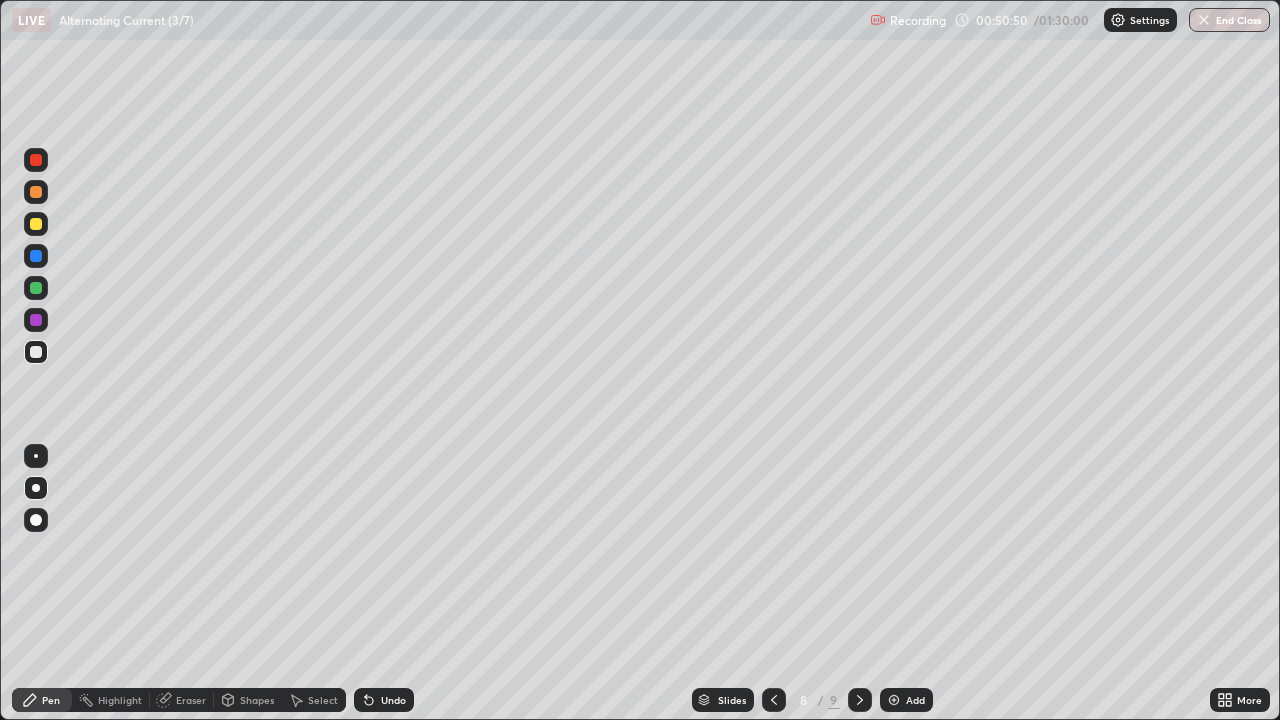 click at bounding box center [36, 224] 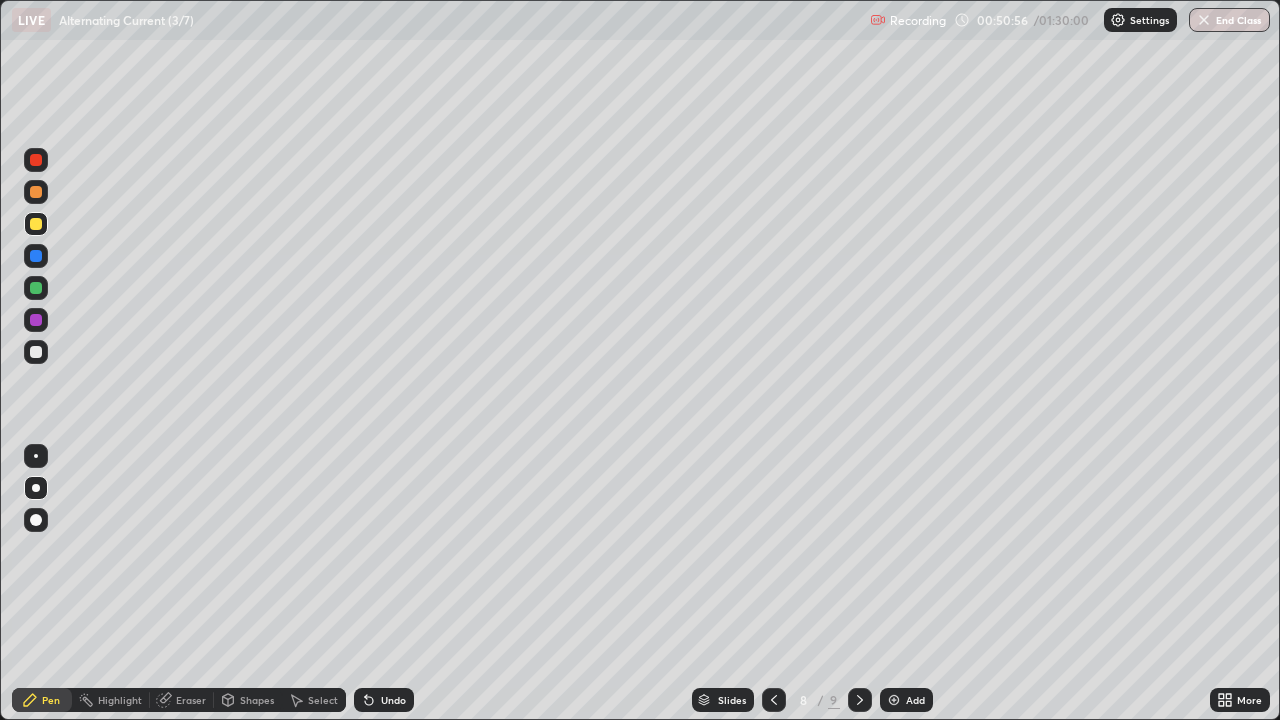 click 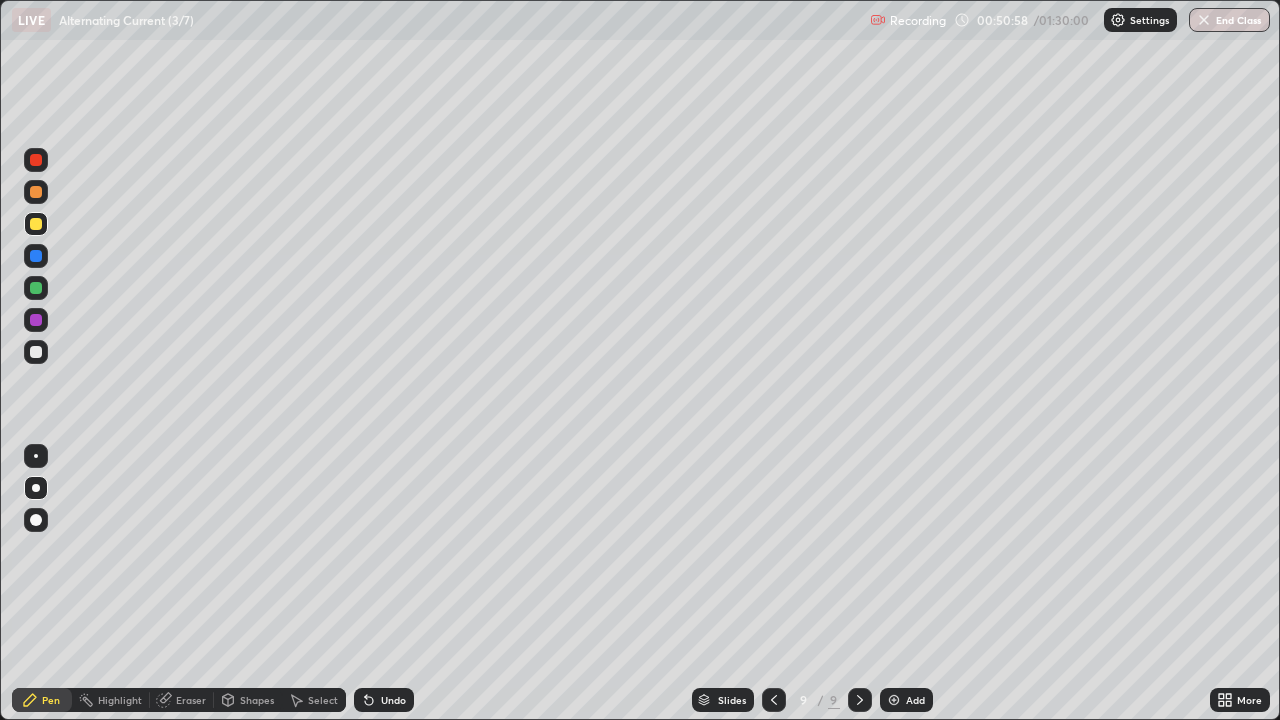 click on "Add" at bounding box center (915, 700) 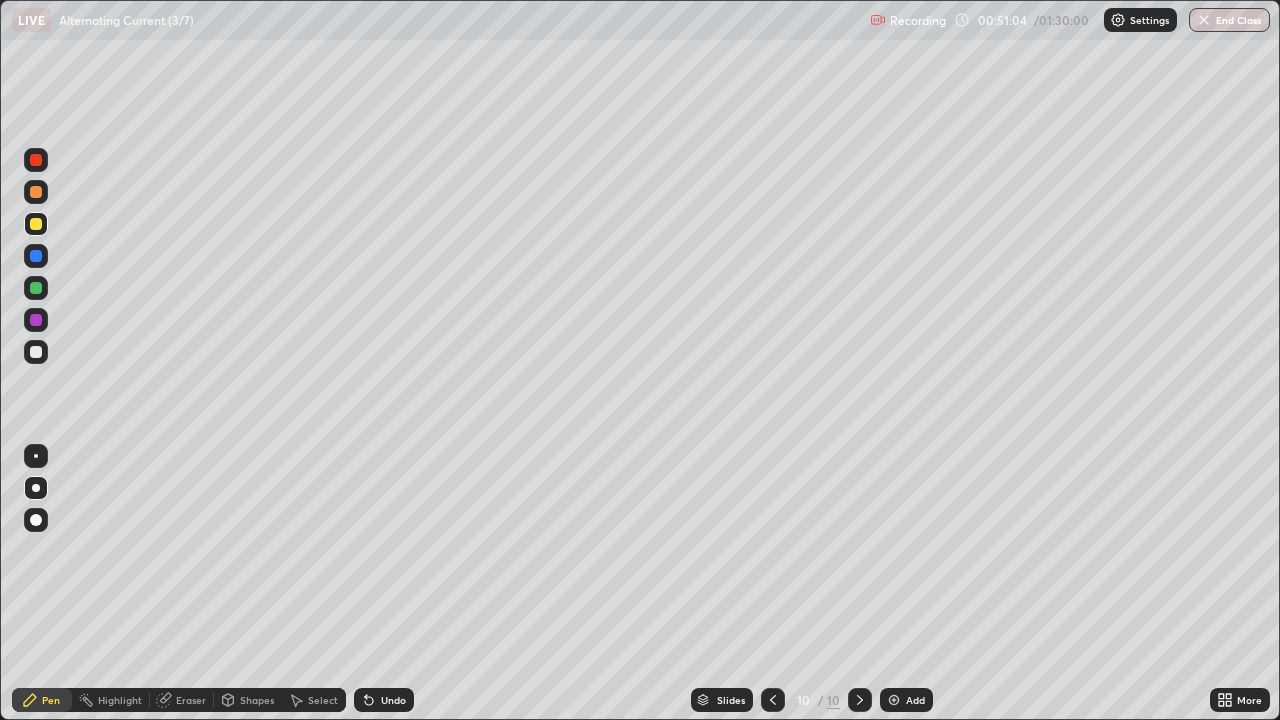 click on "Shapes" at bounding box center (248, 700) 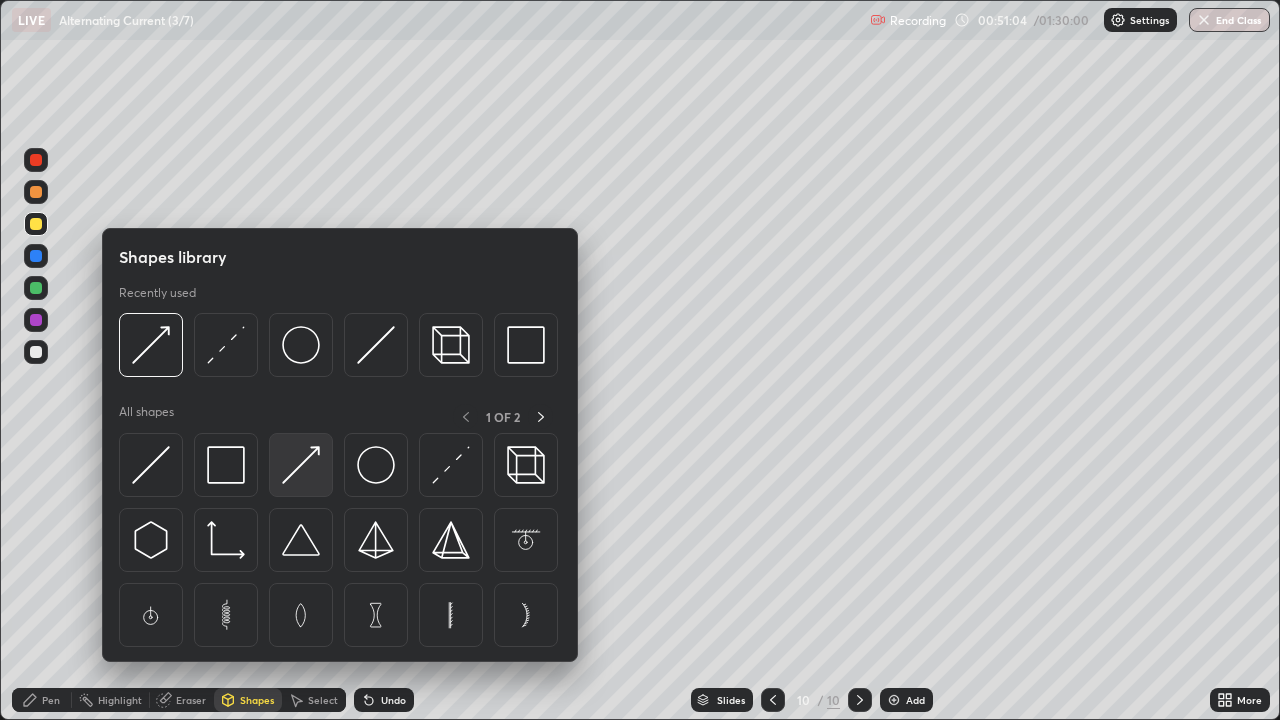 click at bounding box center [301, 465] 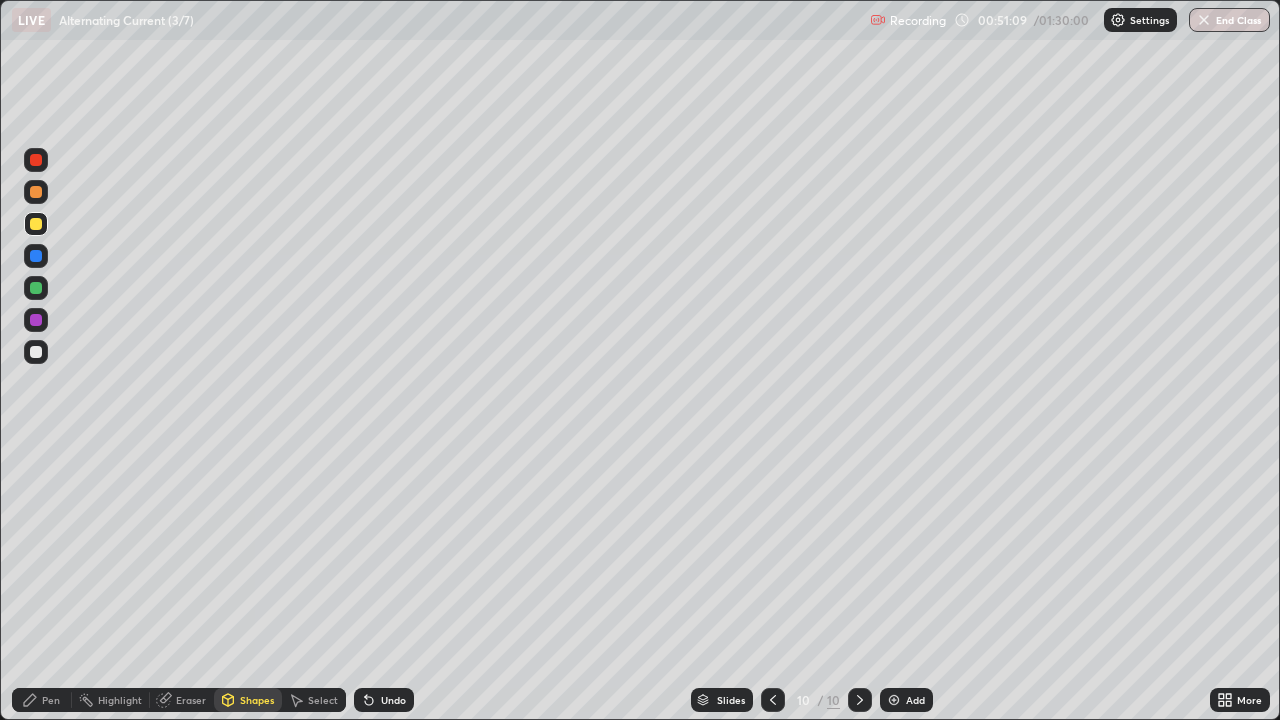click 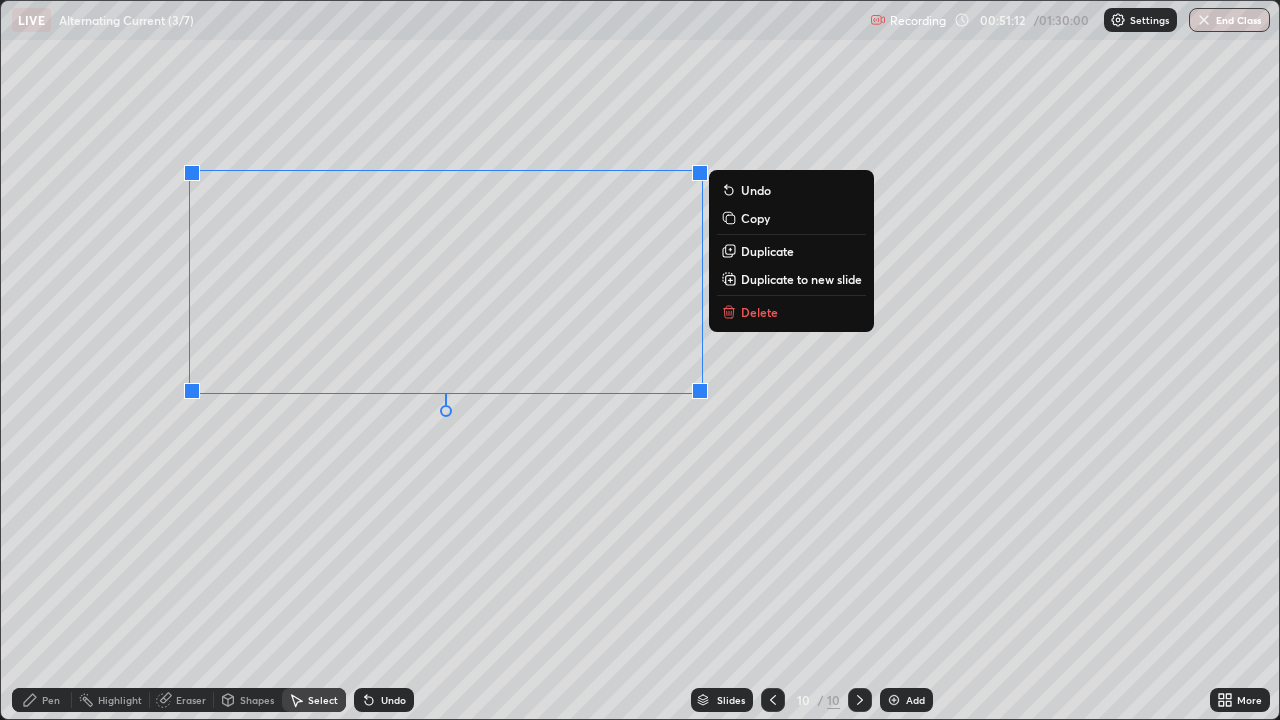 click on "Duplicate" at bounding box center [791, 251] 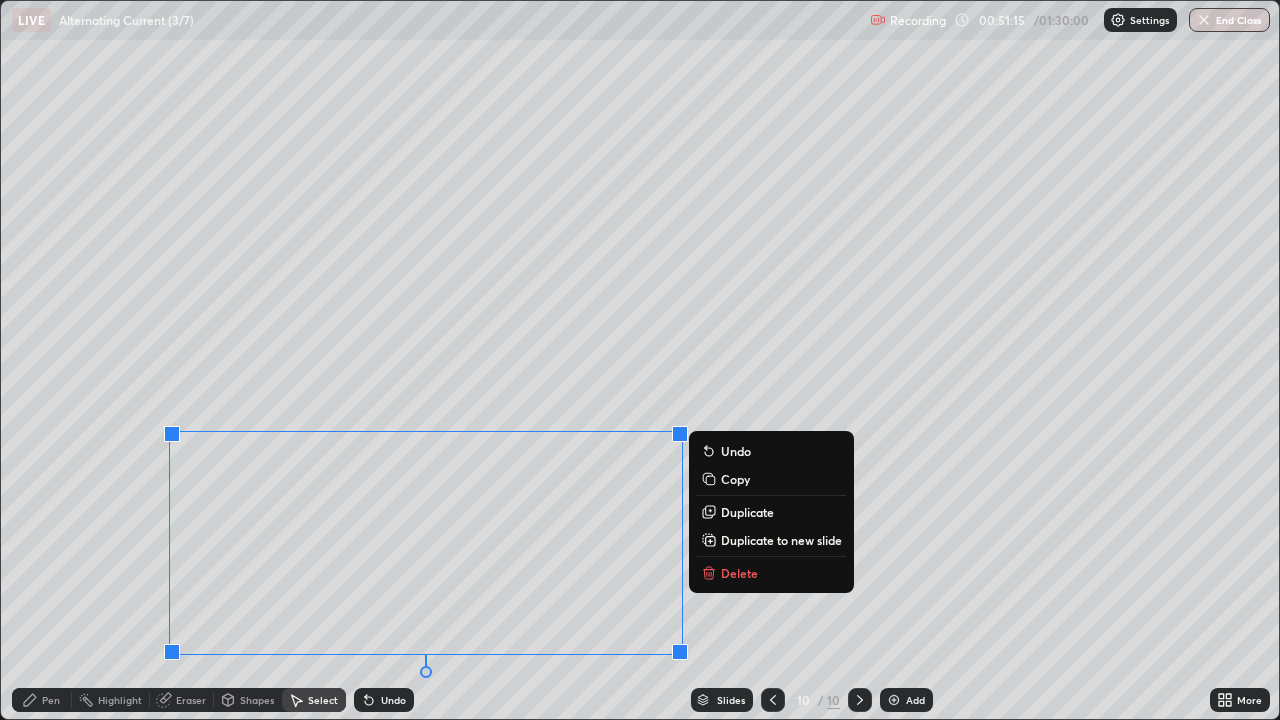 click on "Pen" at bounding box center [42, 700] 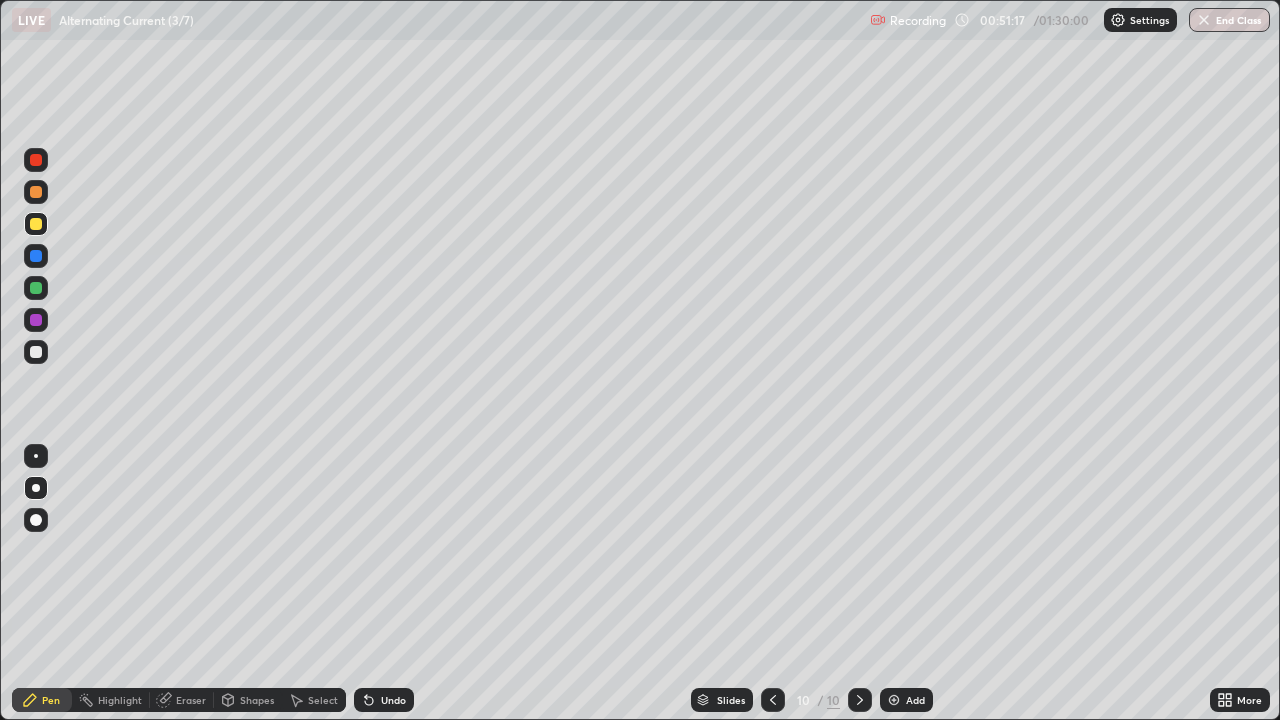 click at bounding box center (36, 352) 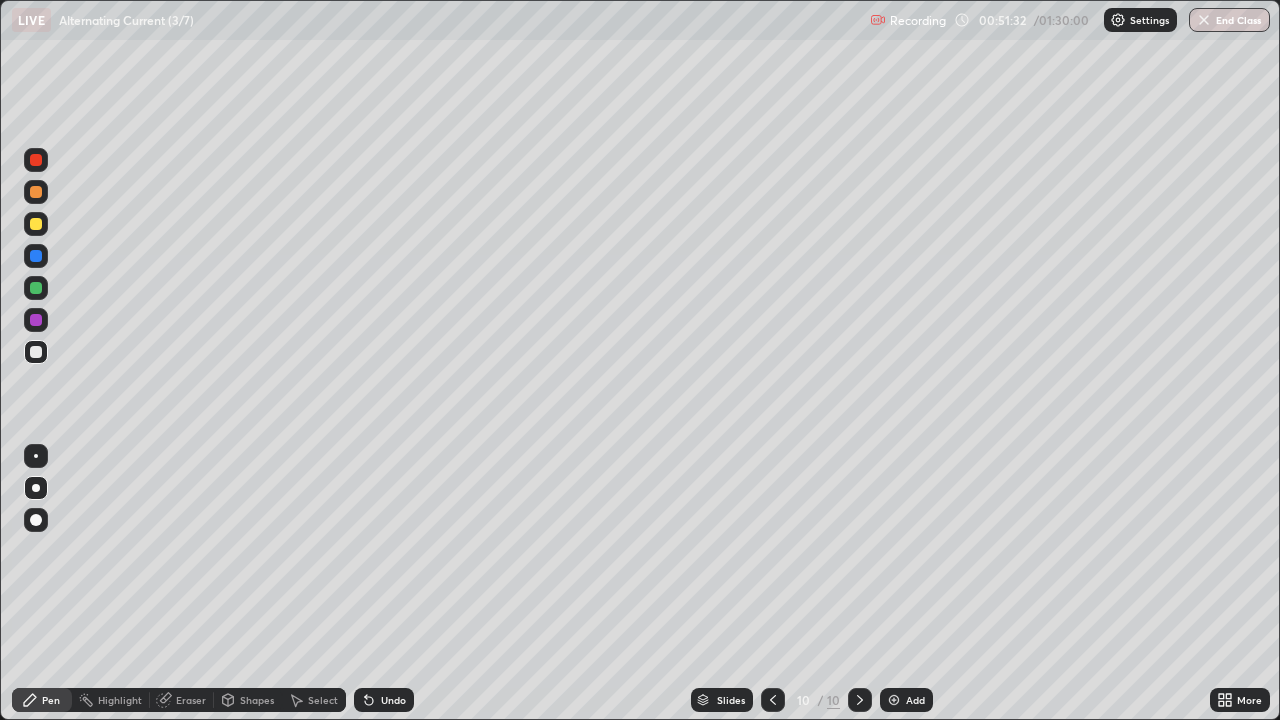 click on "Undo" at bounding box center [384, 700] 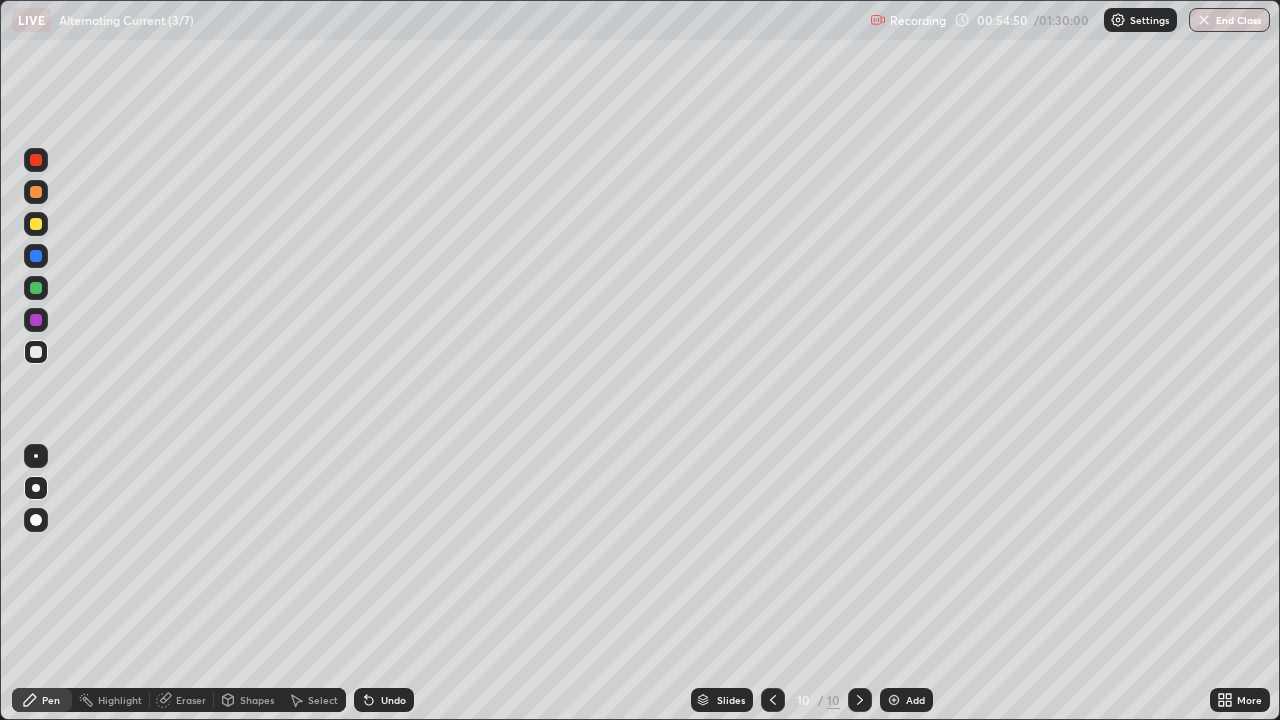 click at bounding box center (36, 224) 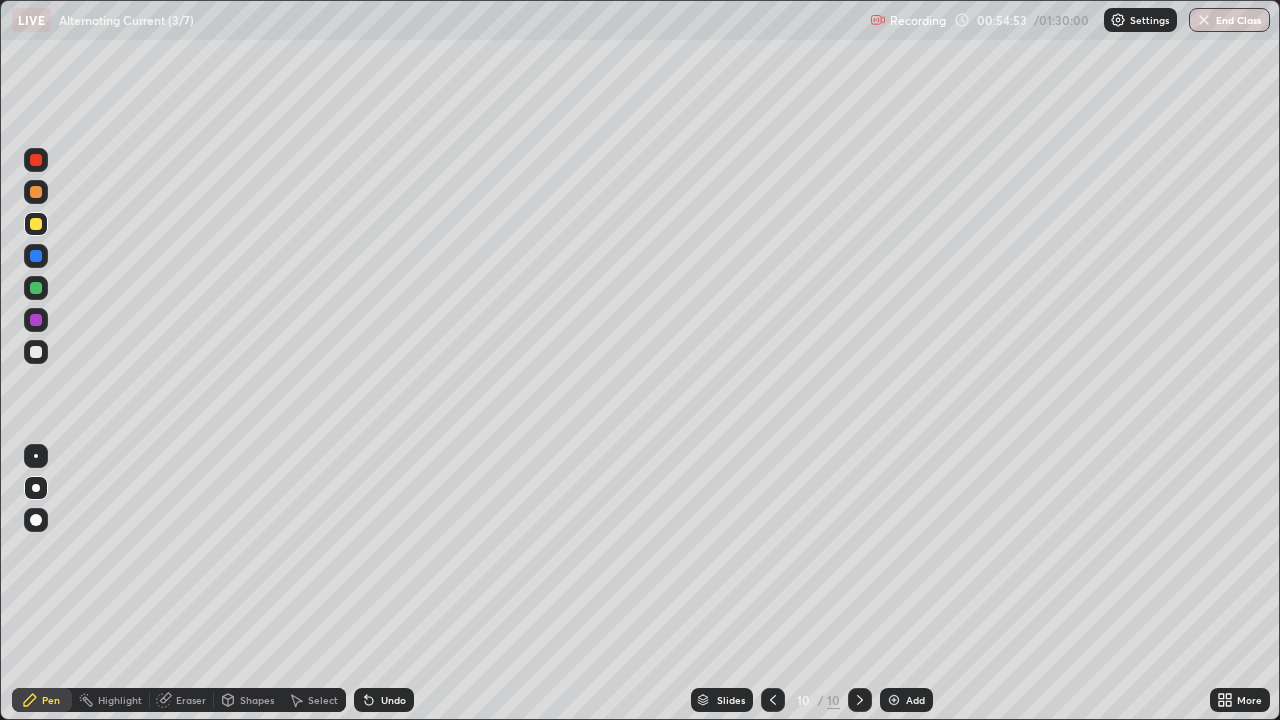 click on "Add" at bounding box center [915, 700] 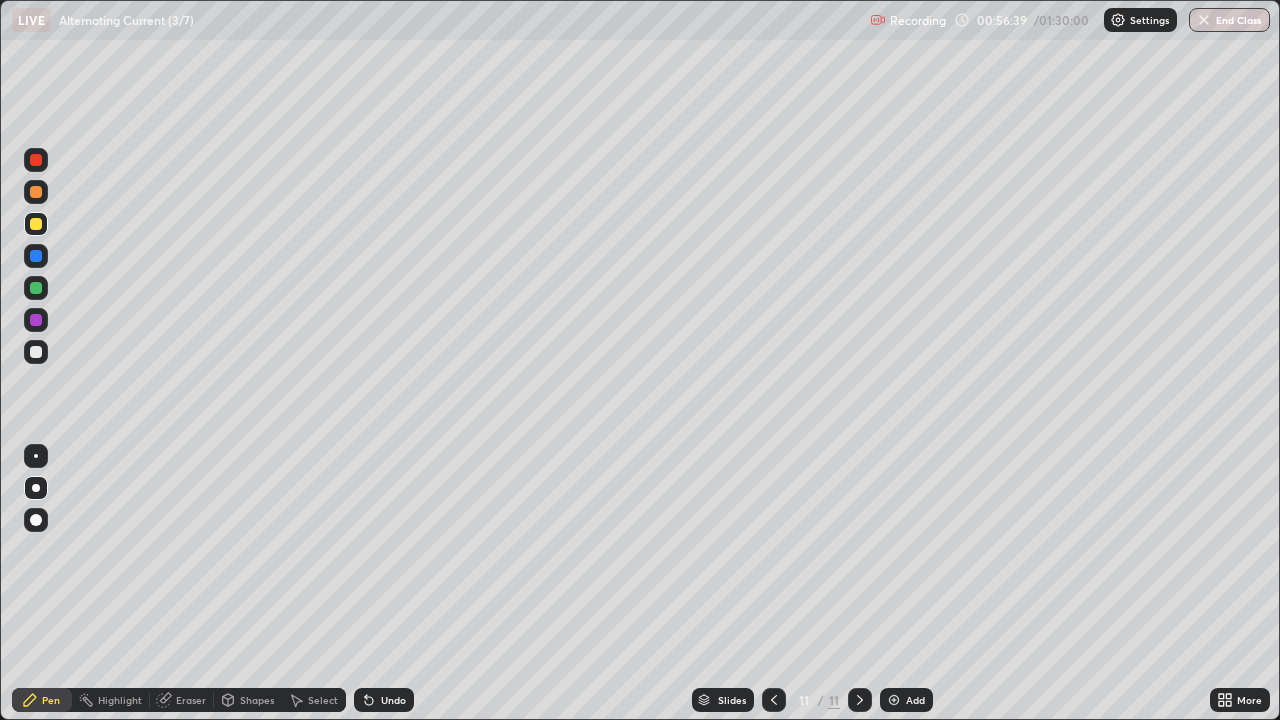 click on "Undo" at bounding box center [384, 700] 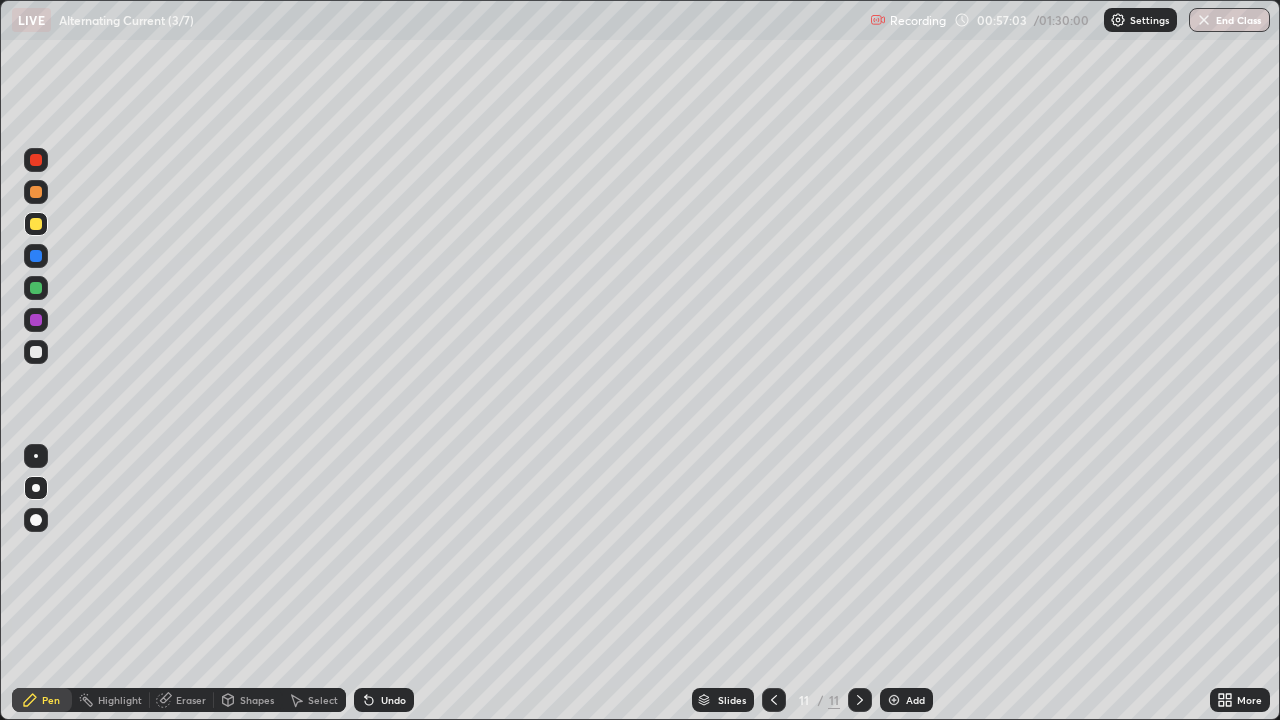 click at bounding box center (36, 352) 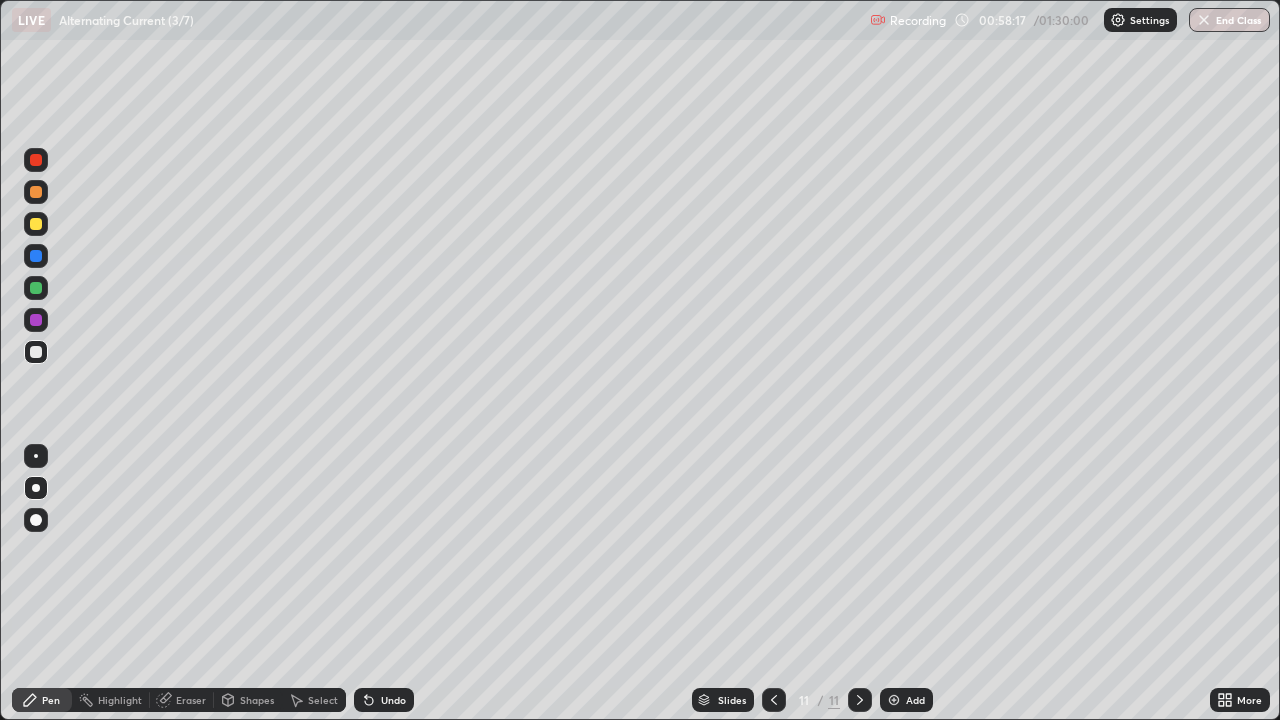 click at bounding box center [36, 224] 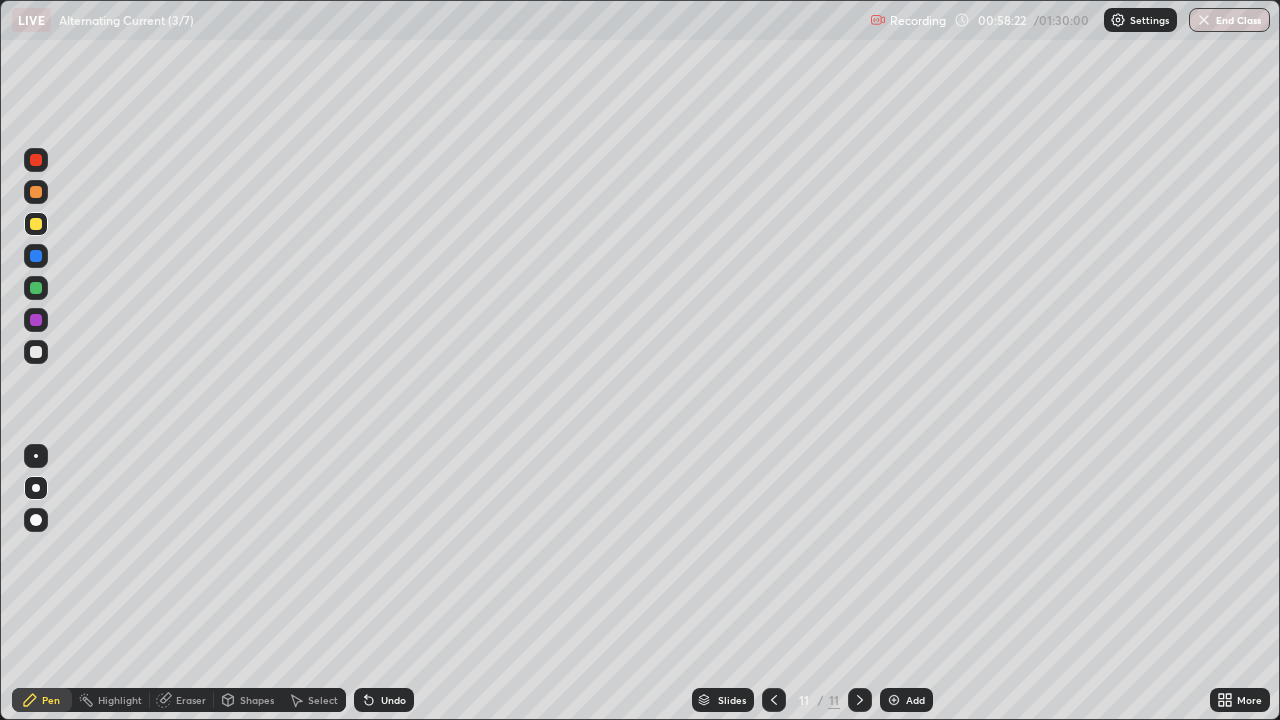 click at bounding box center (36, 352) 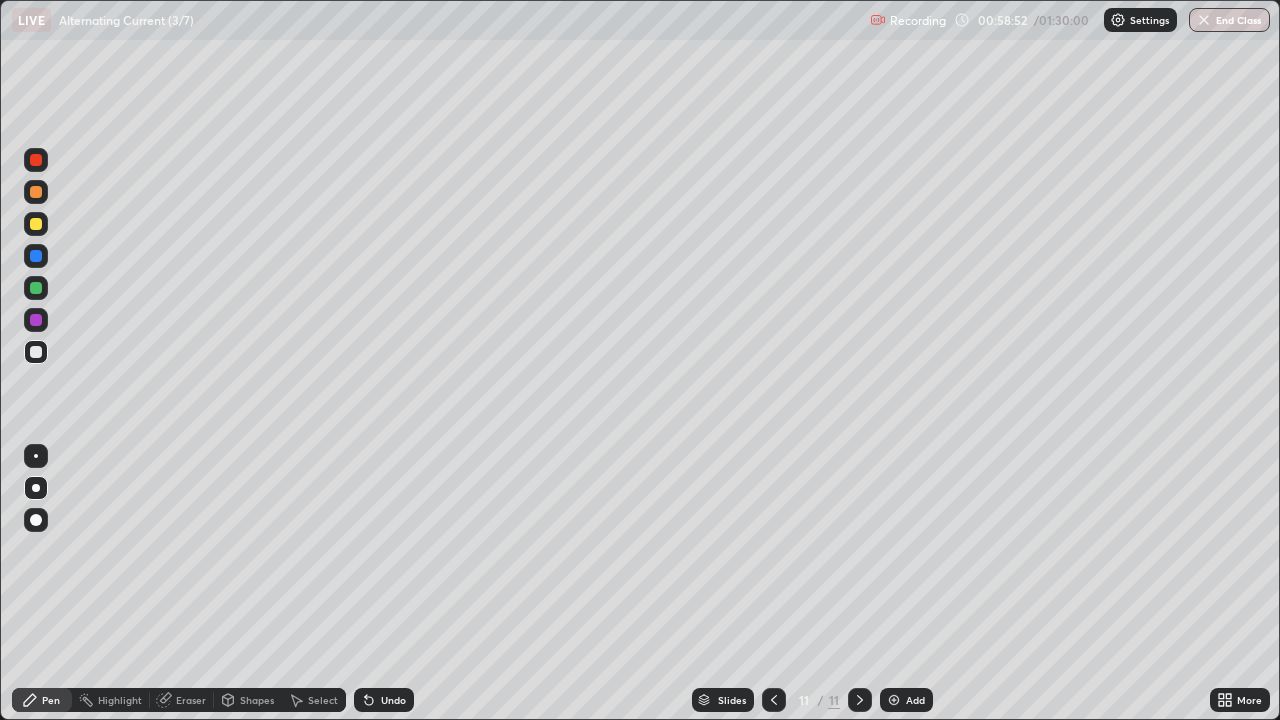 click at bounding box center [36, 288] 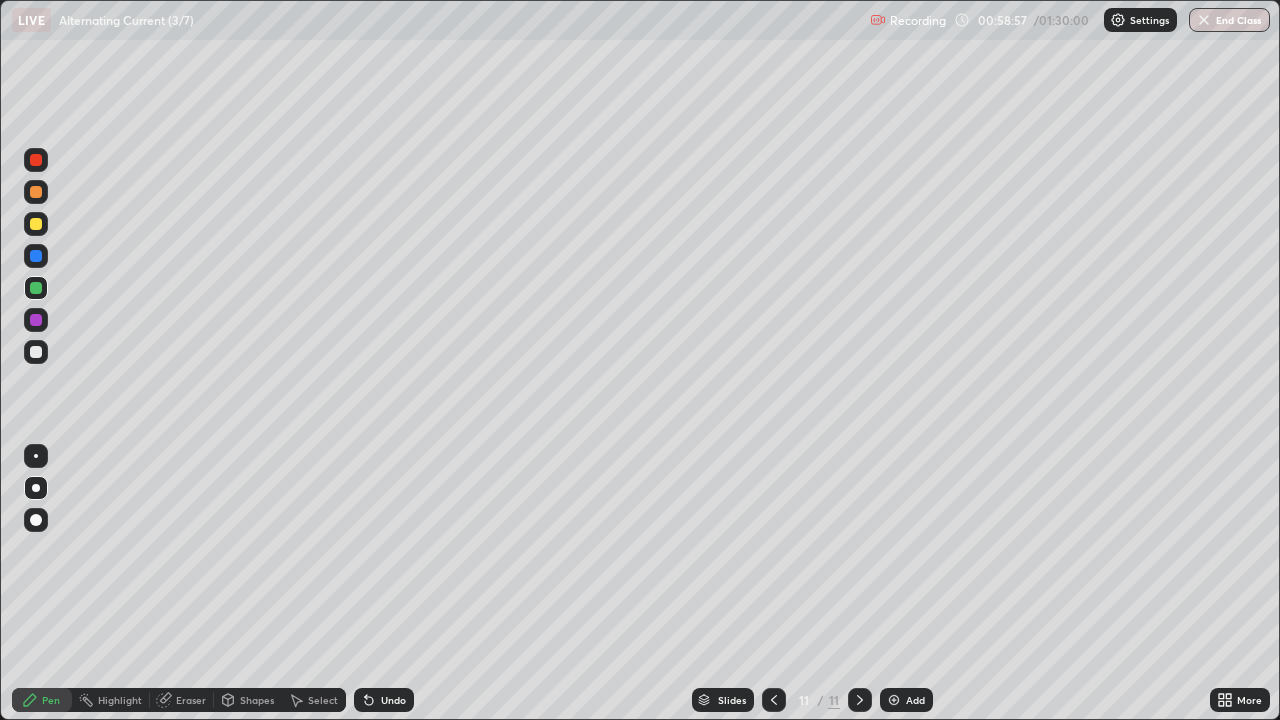click at bounding box center [36, 352] 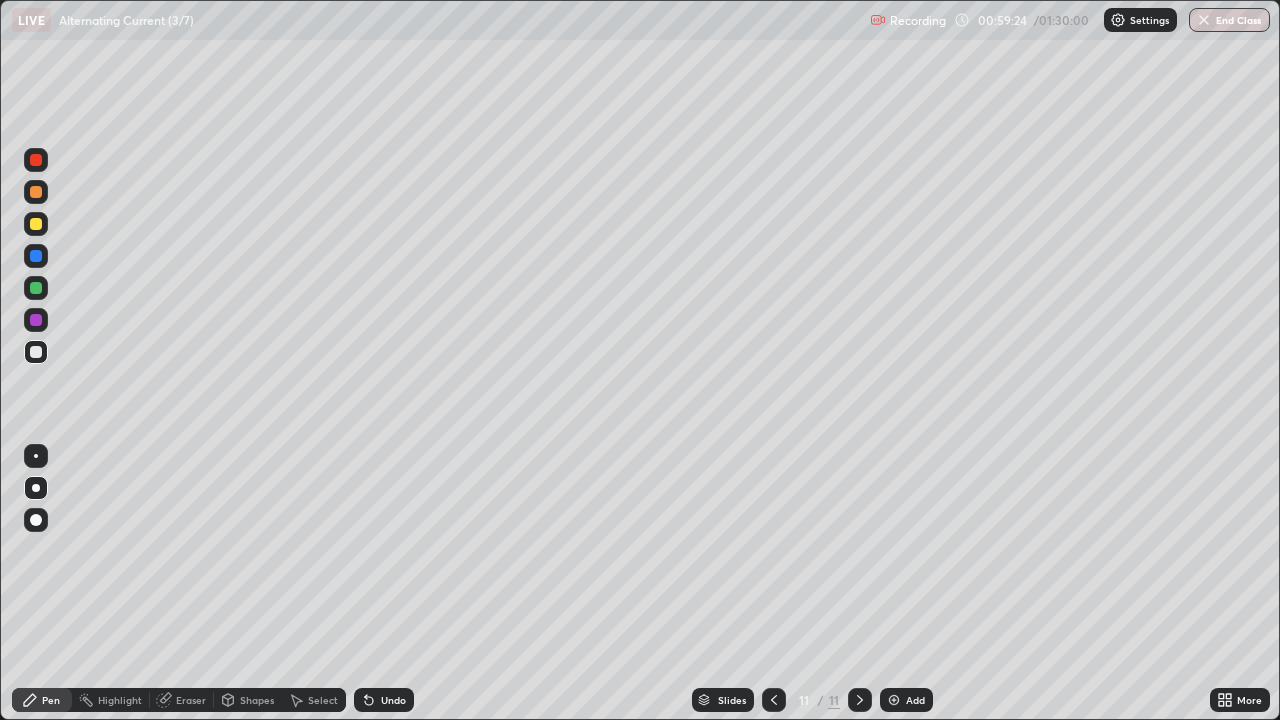 click at bounding box center (36, 288) 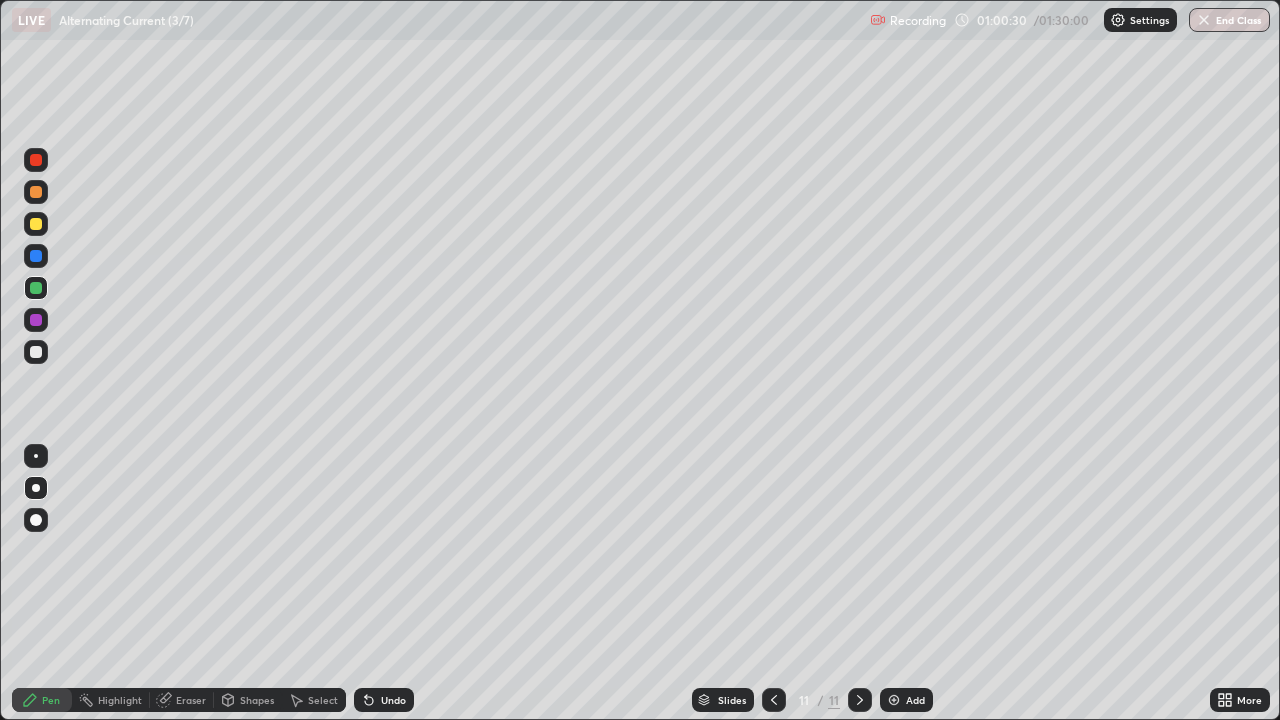 click at bounding box center [36, 224] 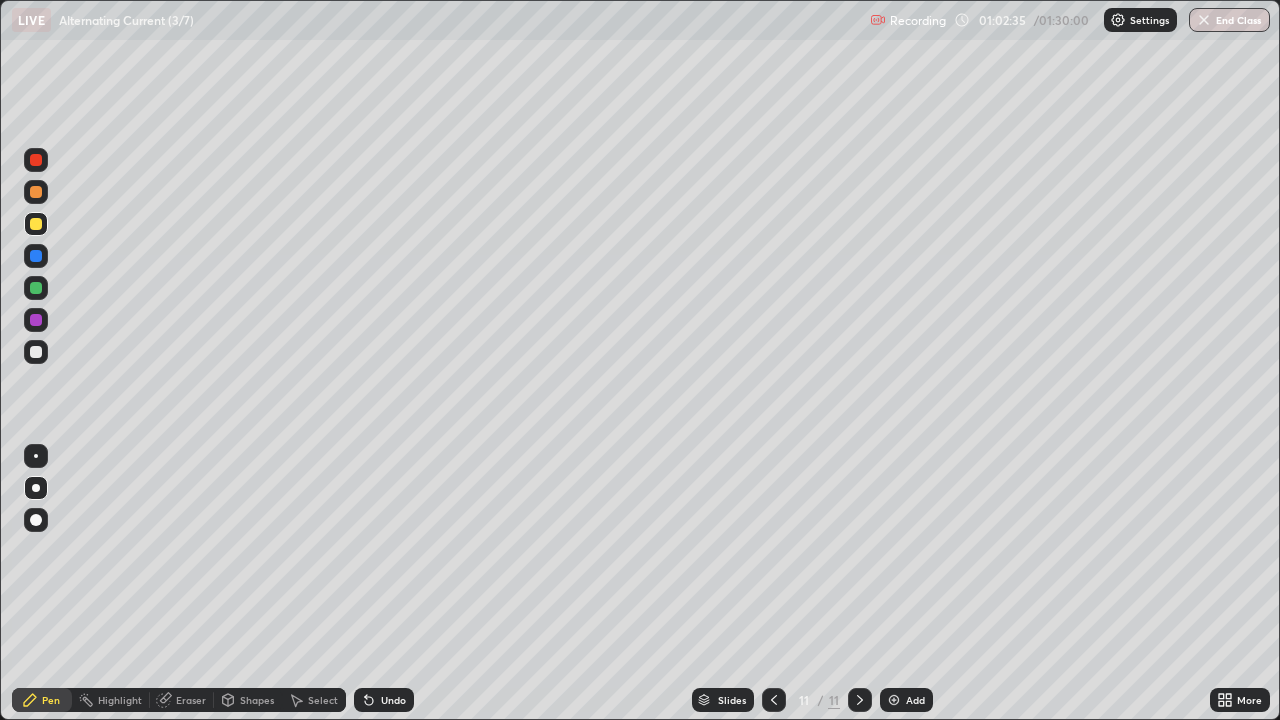 click at bounding box center [36, 192] 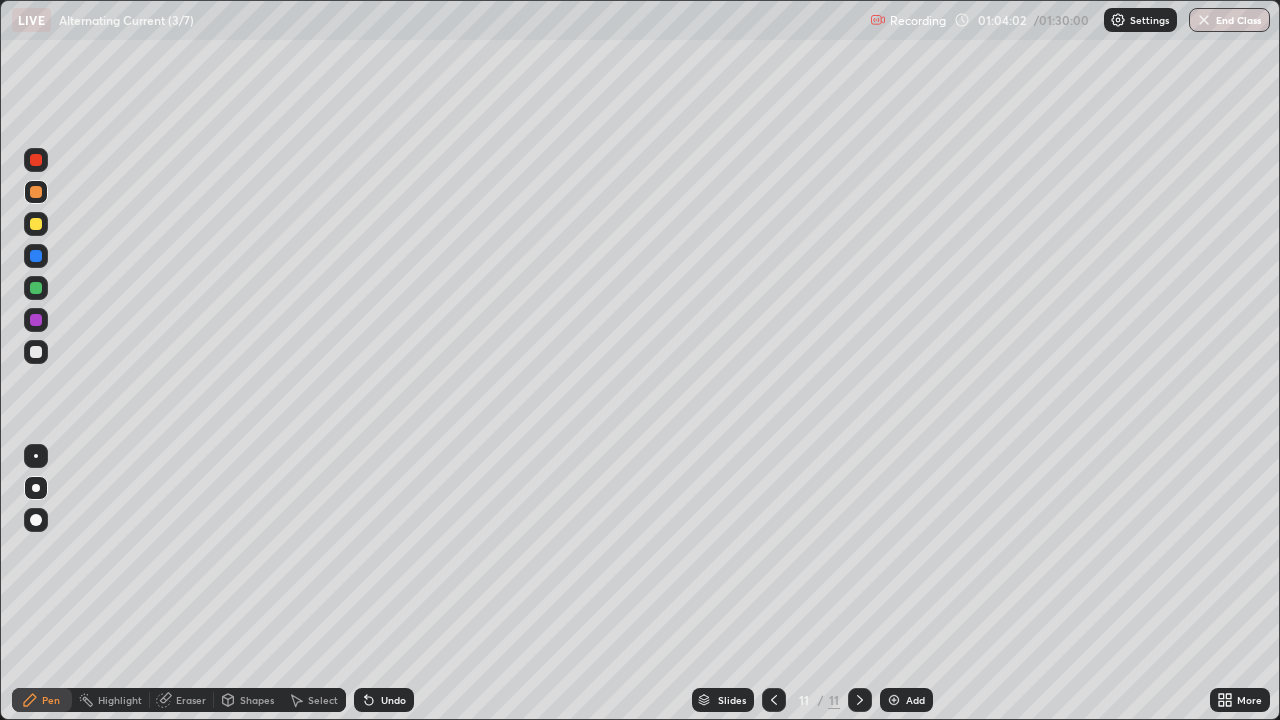 click 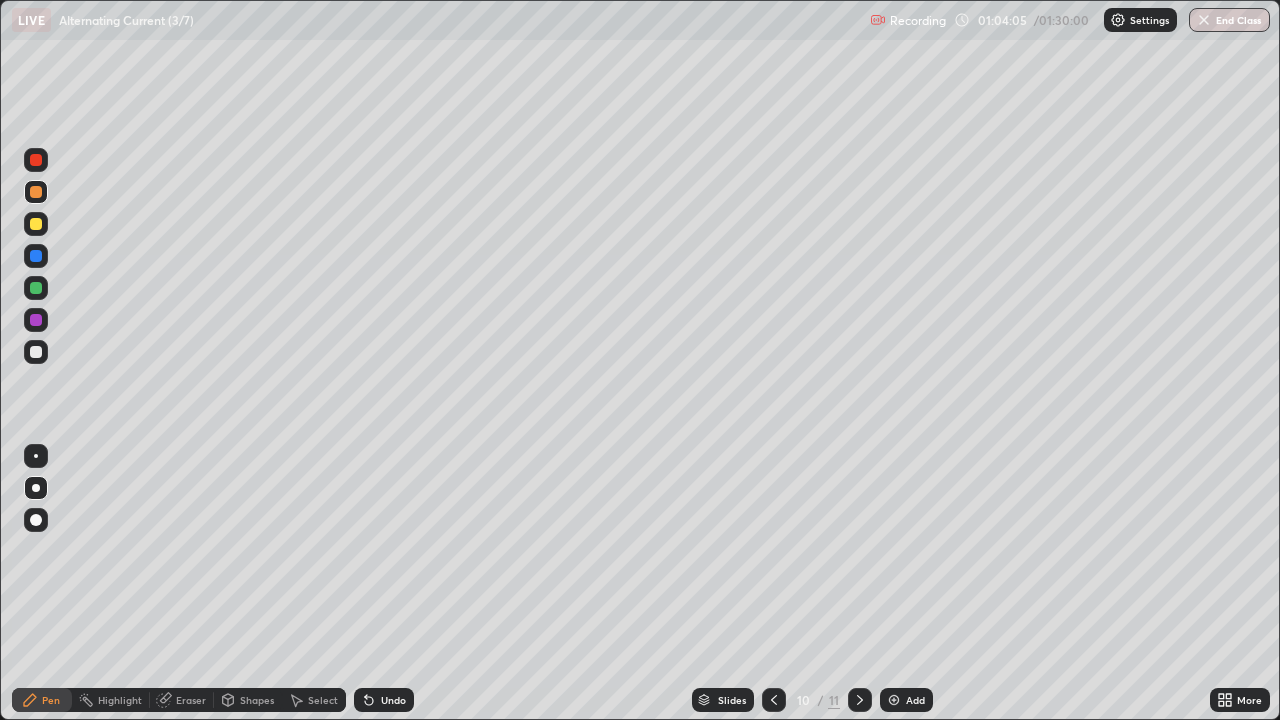 click at bounding box center (36, 256) 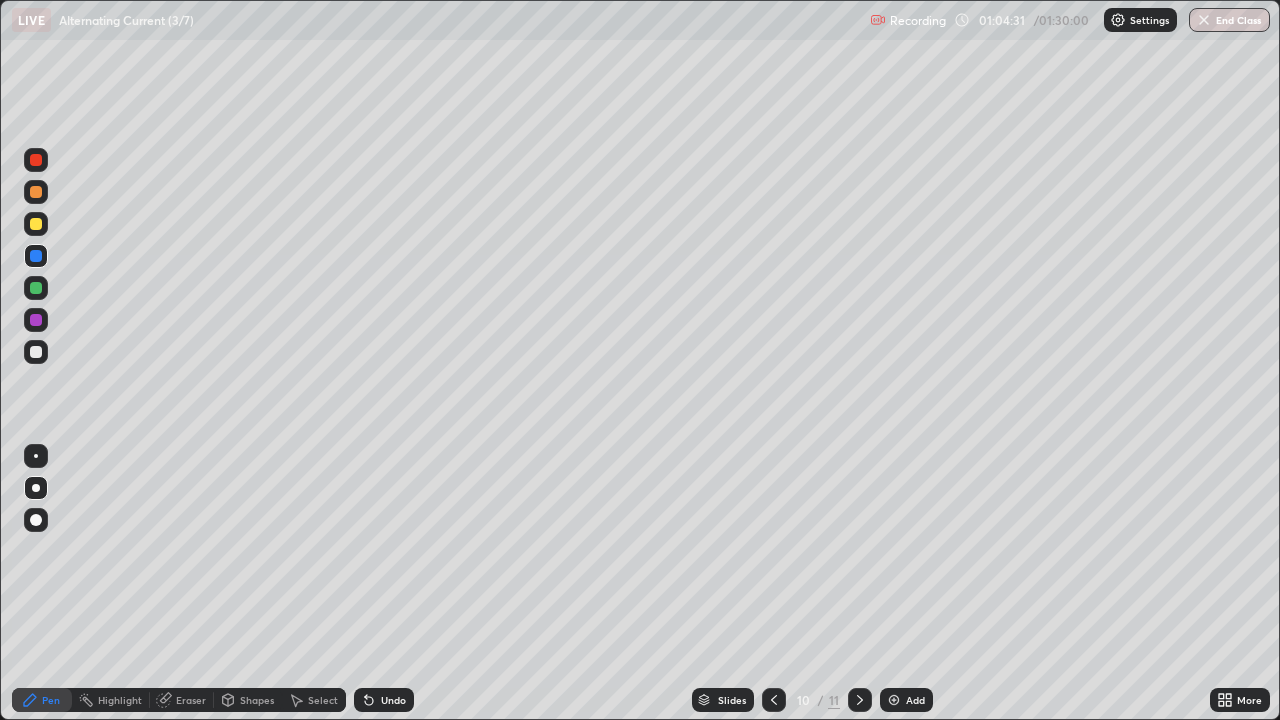 click 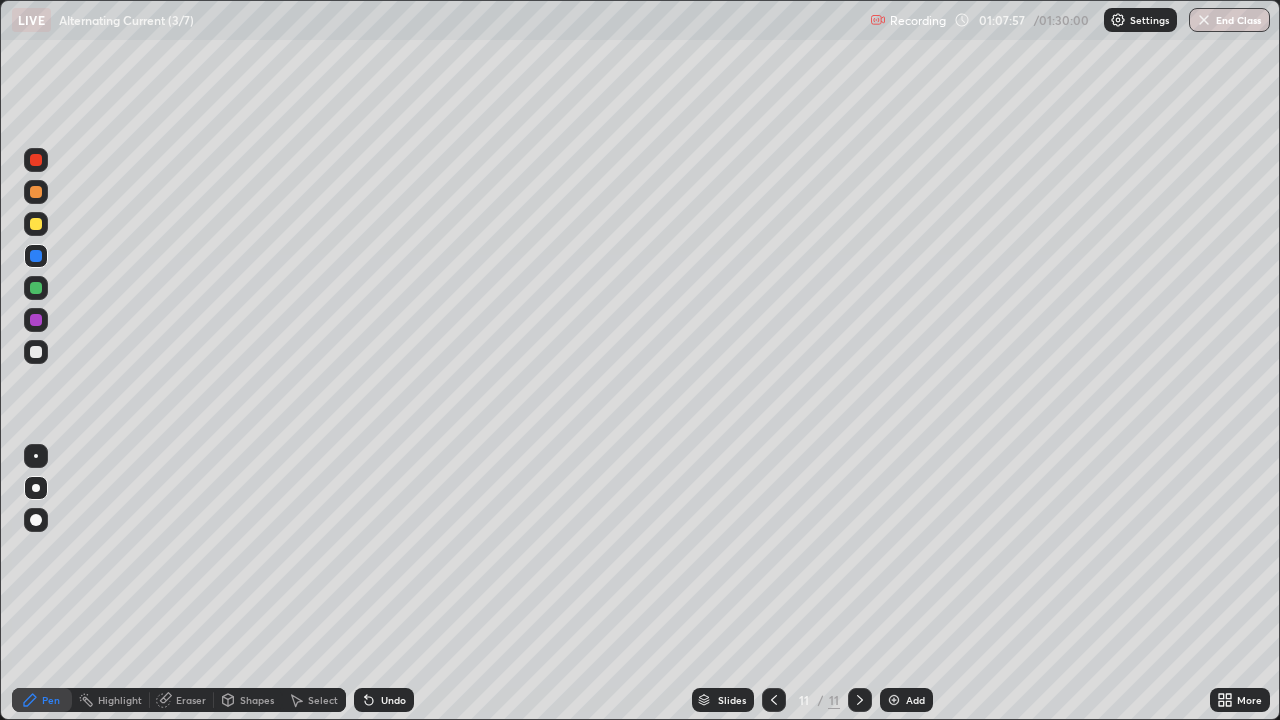 click at bounding box center [36, 352] 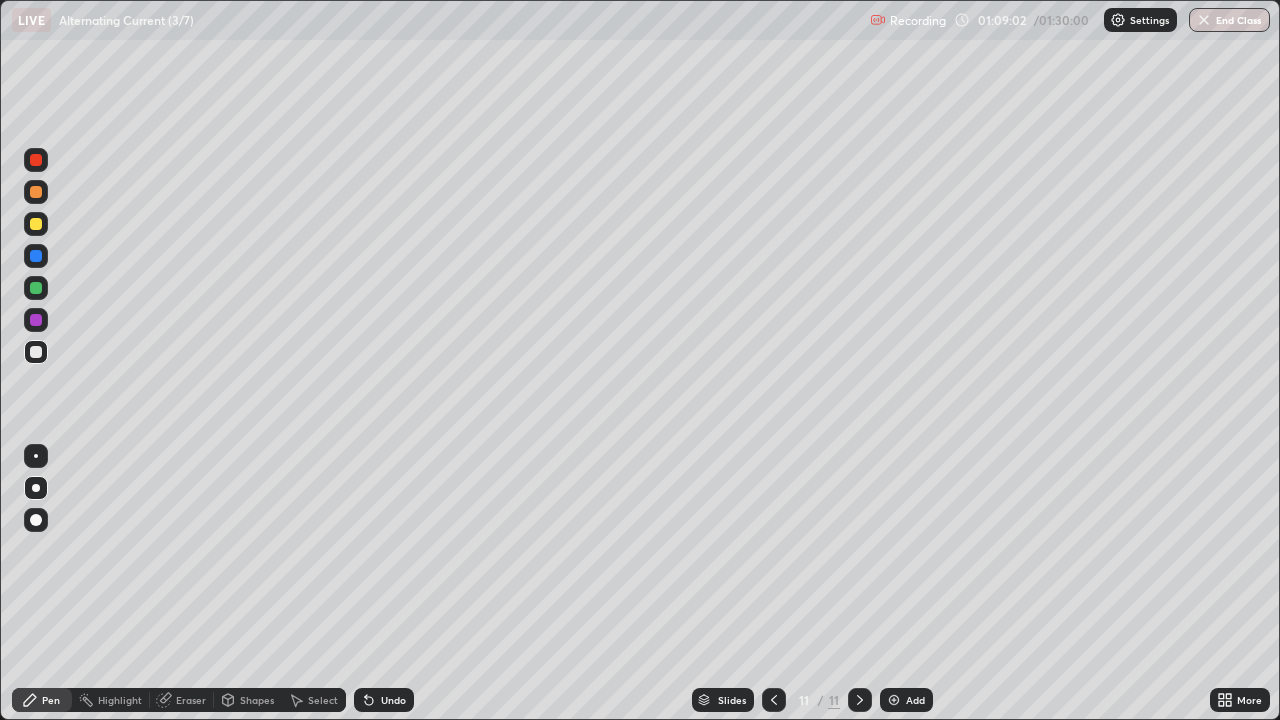 click 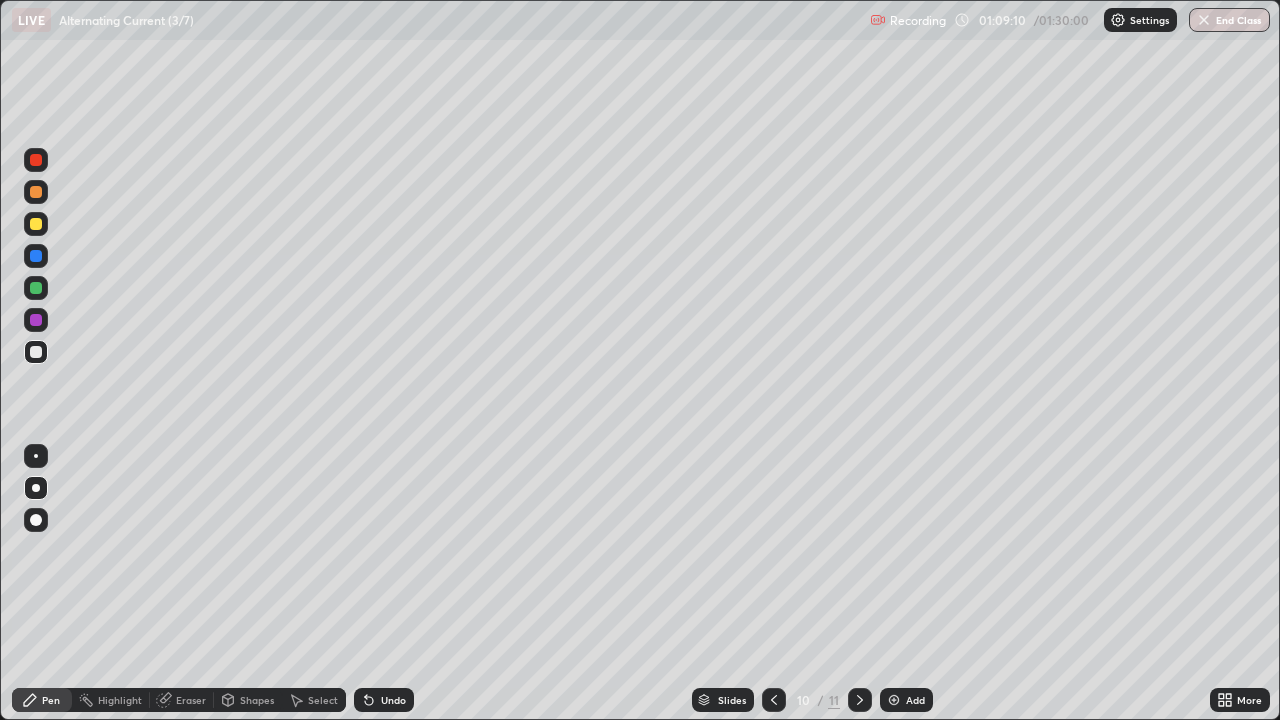 click at bounding box center [36, 256] 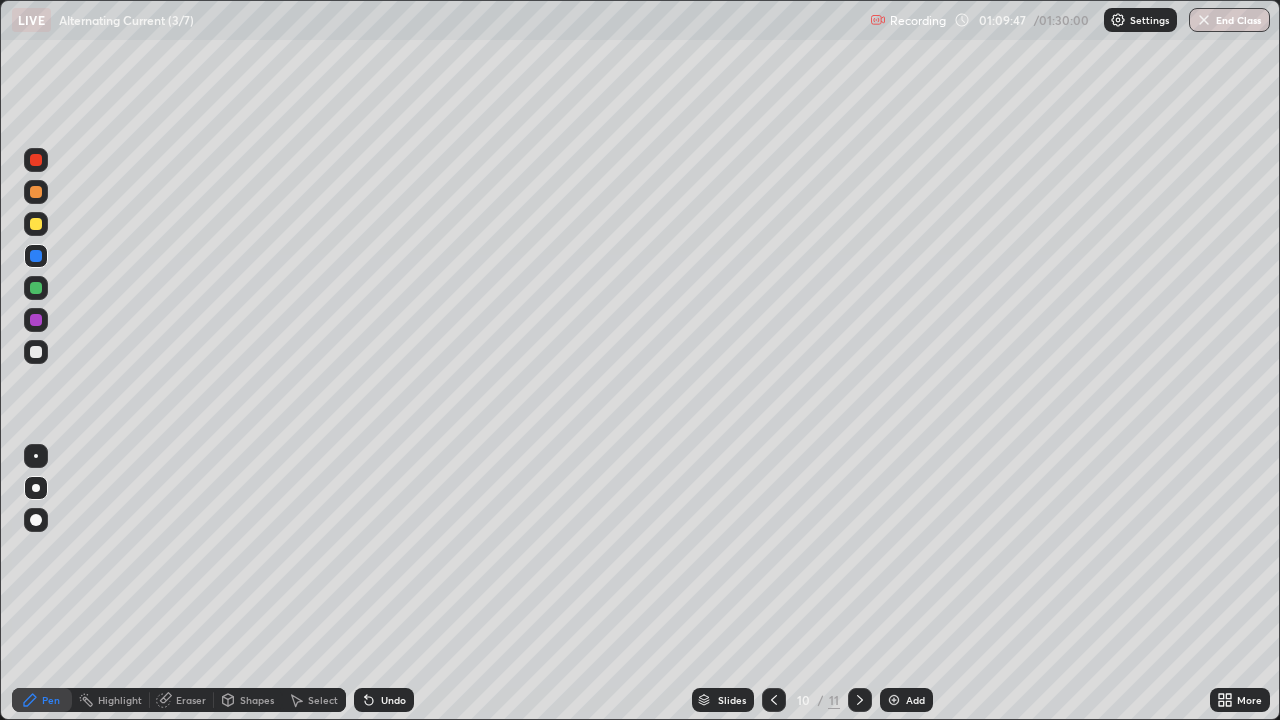 click 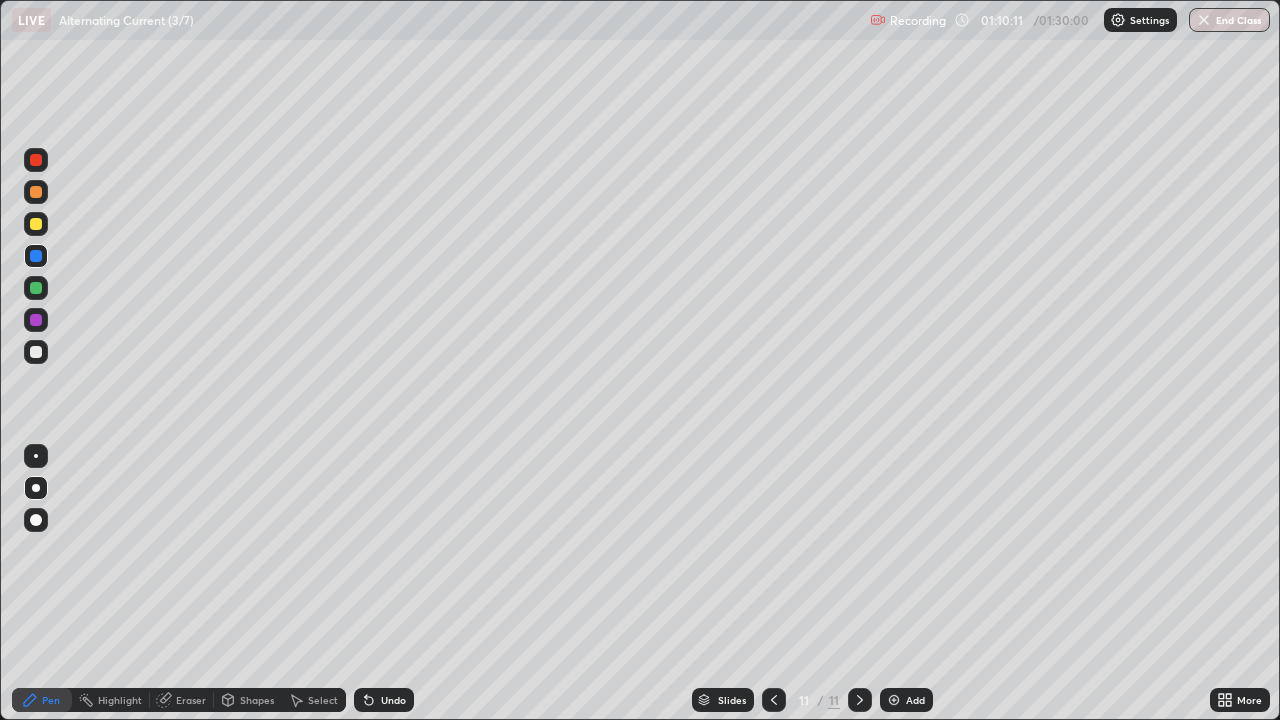 click on "Select" at bounding box center [323, 700] 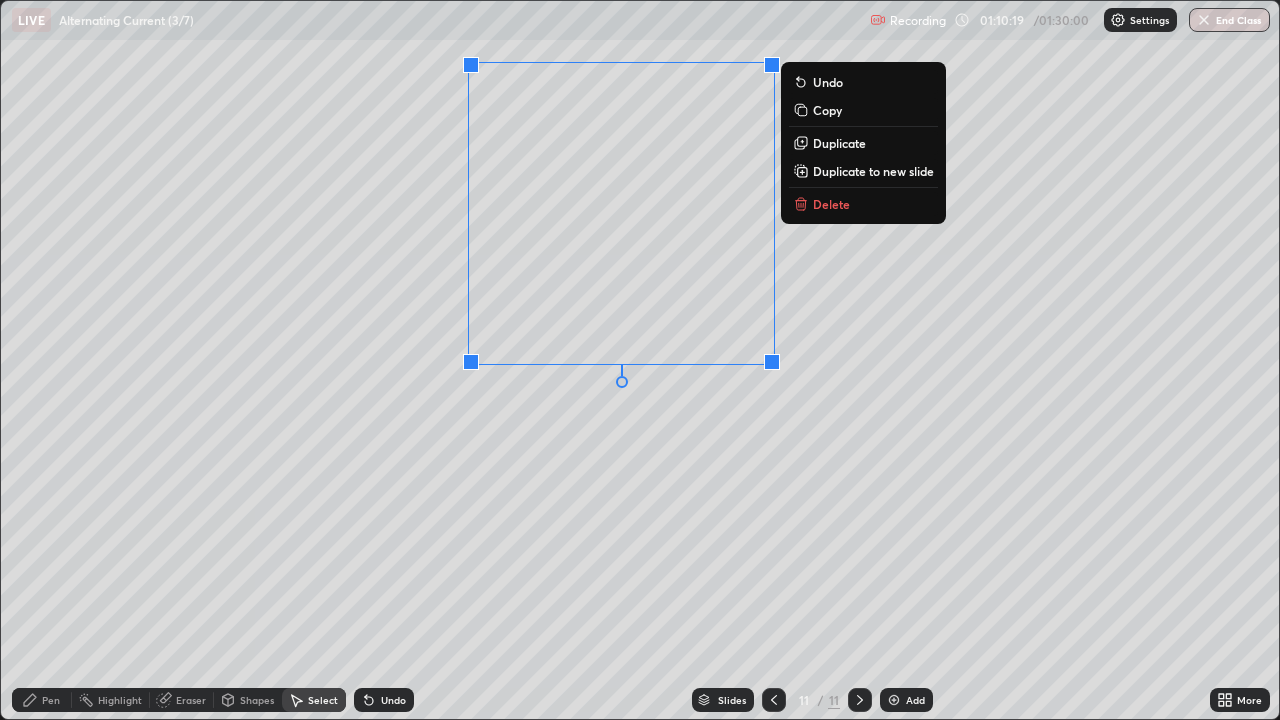 click on "0 ° Undo Copy Duplicate Duplicate to new slide Delete" at bounding box center [640, 360] 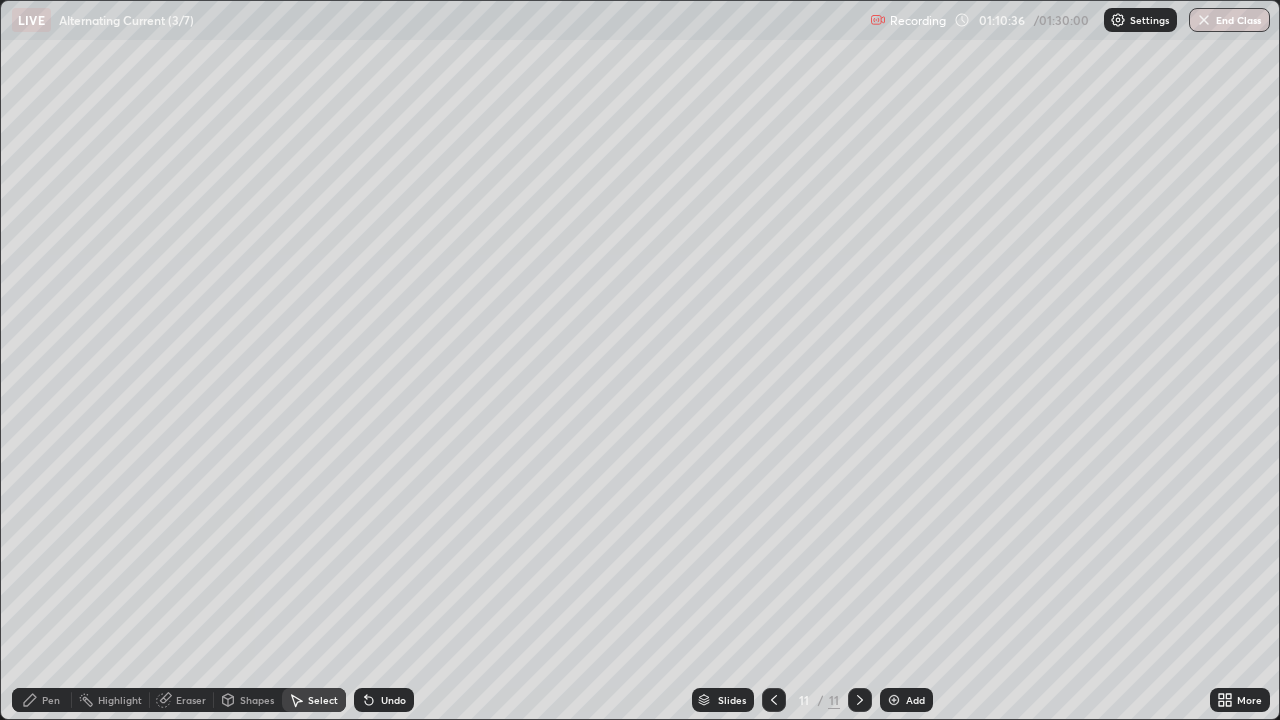 click 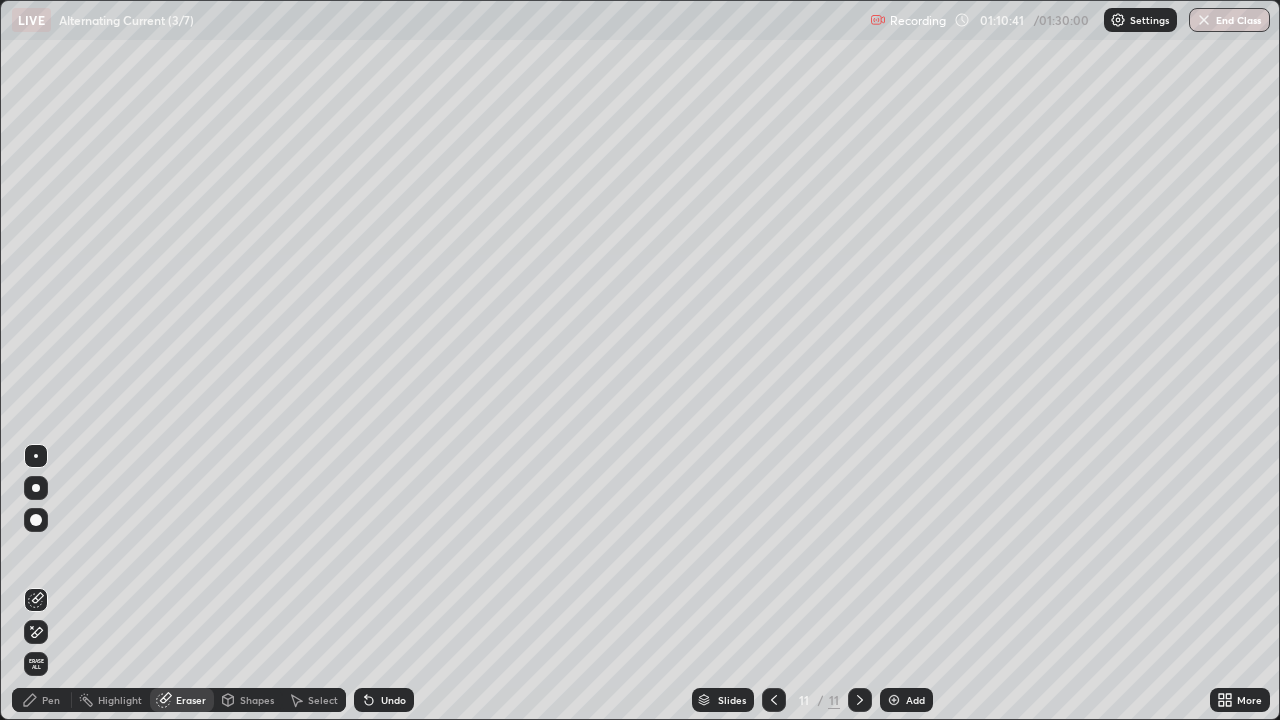 click on "Pen" at bounding box center (51, 700) 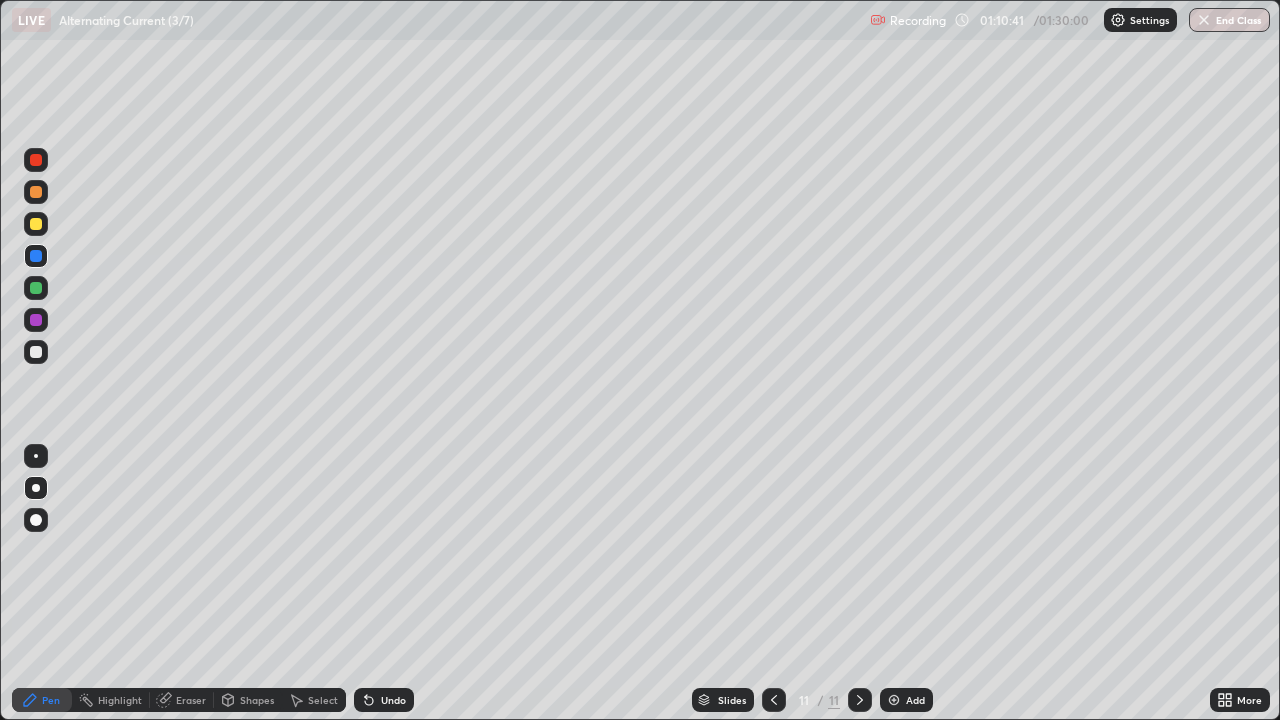 click at bounding box center [36, 352] 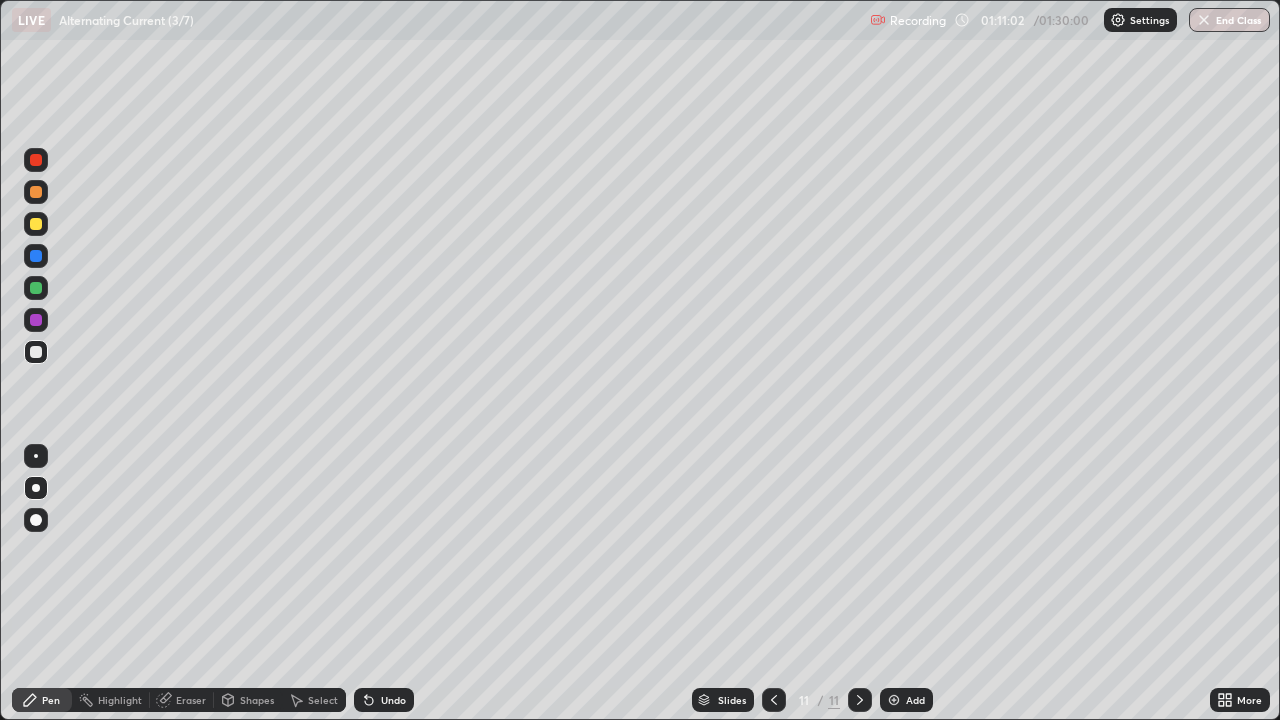 click at bounding box center (36, 256) 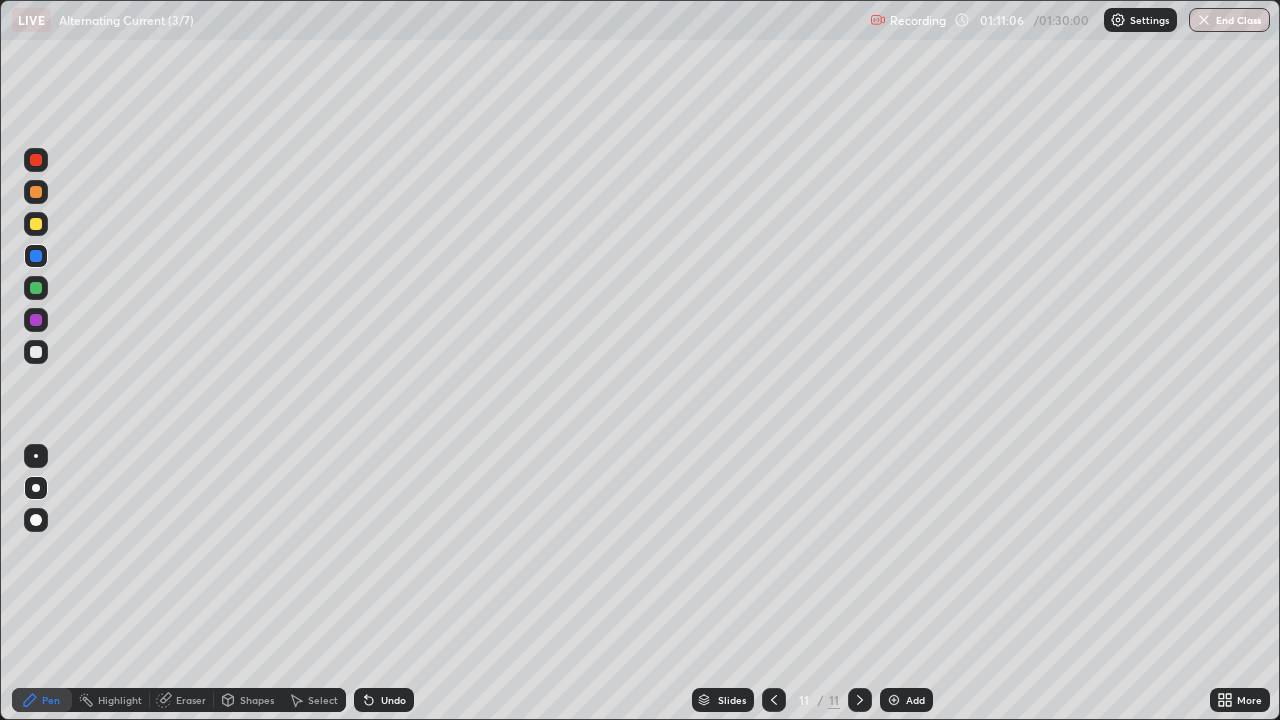 click at bounding box center (36, 320) 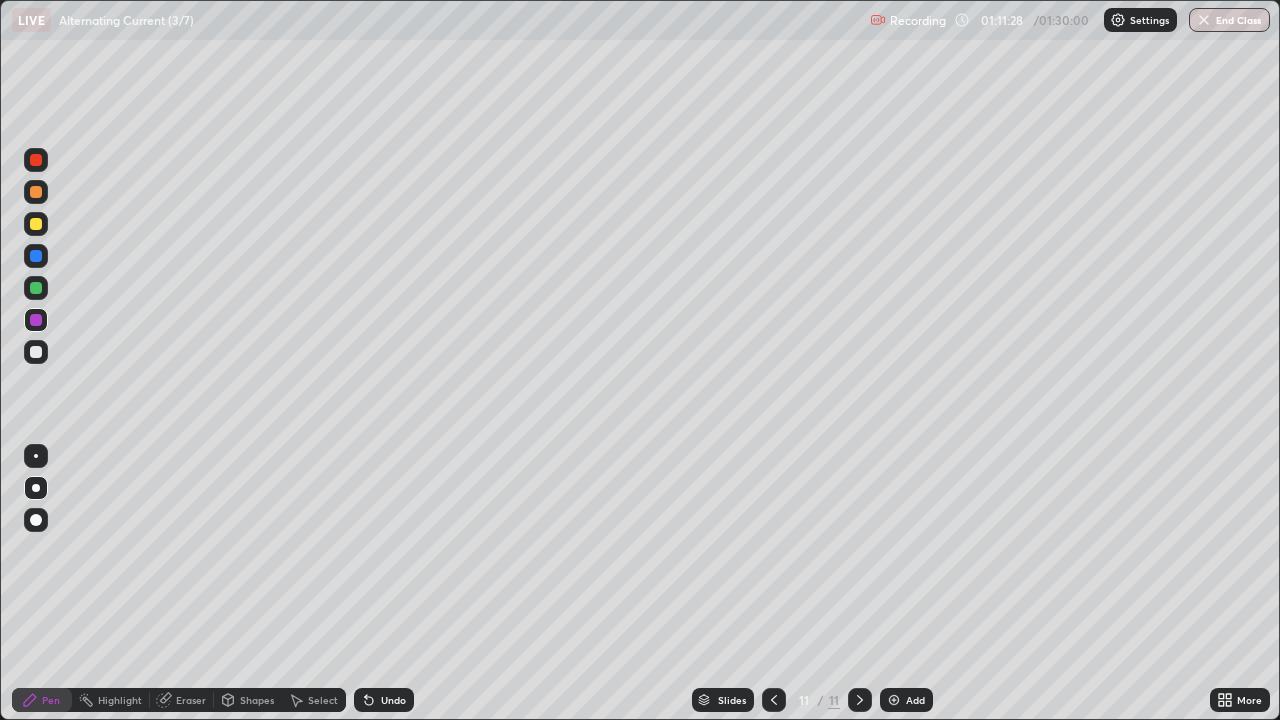 click at bounding box center (36, 288) 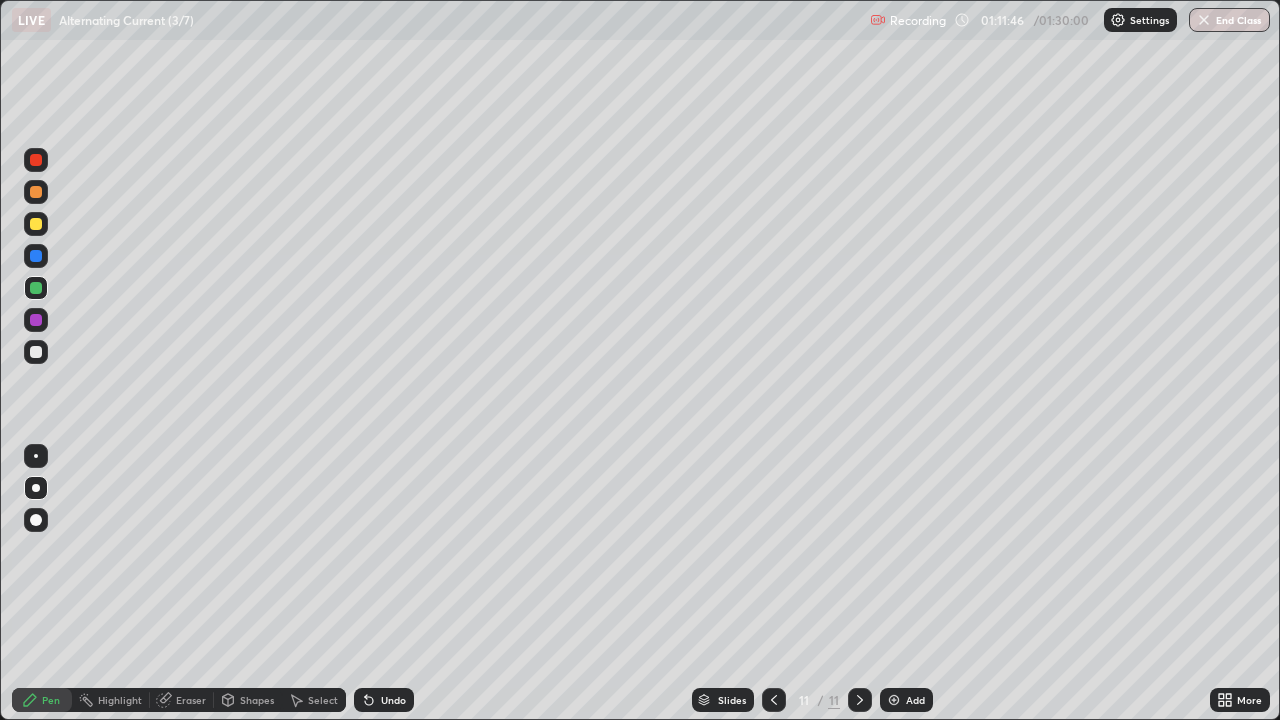 click at bounding box center [36, 224] 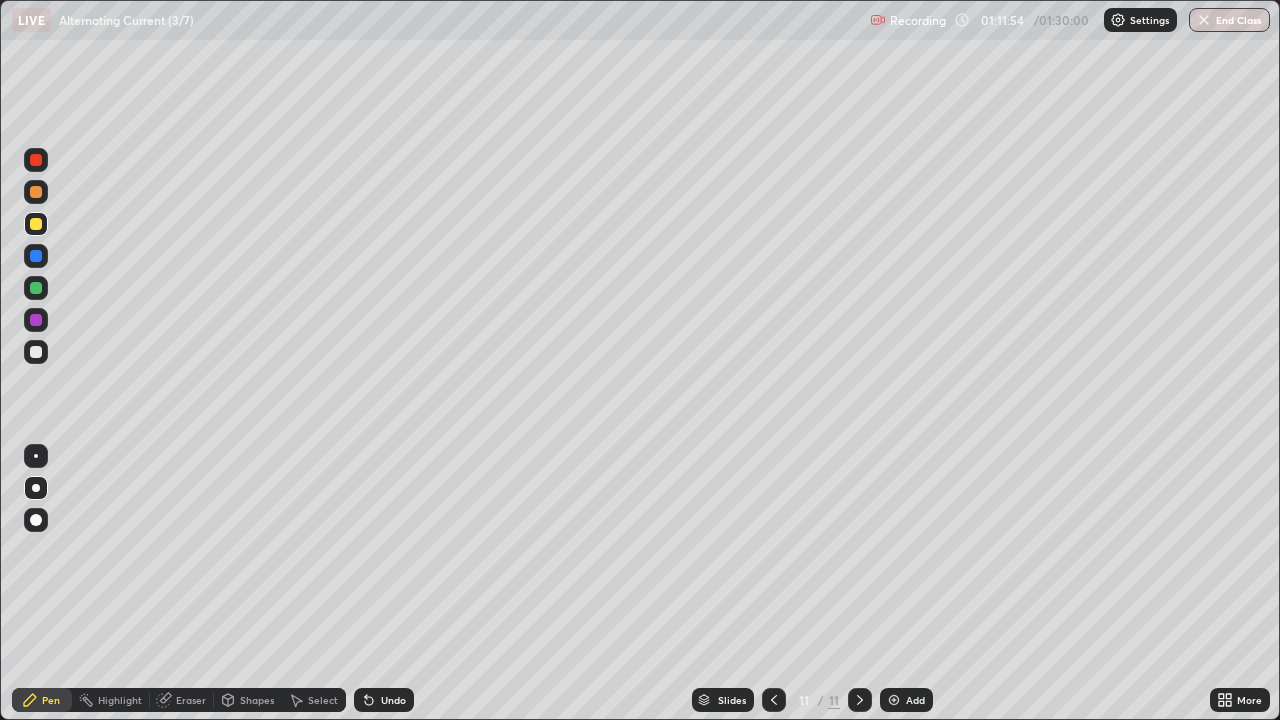 click at bounding box center [36, 352] 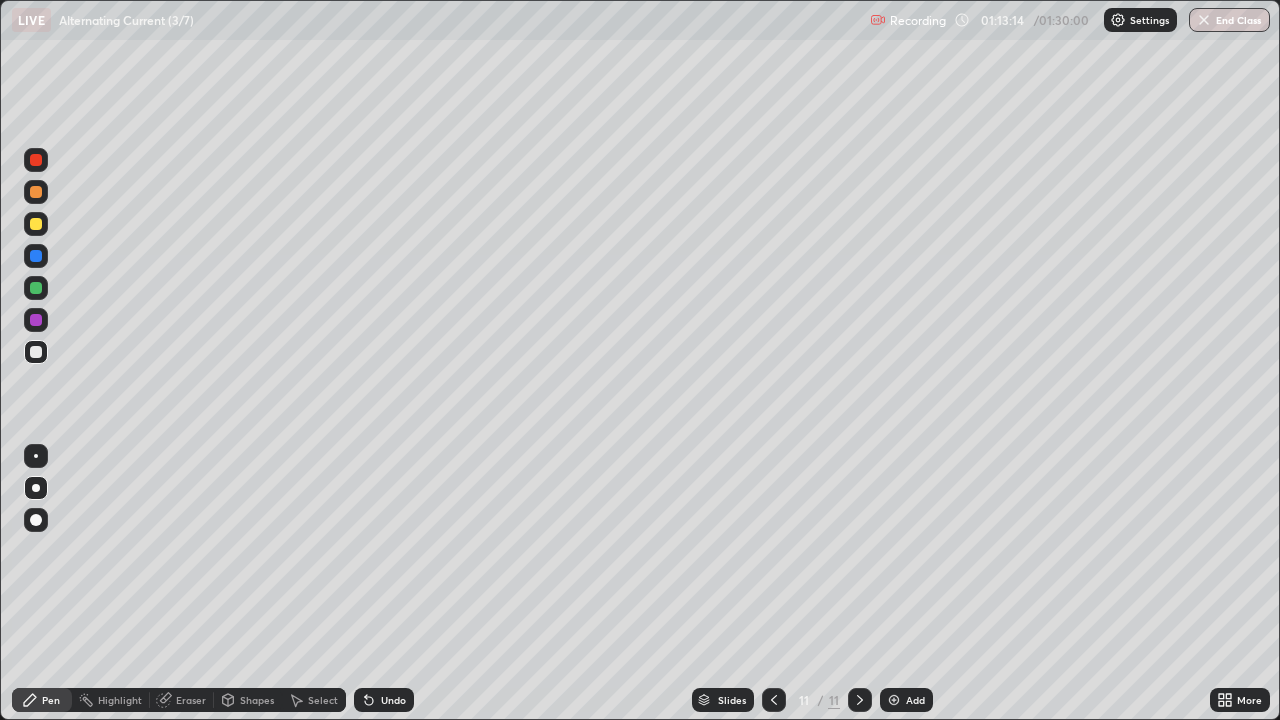 click at bounding box center (36, 288) 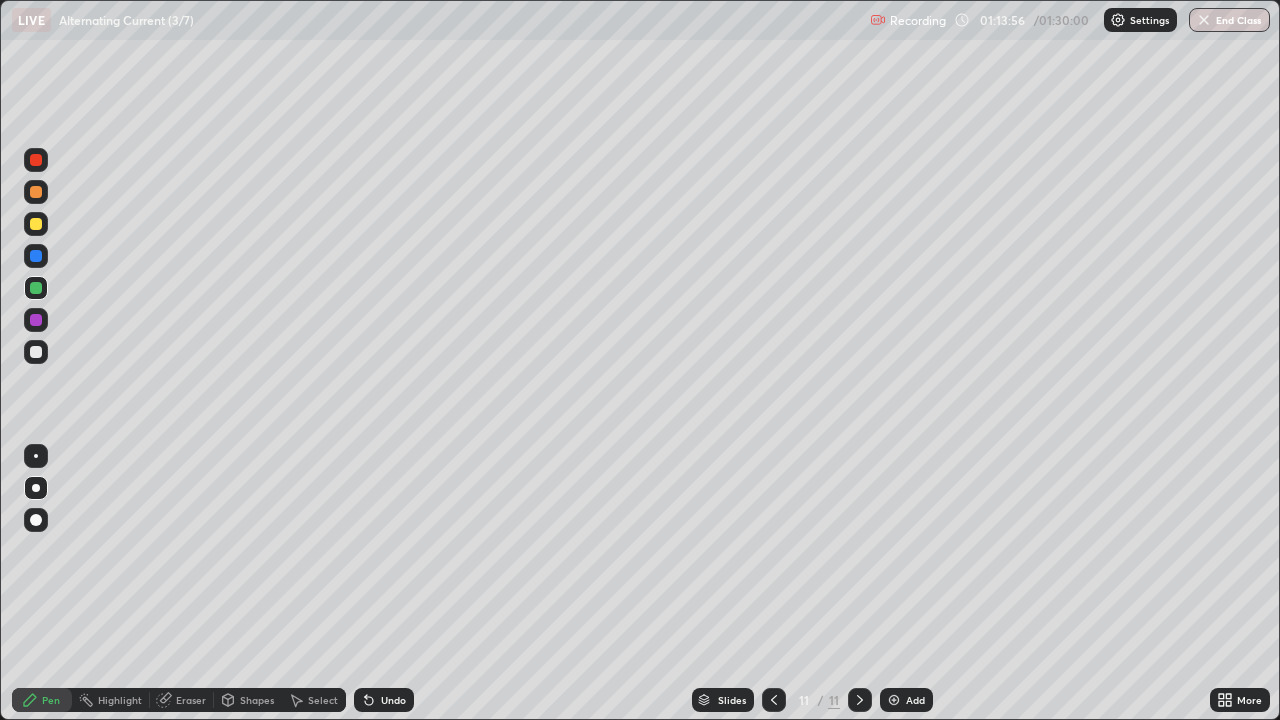 click at bounding box center (36, 352) 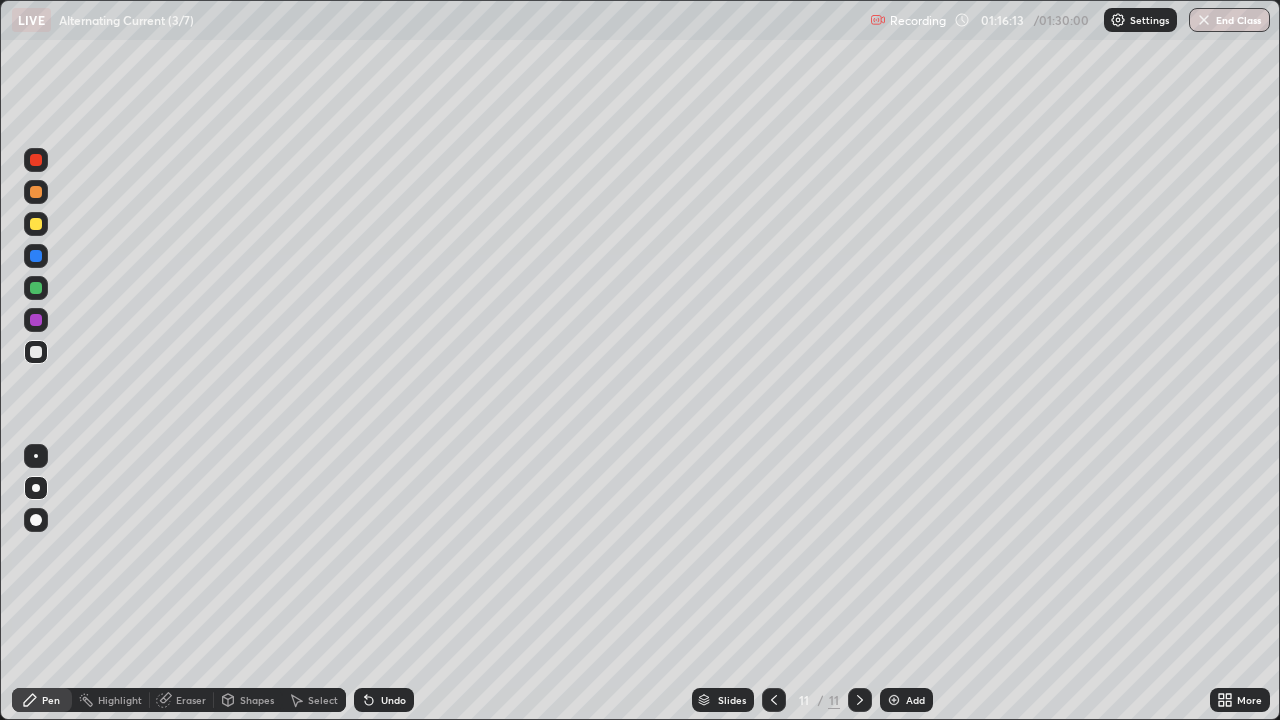 click 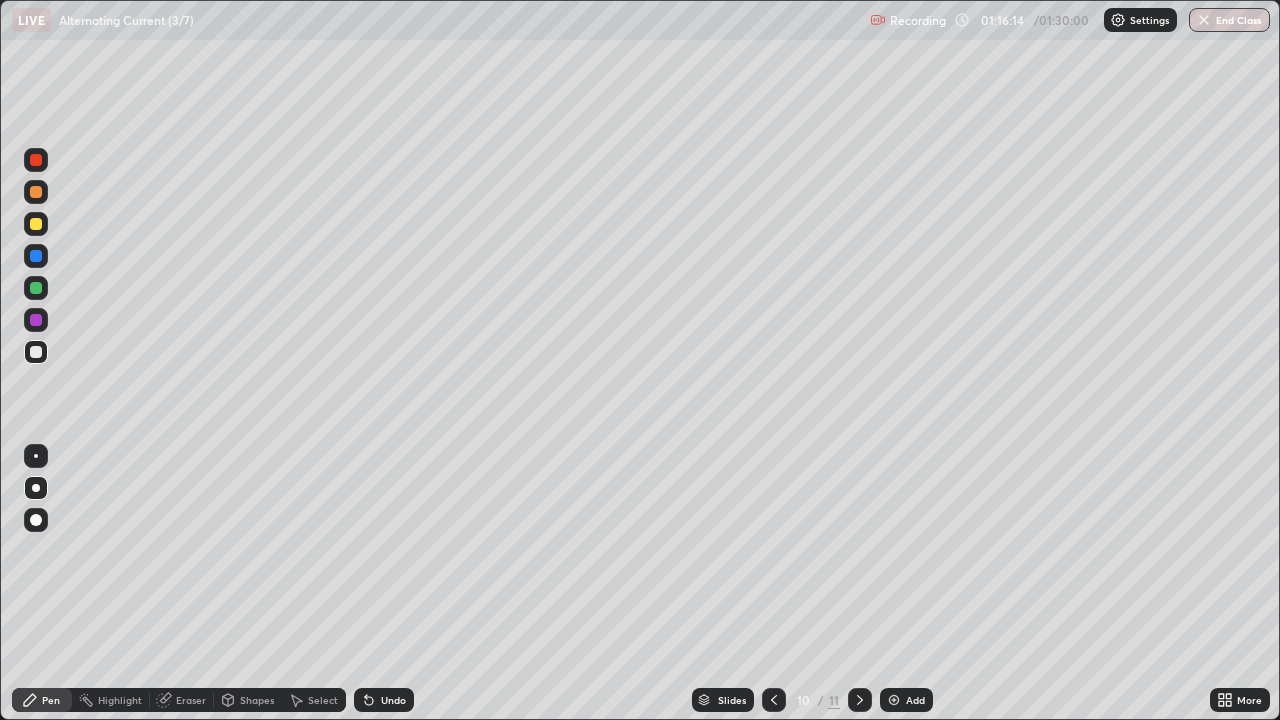 click 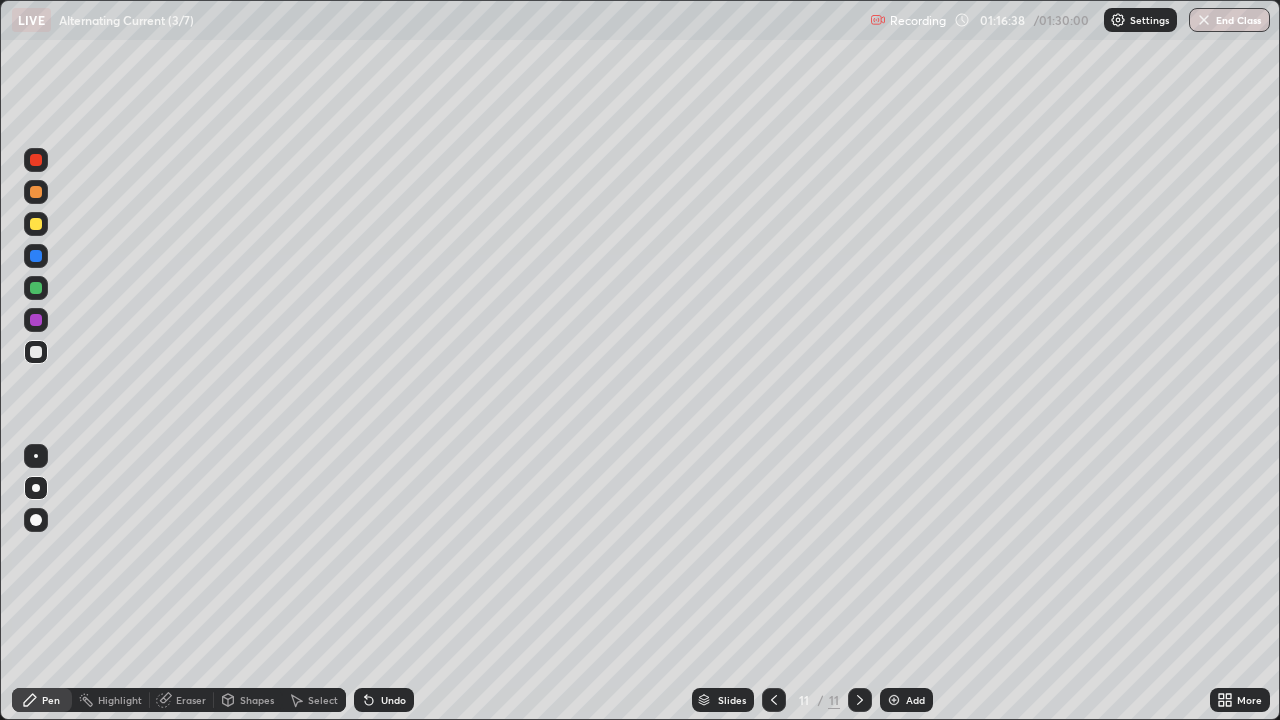 click on "End Class" at bounding box center (1229, 20) 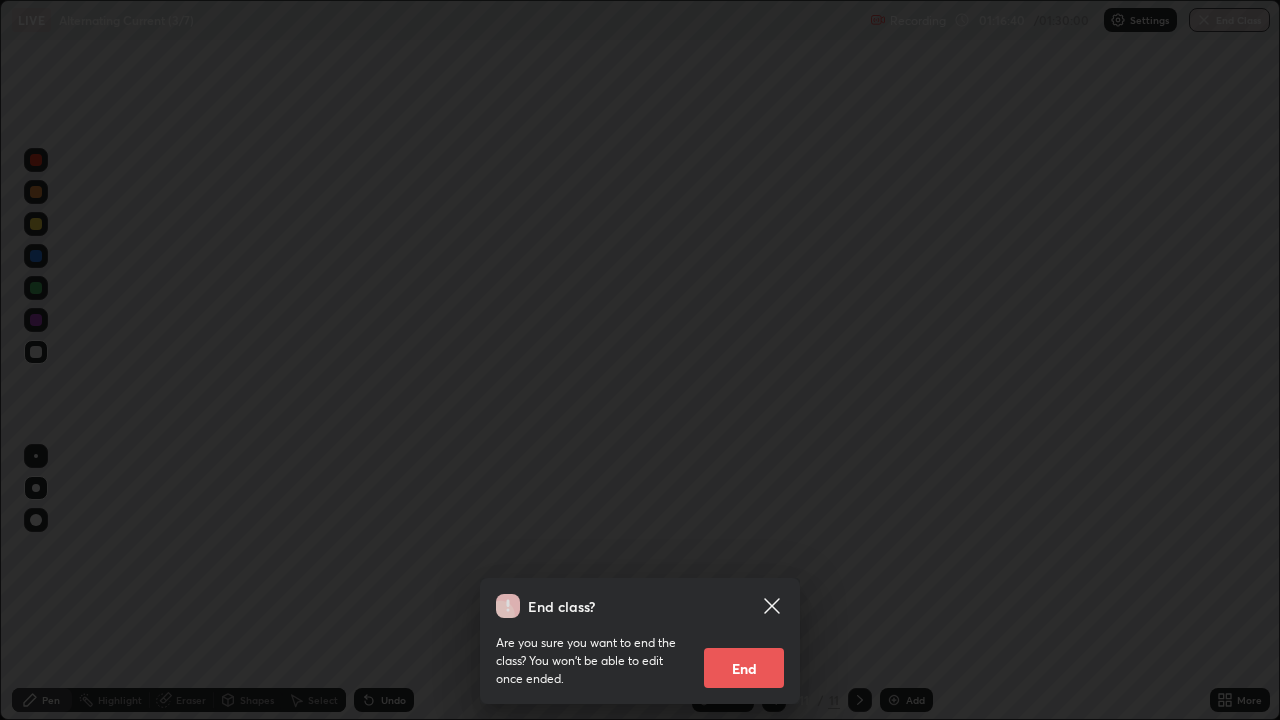click on "End" at bounding box center [744, 668] 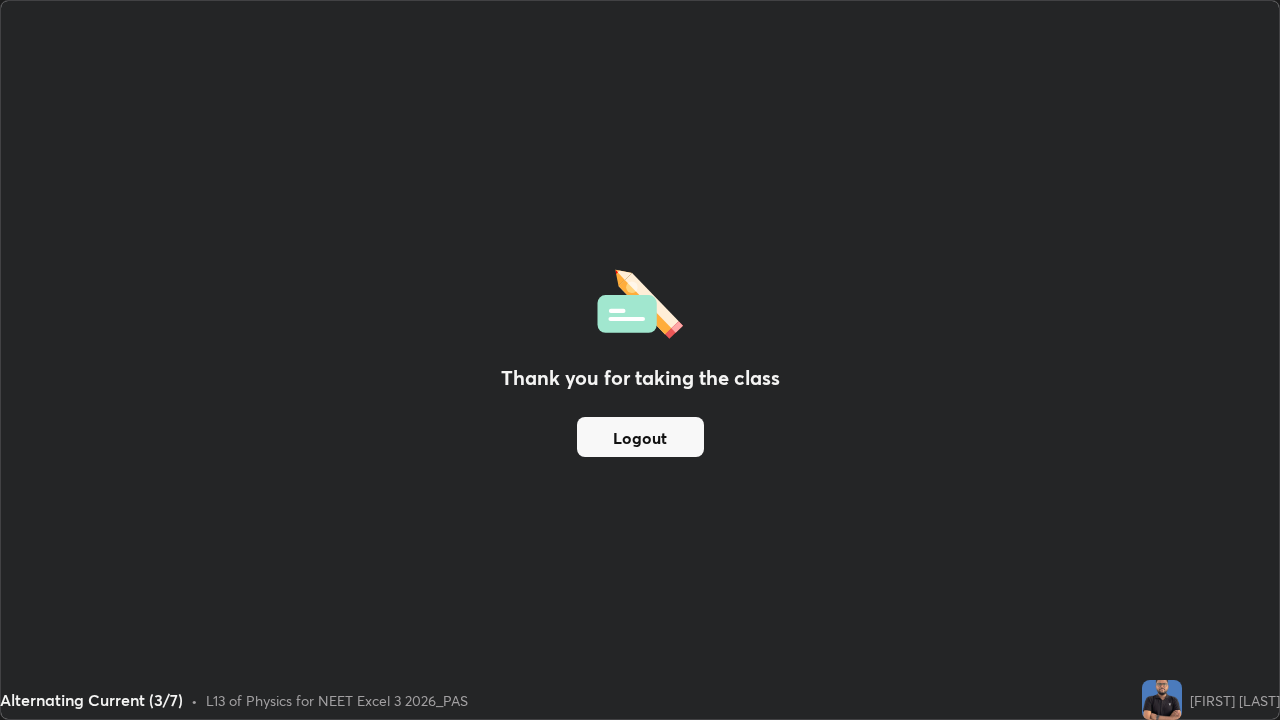 click on "Logout" at bounding box center (640, 437) 